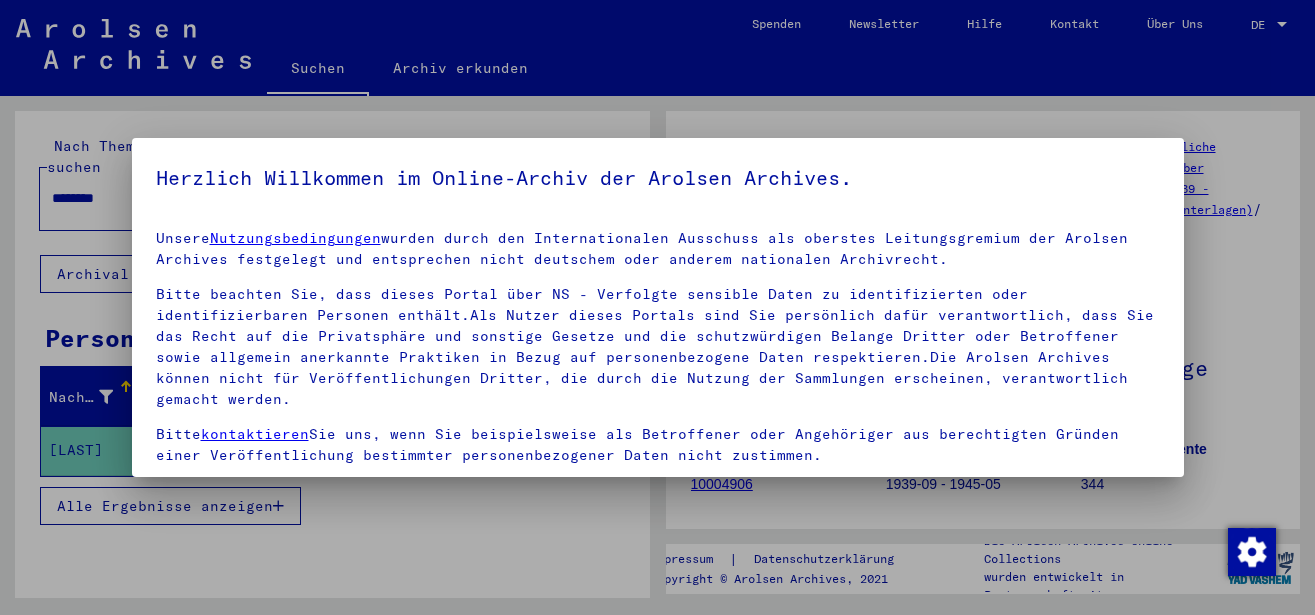 scroll, scrollTop: 0, scrollLeft: 0, axis: both 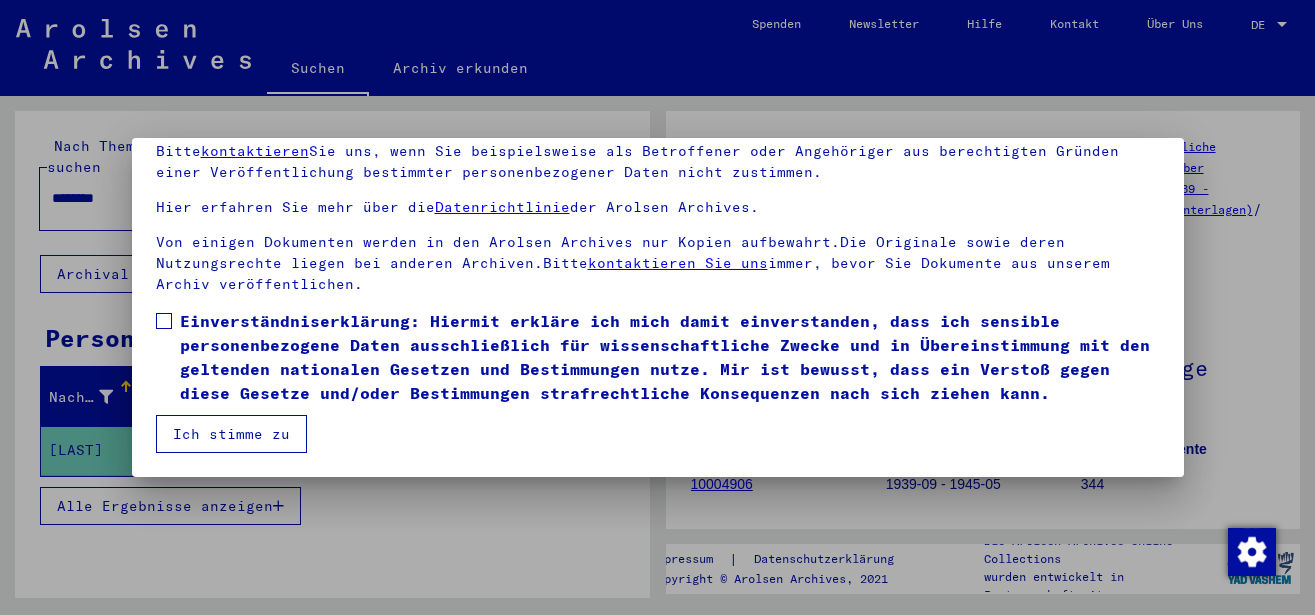 click at bounding box center (164, 321) 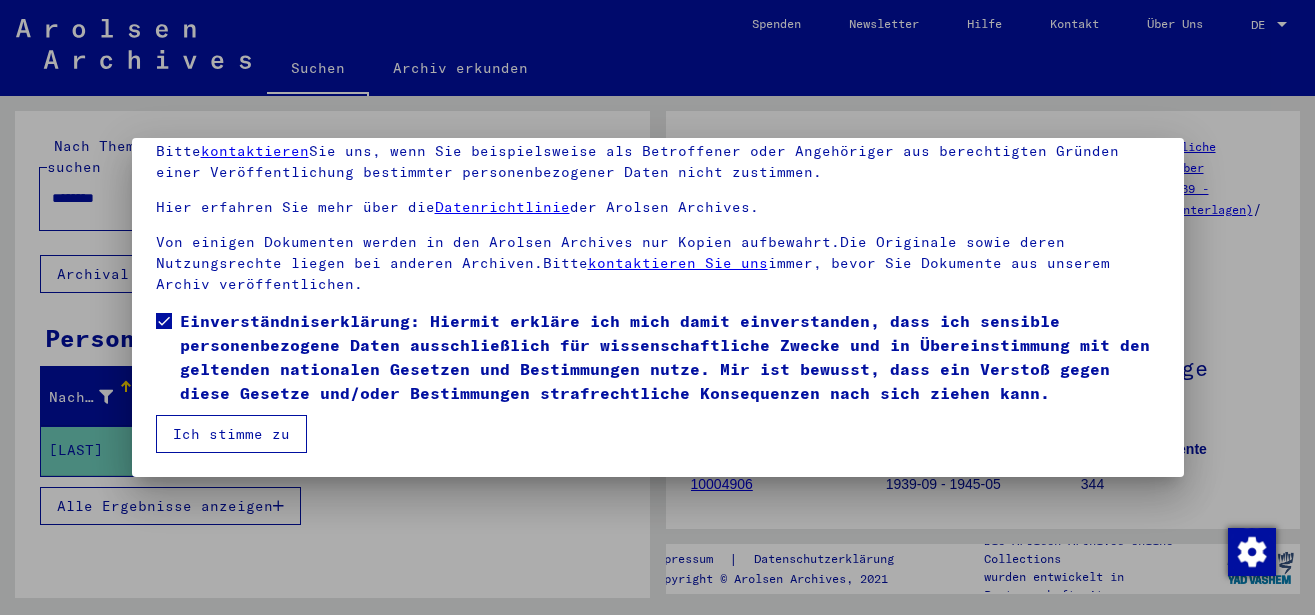 click on "Ich stimme zu" at bounding box center (231, 434) 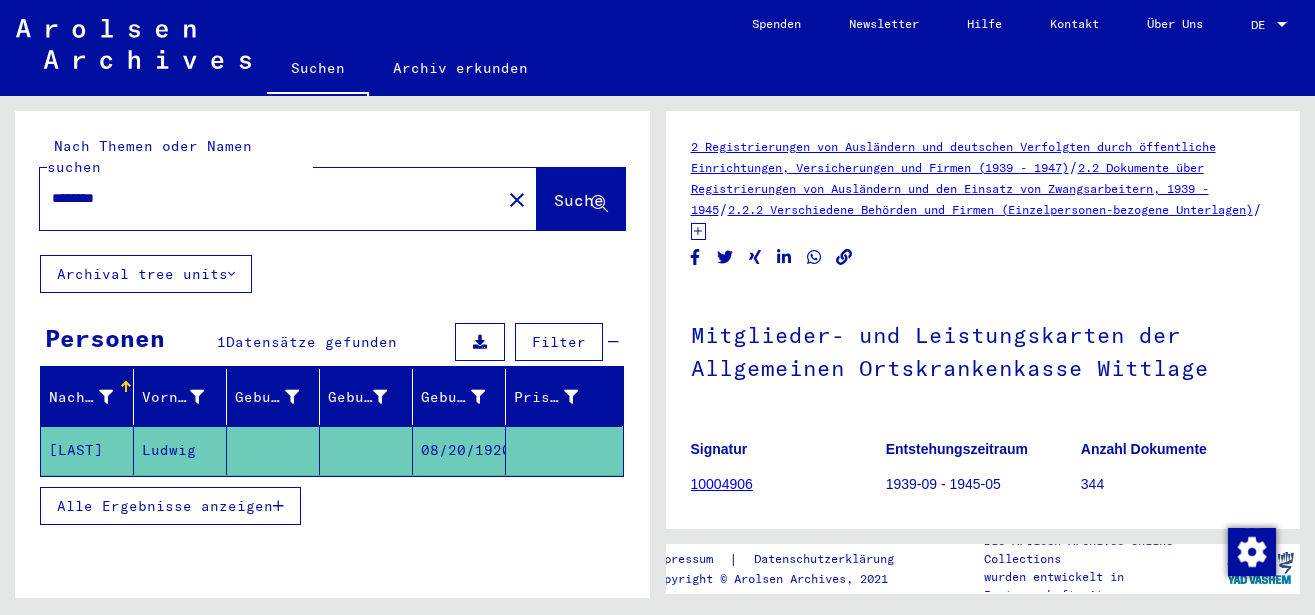 drag, startPoint x: 131, startPoint y: 184, endPoint x: -7, endPoint y: 184, distance: 138 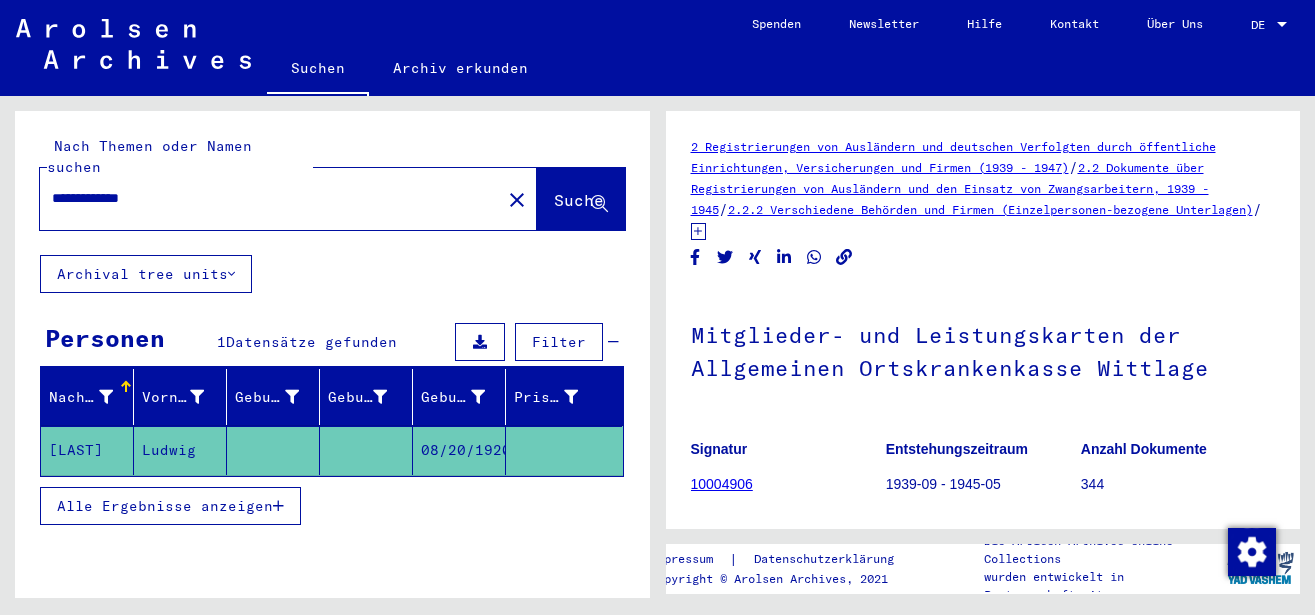 type on "**********" 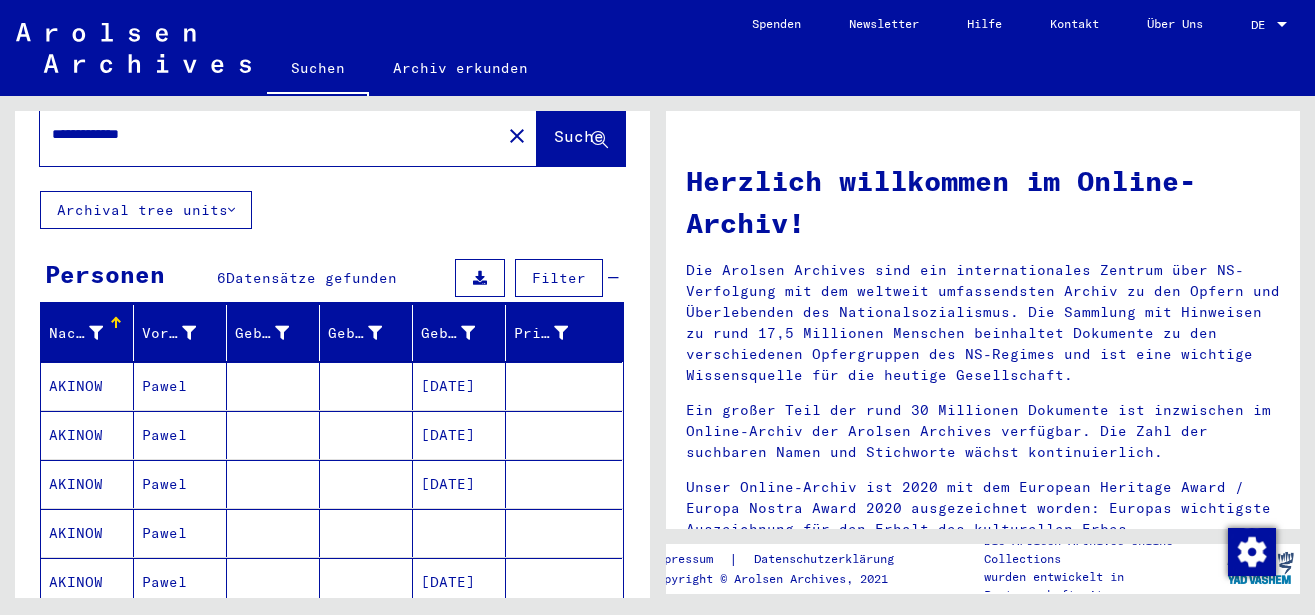 scroll, scrollTop: 108, scrollLeft: 0, axis: vertical 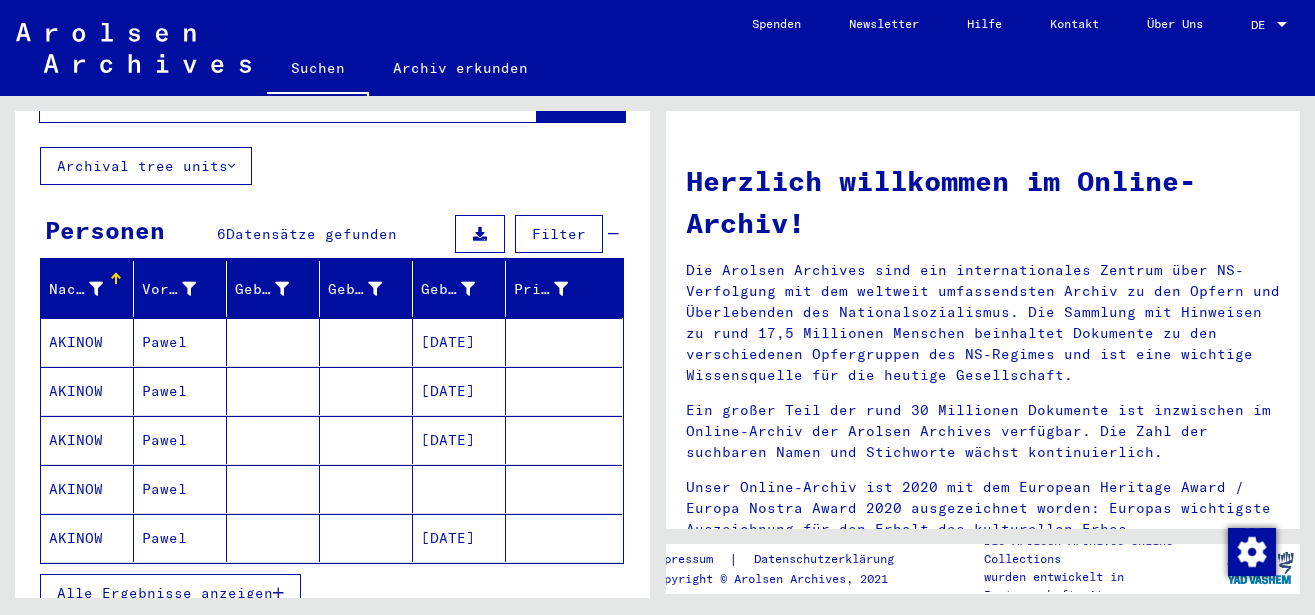 click on "Alle Ergebnisse anzeigen" at bounding box center [165, 593] 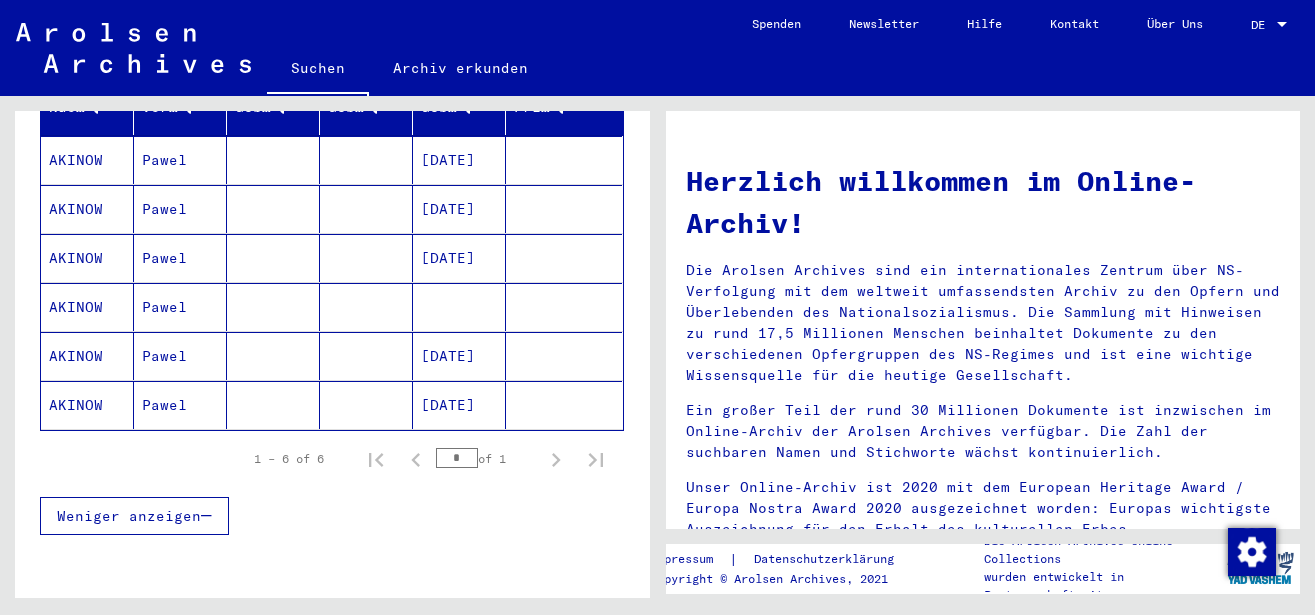 scroll, scrollTop: 247, scrollLeft: 0, axis: vertical 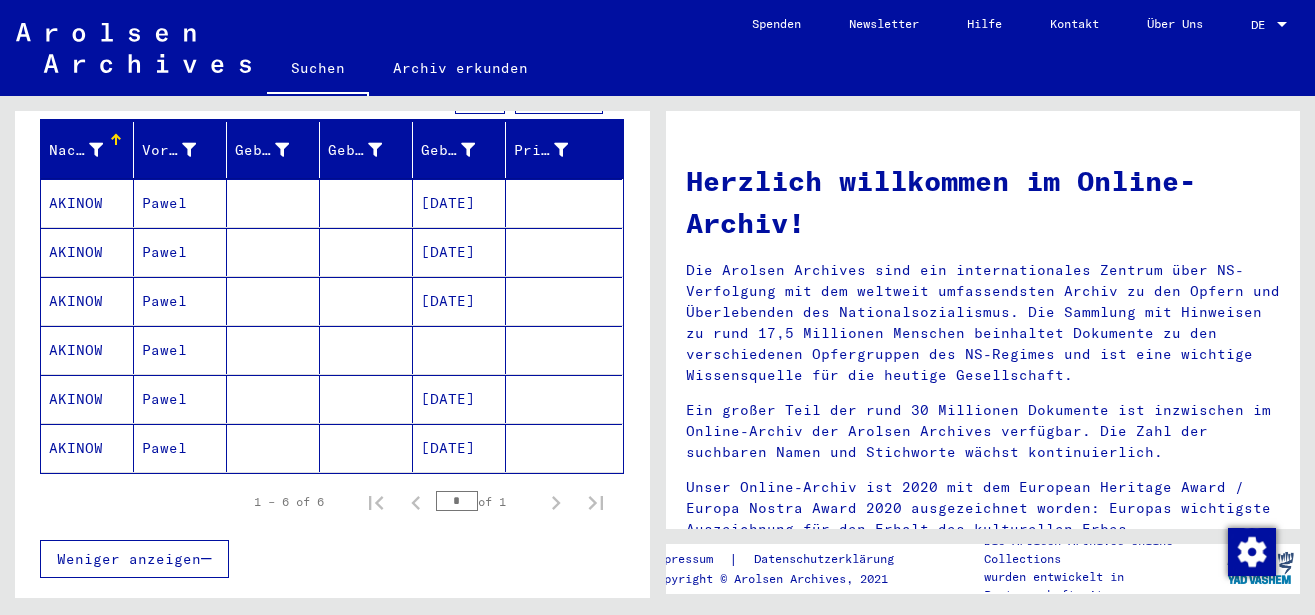 click on "Pawel" at bounding box center [180, 399] 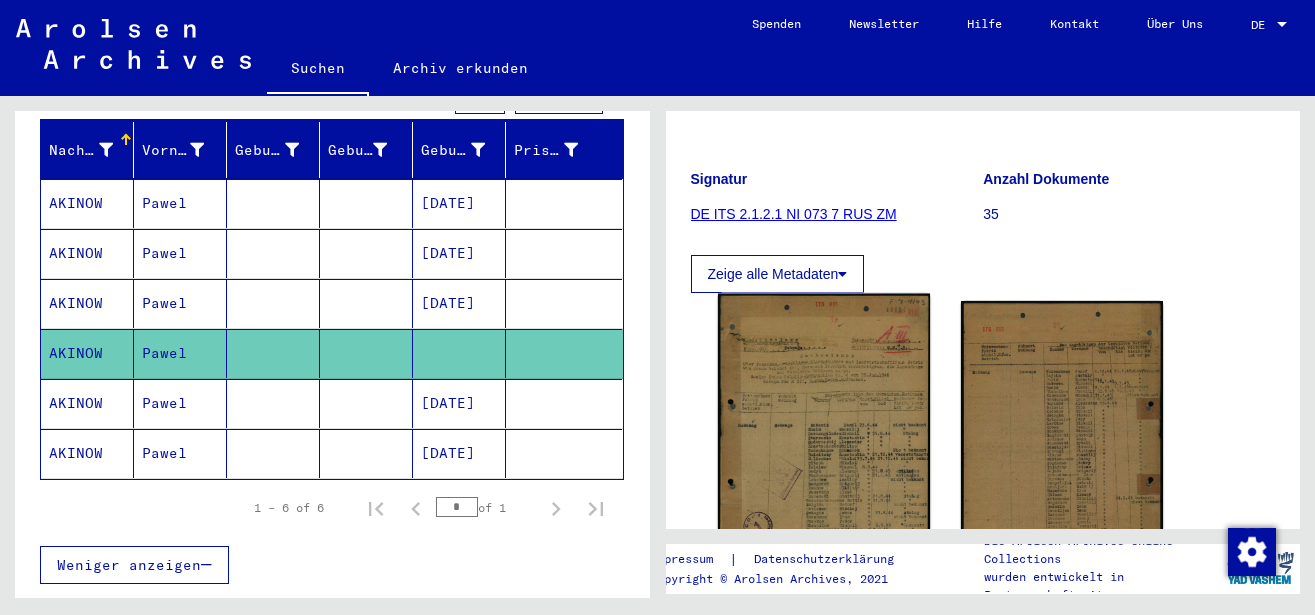 scroll, scrollTop: 324, scrollLeft: 0, axis: vertical 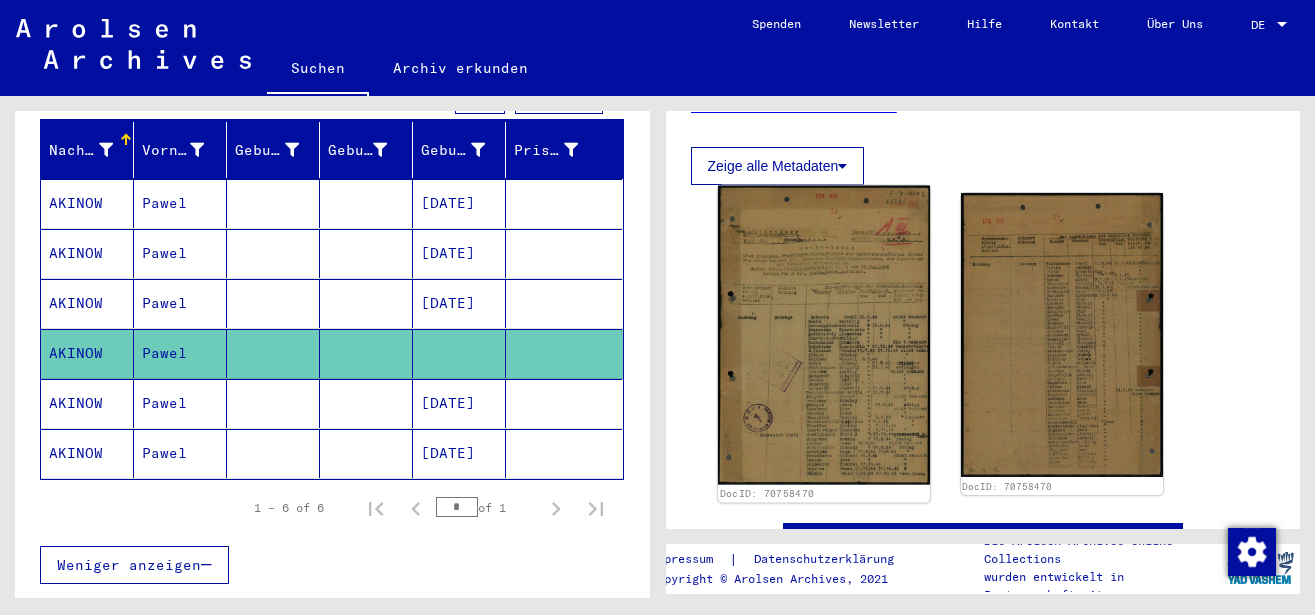 click 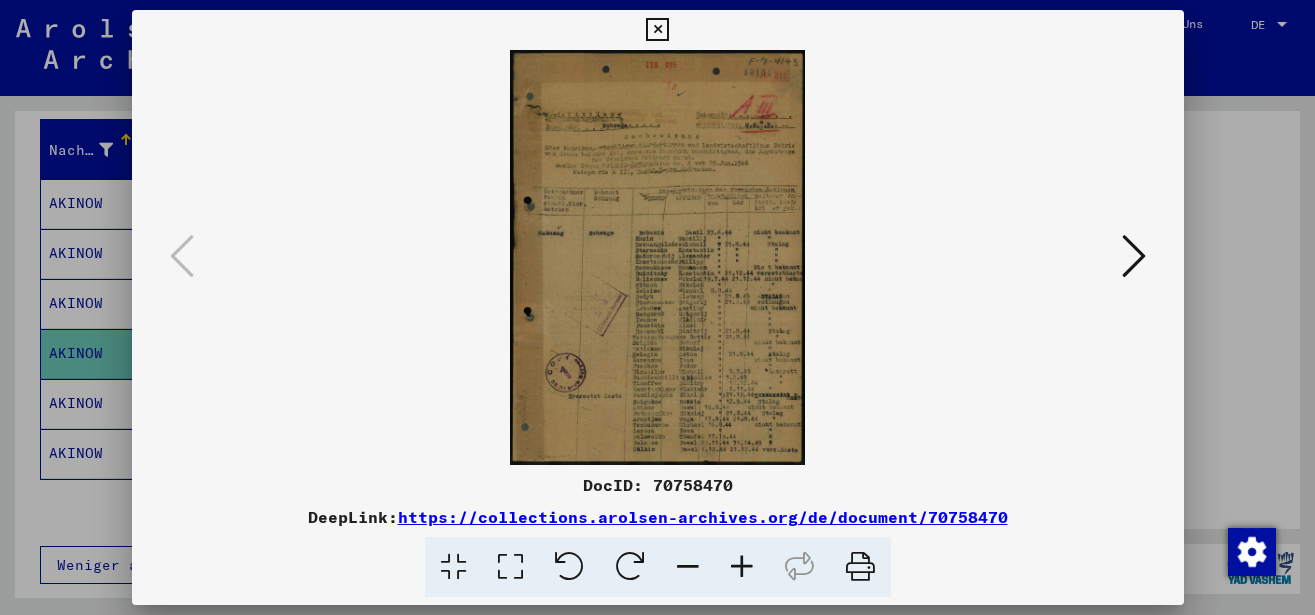 click at bounding box center [742, 567] 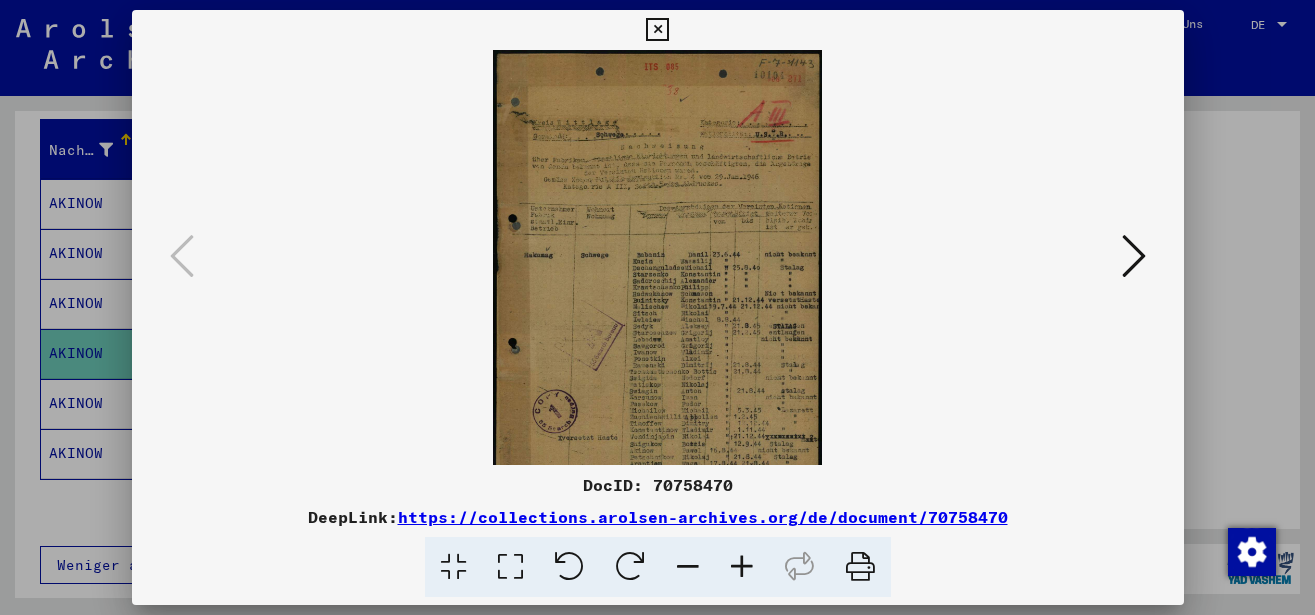click at bounding box center (742, 567) 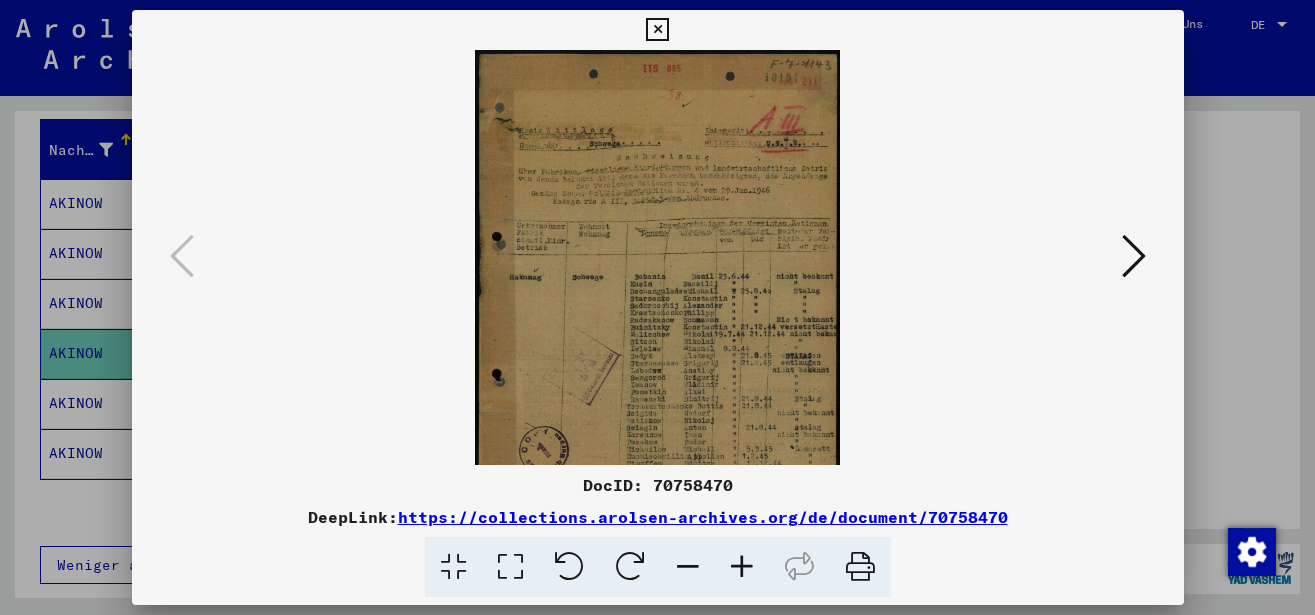 click at bounding box center (742, 567) 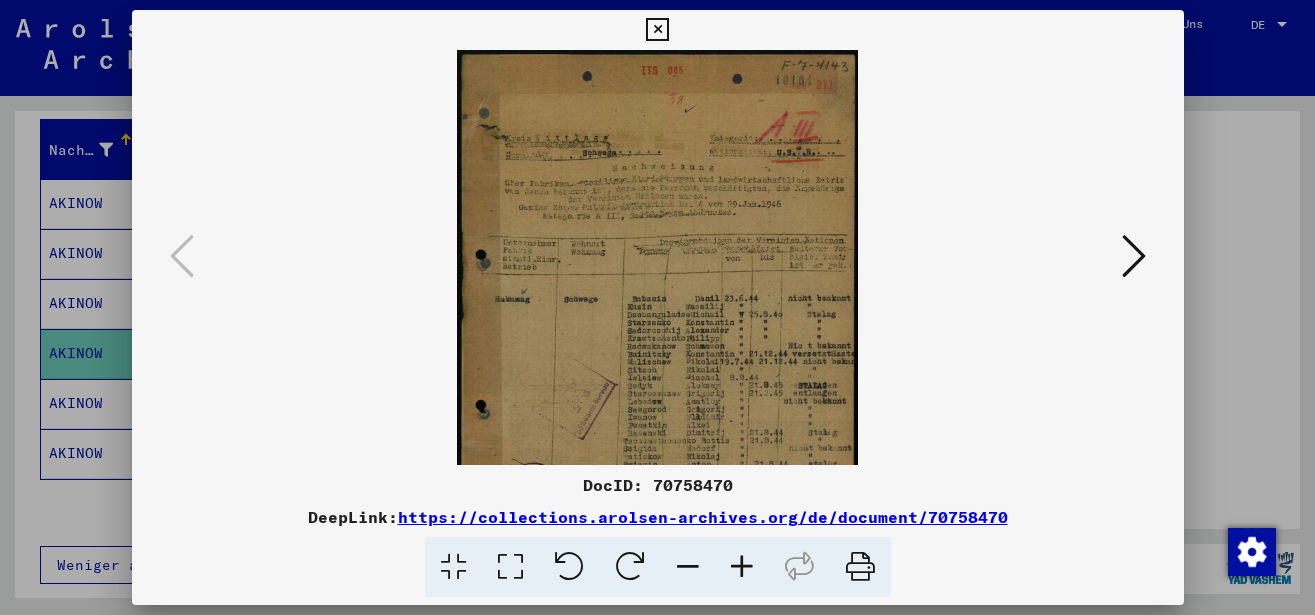 click at bounding box center [742, 567] 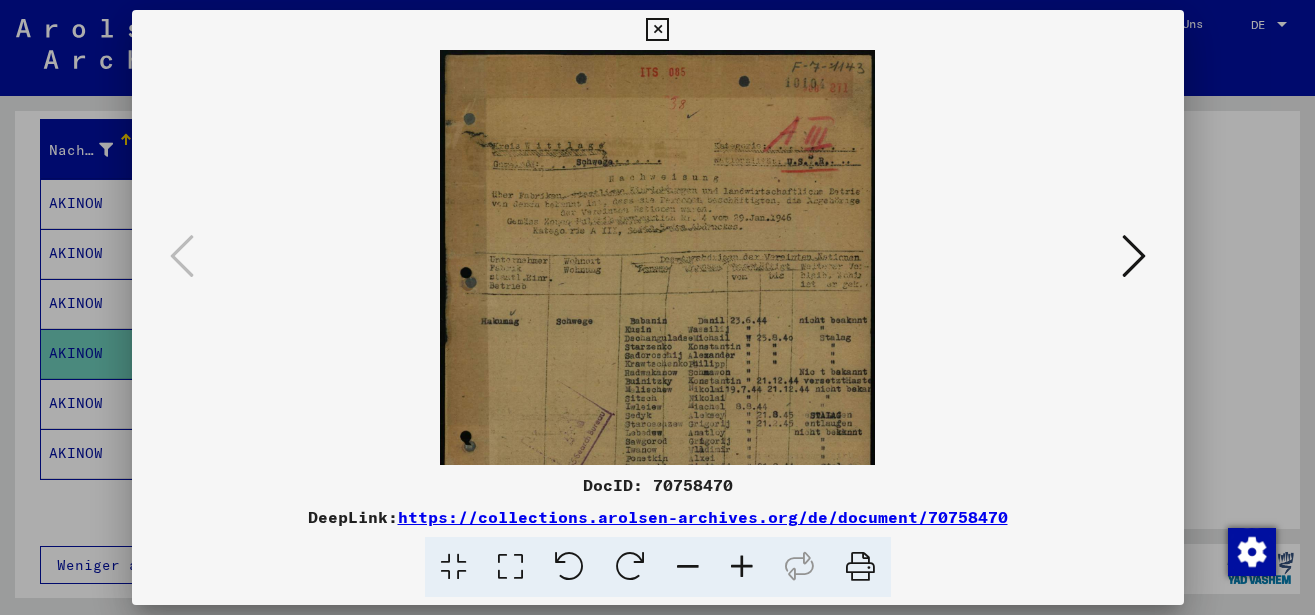 click at bounding box center [742, 567] 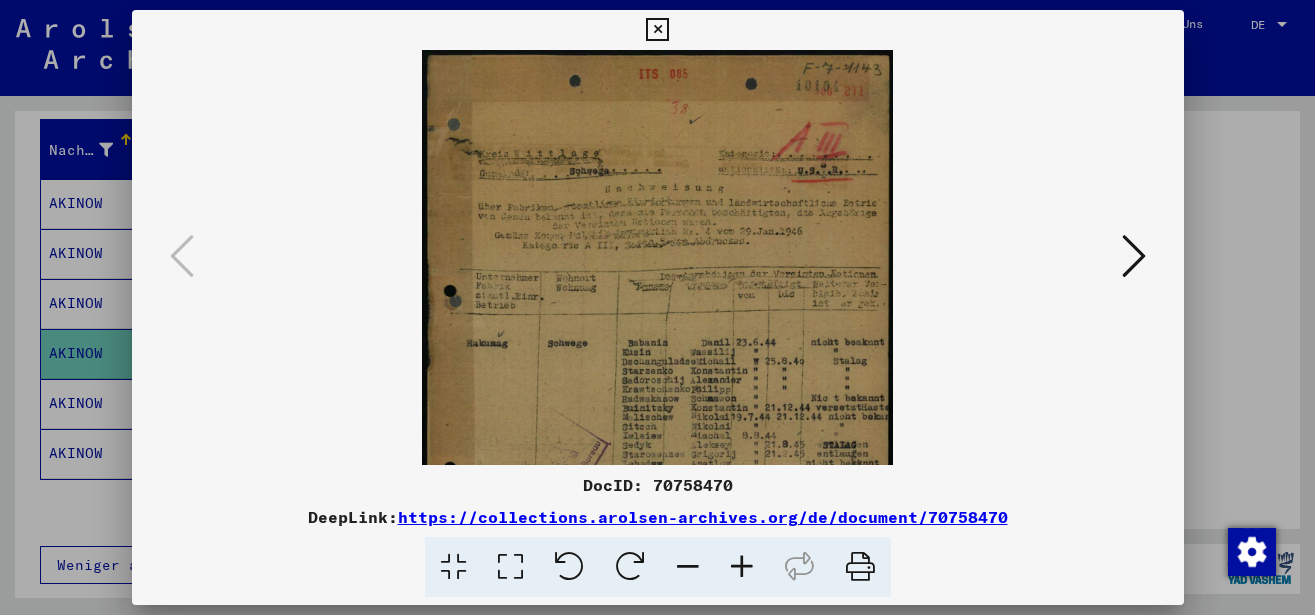 click at bounding box center (742, 567) 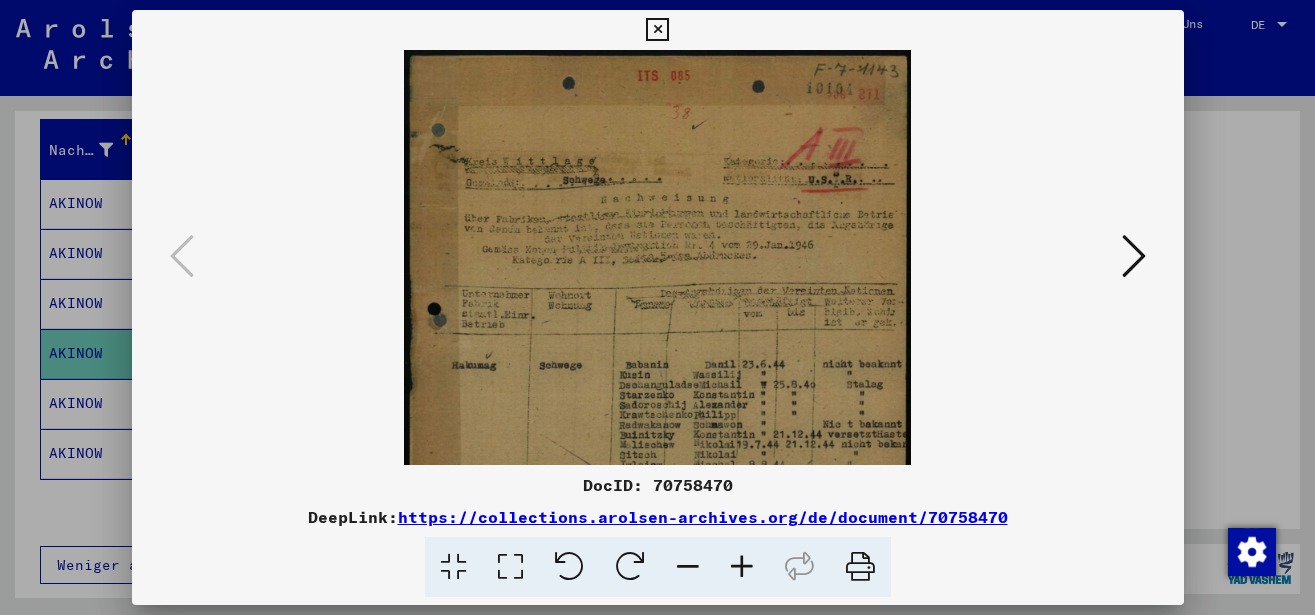 click at bounding box center [742, 567] 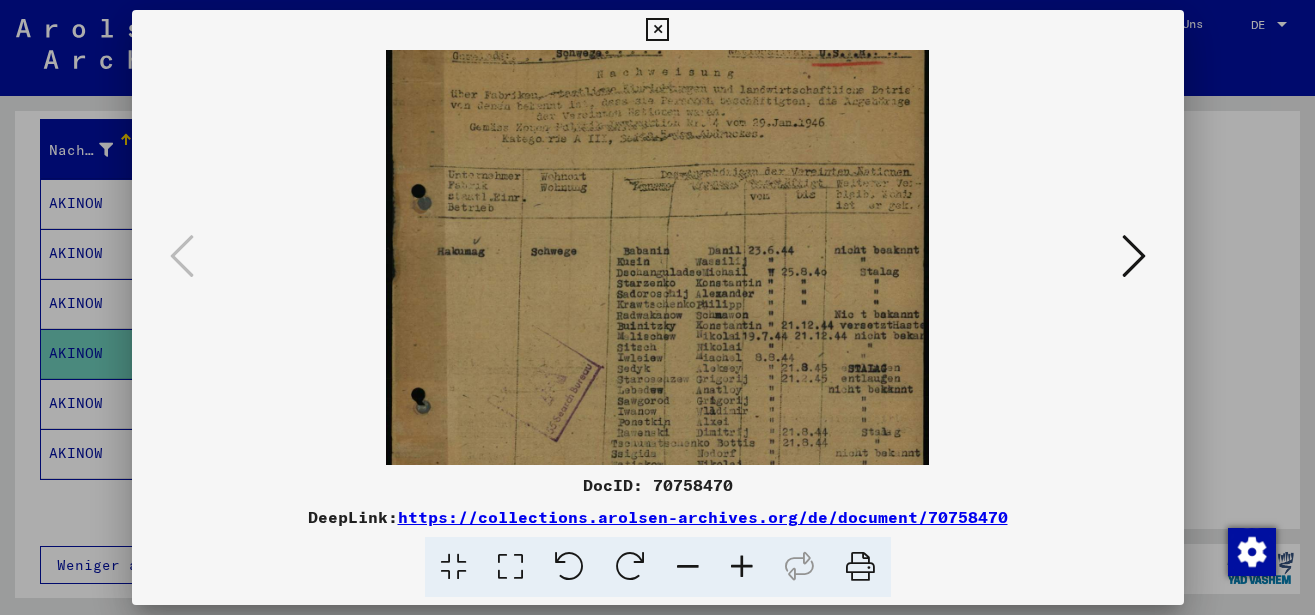 drag, startPoint x: 697, startPoint y: 400, endPoint x: 698, endPoint y: 264, distance: 136.00368 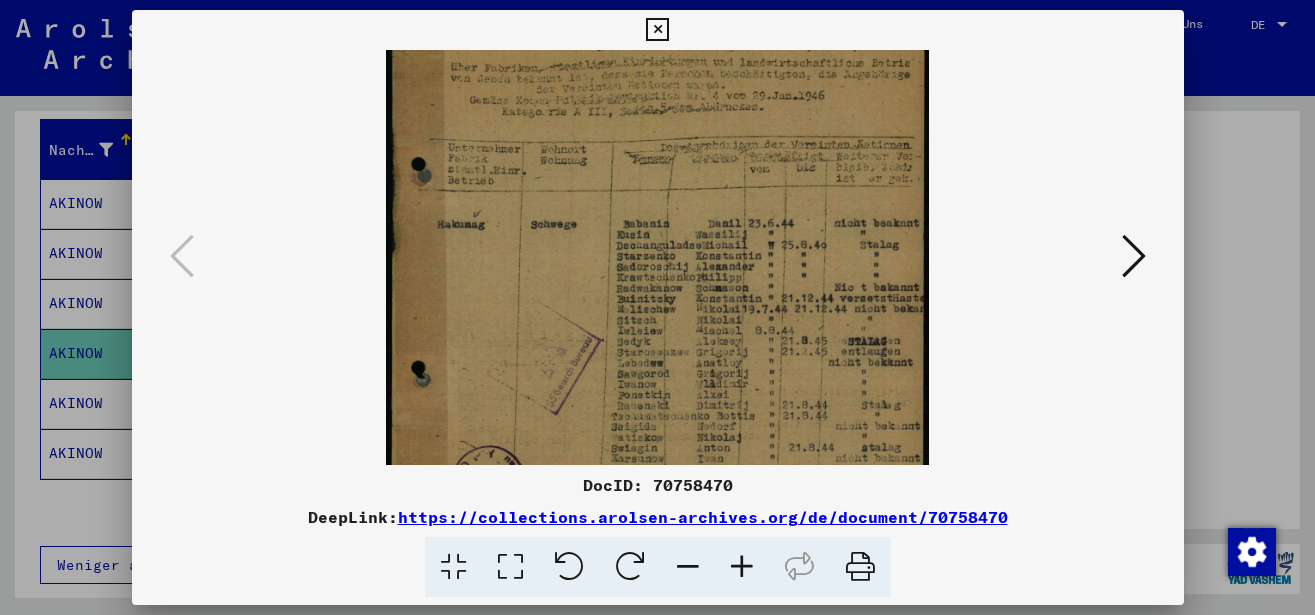 scroll, scrollTop: 181, scrollLeft: 0, axis: vertical 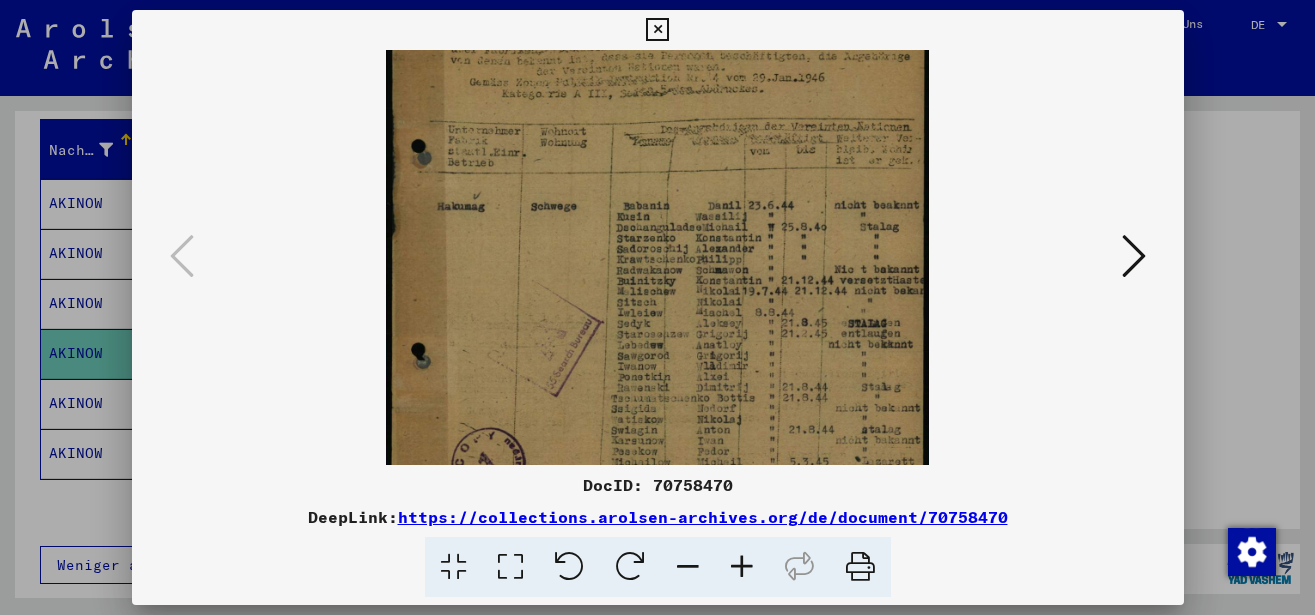 drag, startPoint x: 699, startPoint y: 347, endPoint x: 702, endPoint y: 302, distance: 45.099888 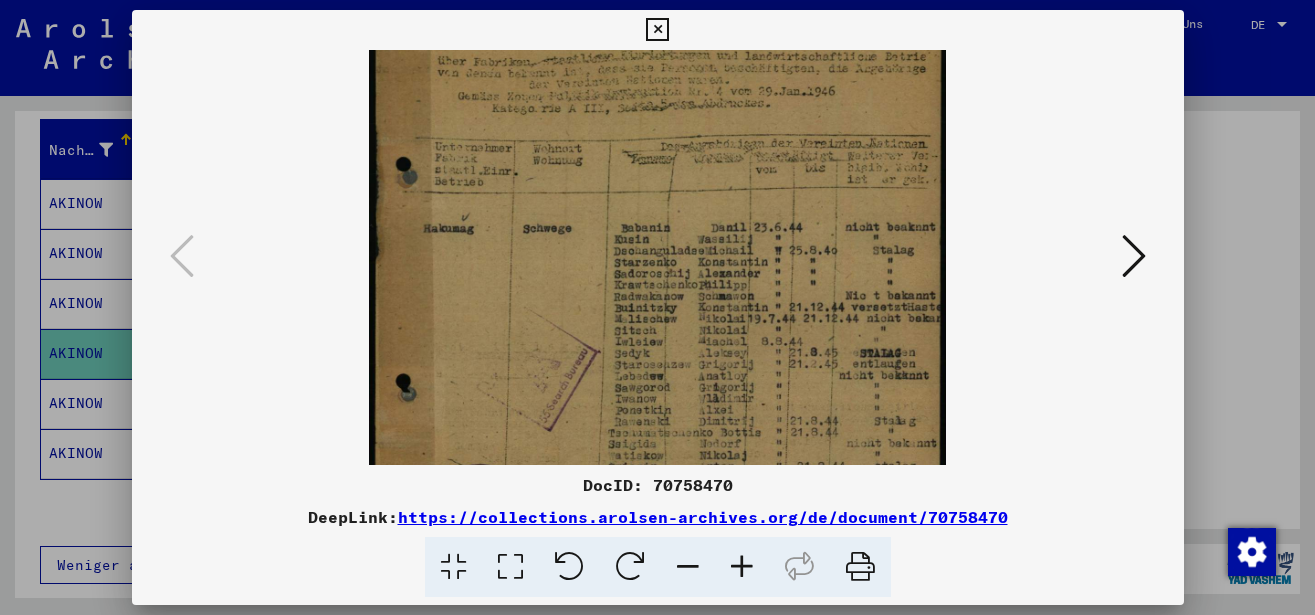 click at bounding box center (742, 567) 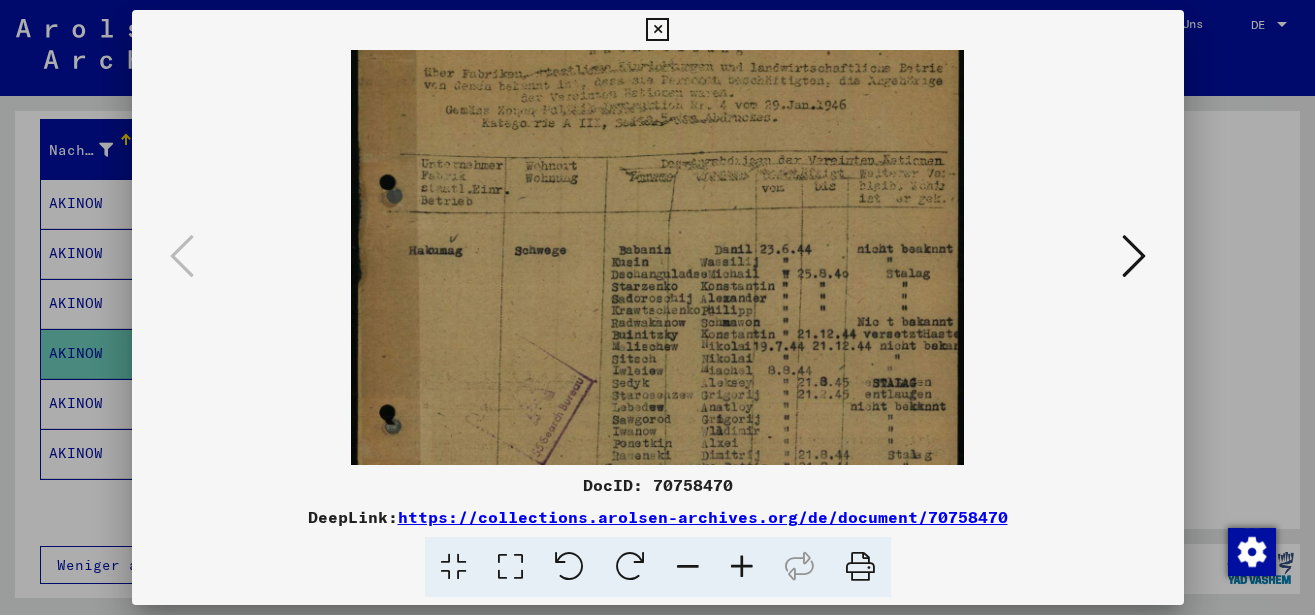 click at bounding box center (742, 567) 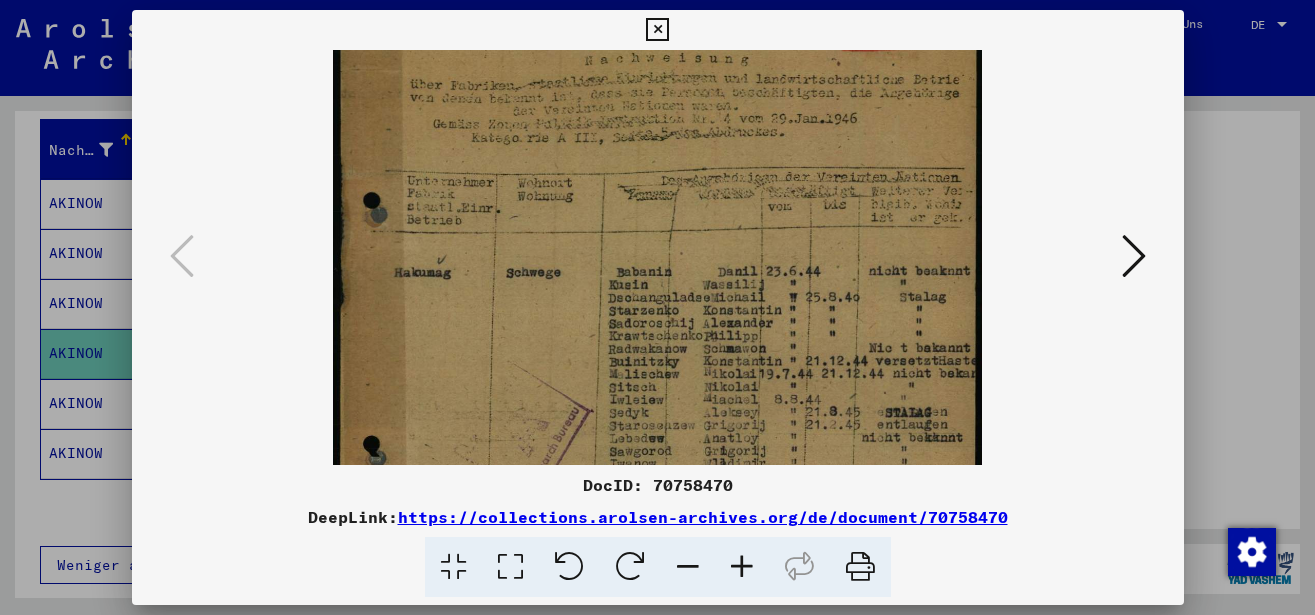 click at bounding box center (742, 567) 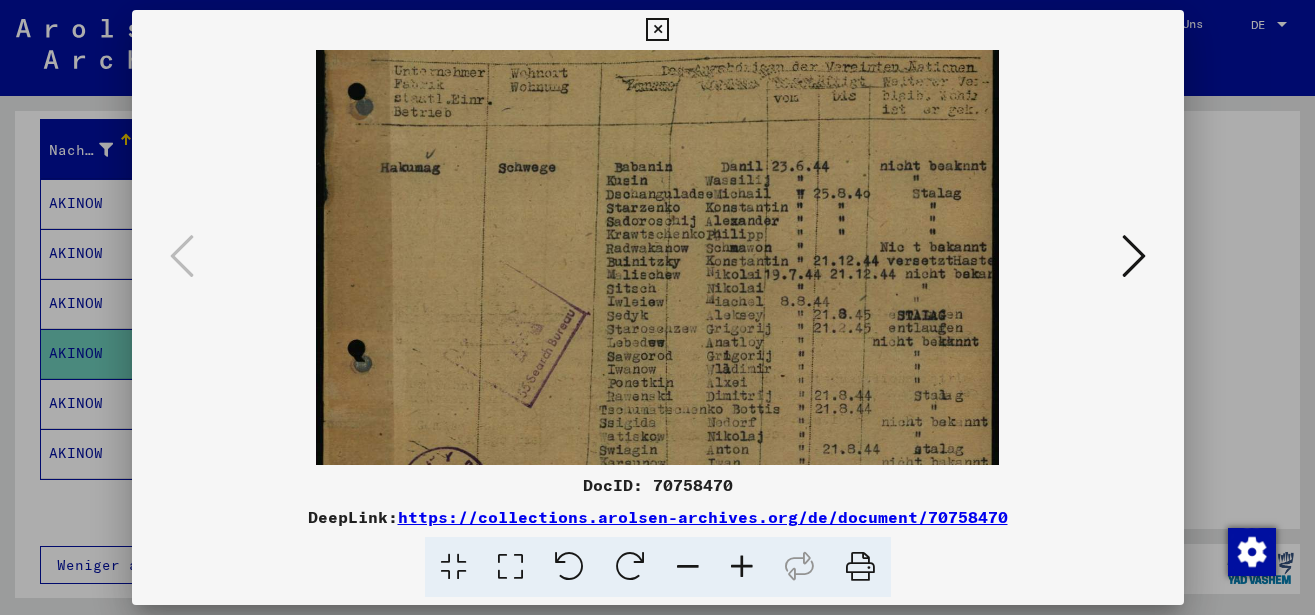 drag, startPoint x: 736, startPoint y: 368, endPoint x: 717, endPoint y: 241, distance: 128.41339 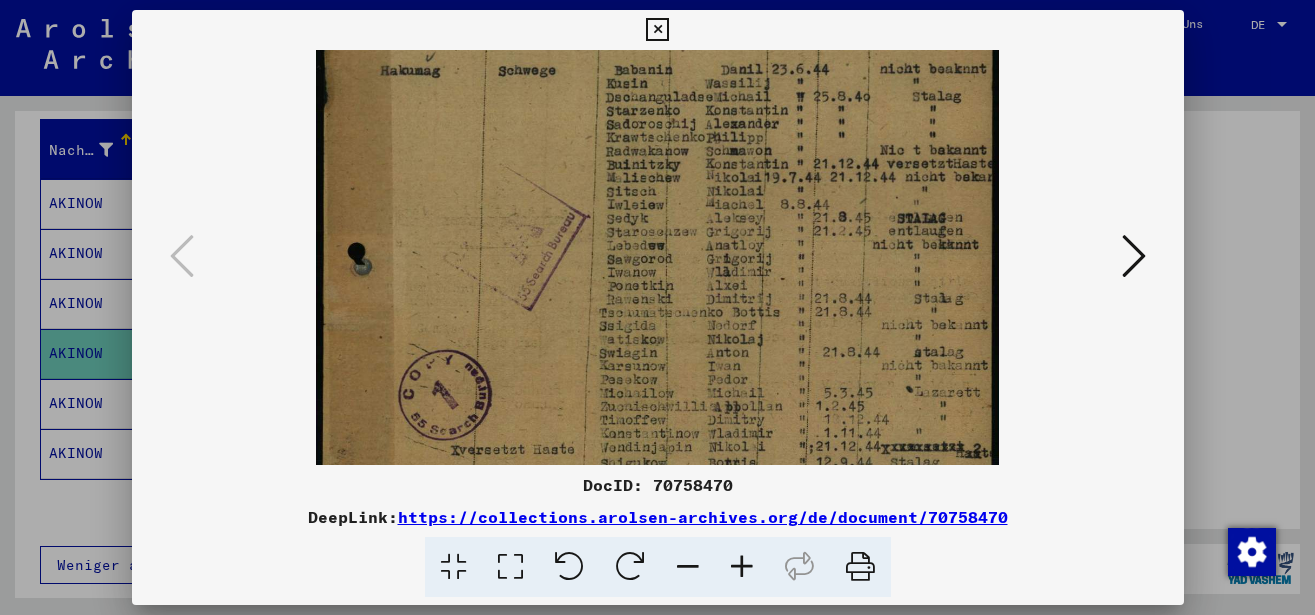 drag, startPoint x: 710, startPoint y: 371, endPoint x: 735, endPoint y: 274, distance: 100.16985 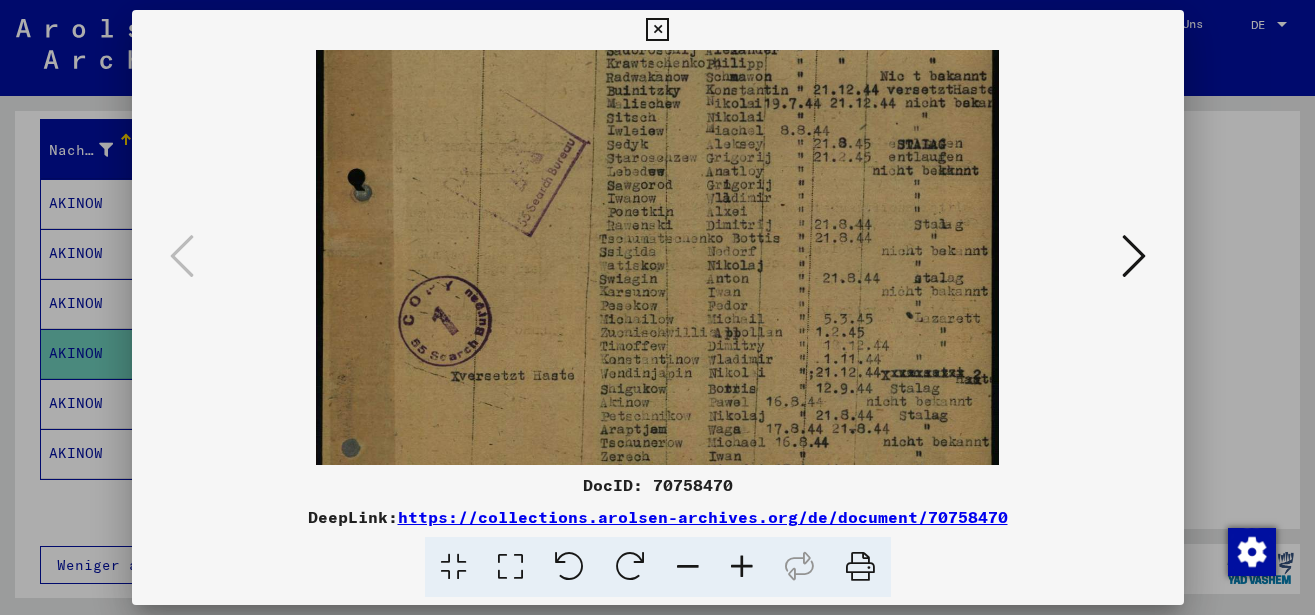drag, startPoint x: 714, startPoint y: 347, endPoint x: 723, endPoint y: 273, distance: 74.54529 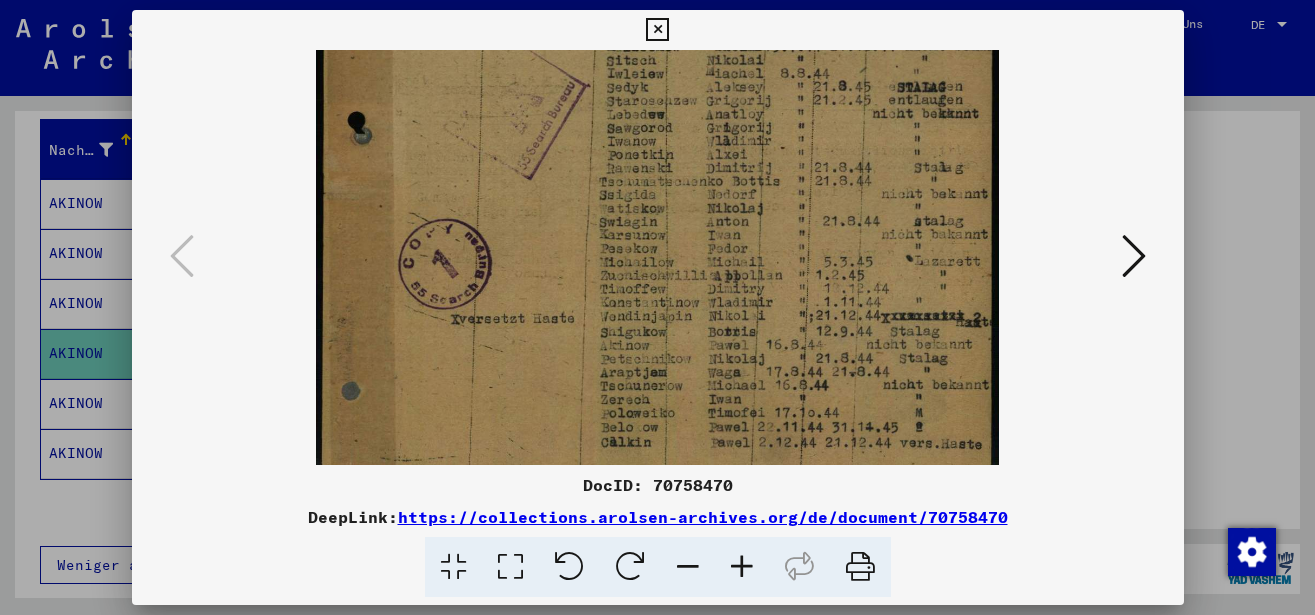 scroll, scrollTop: 550, scrollLeft: 0, axis: vertical 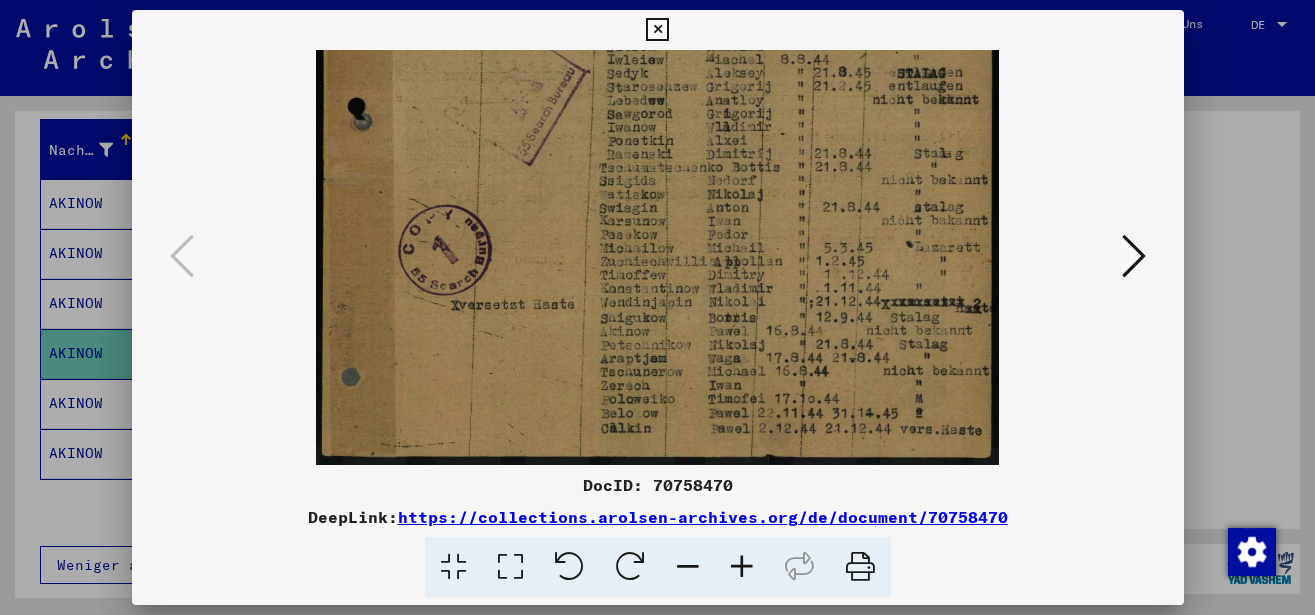 drag, startPoint x: 718, startPoint y: 340, endPoint x: 724, endPoint y: 247, distance: 93.193344 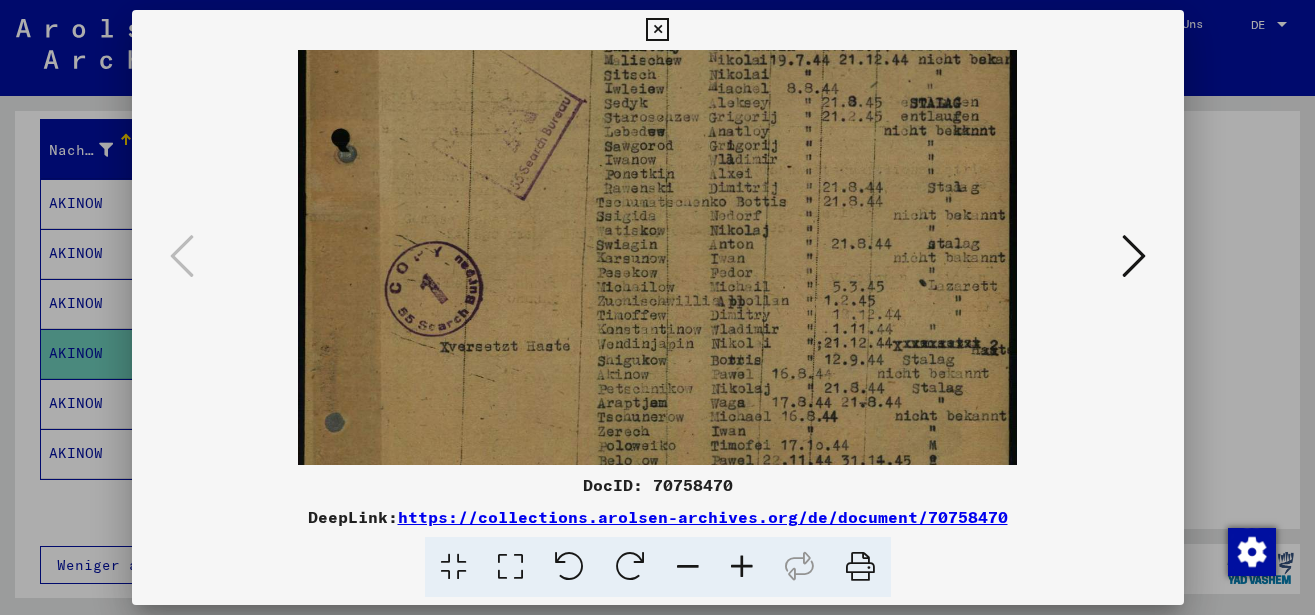 click at bounding box center [742, 567] 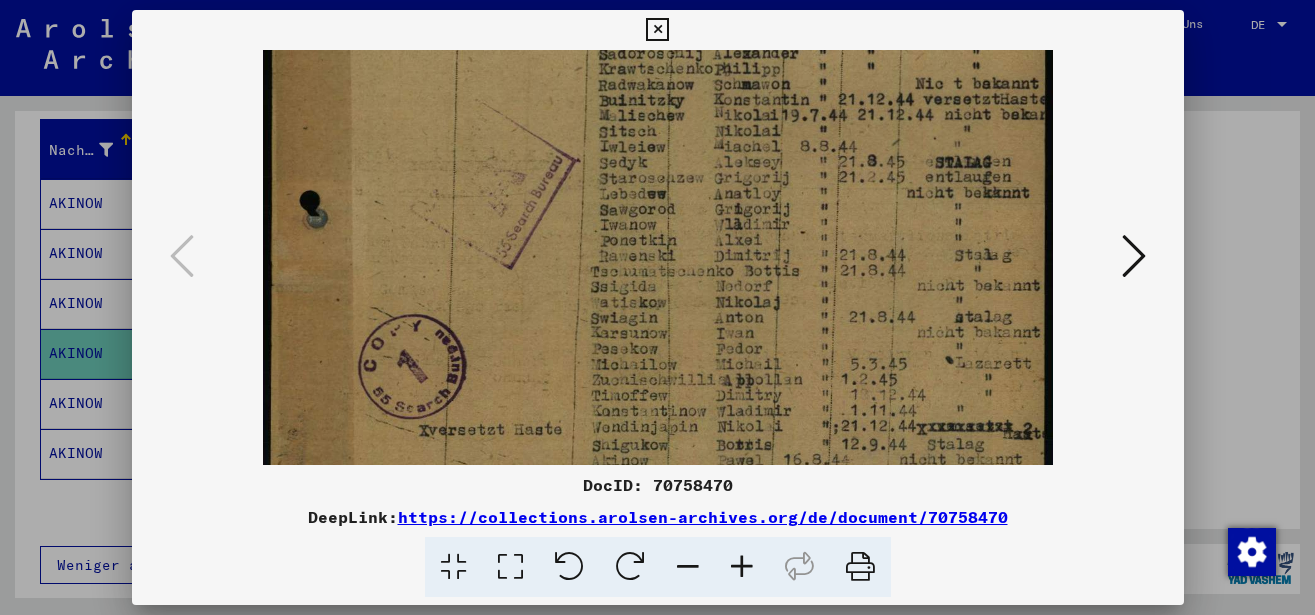 click at bounding box center [742, 567] 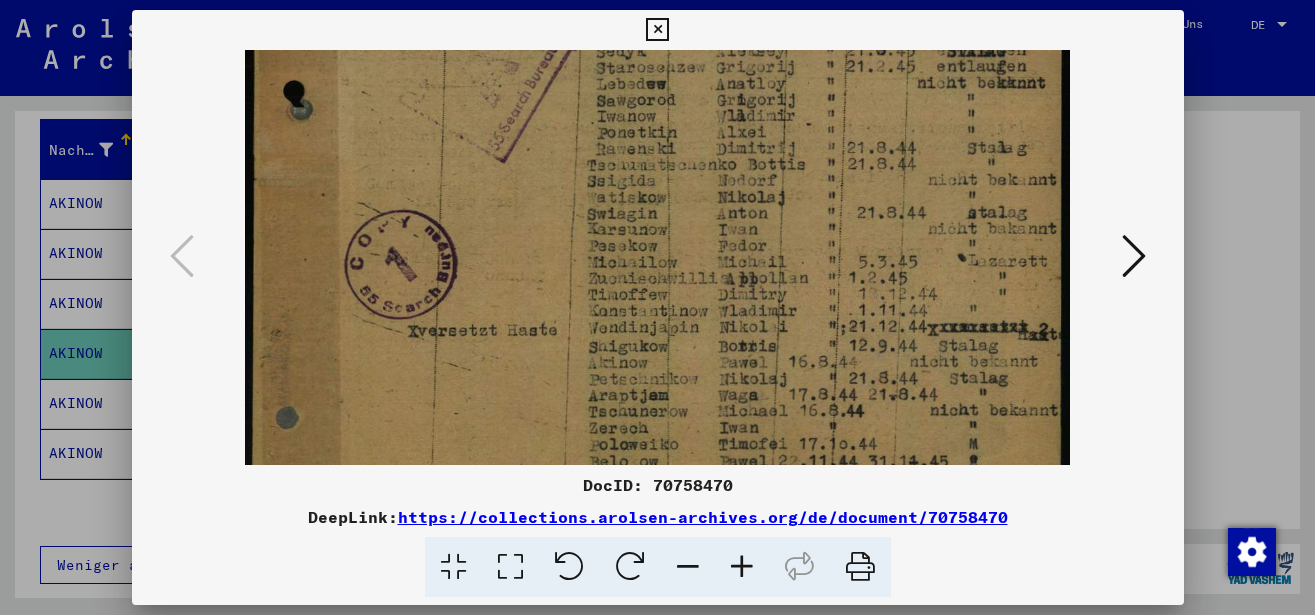 scroll, scrollTop: 750, scrollLeft: 0, axis: vertical 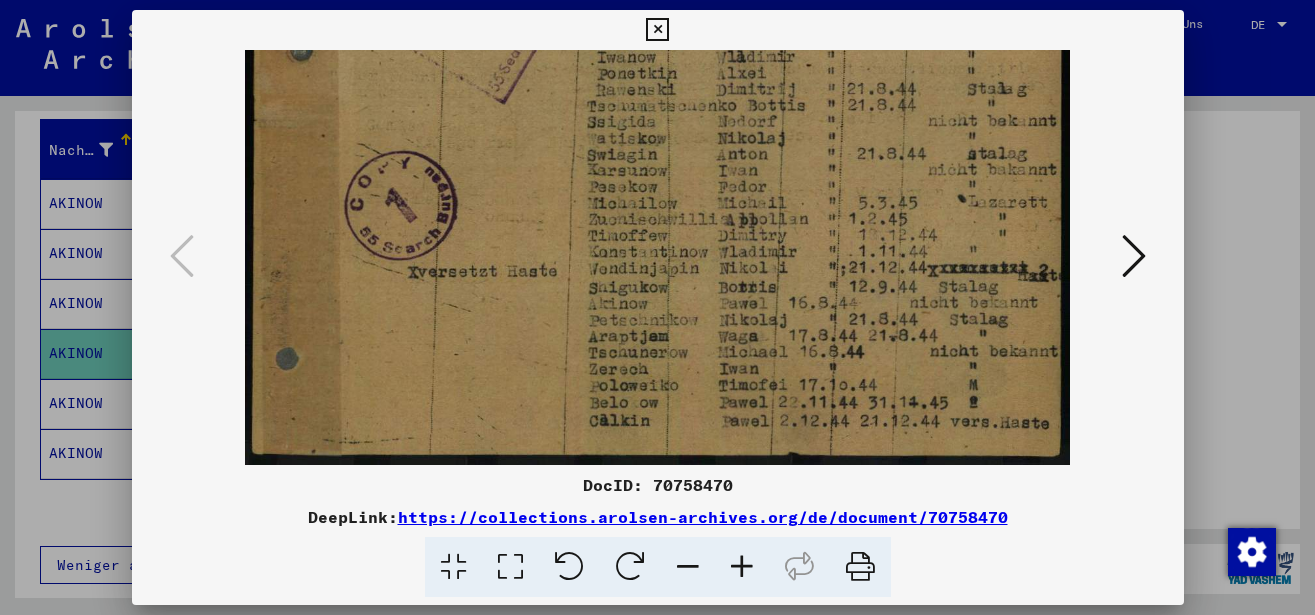 drag, startPoint x: 740, startPoint y: 342, endPoint x: 705, endPoint y: 139, distance: 205.99515 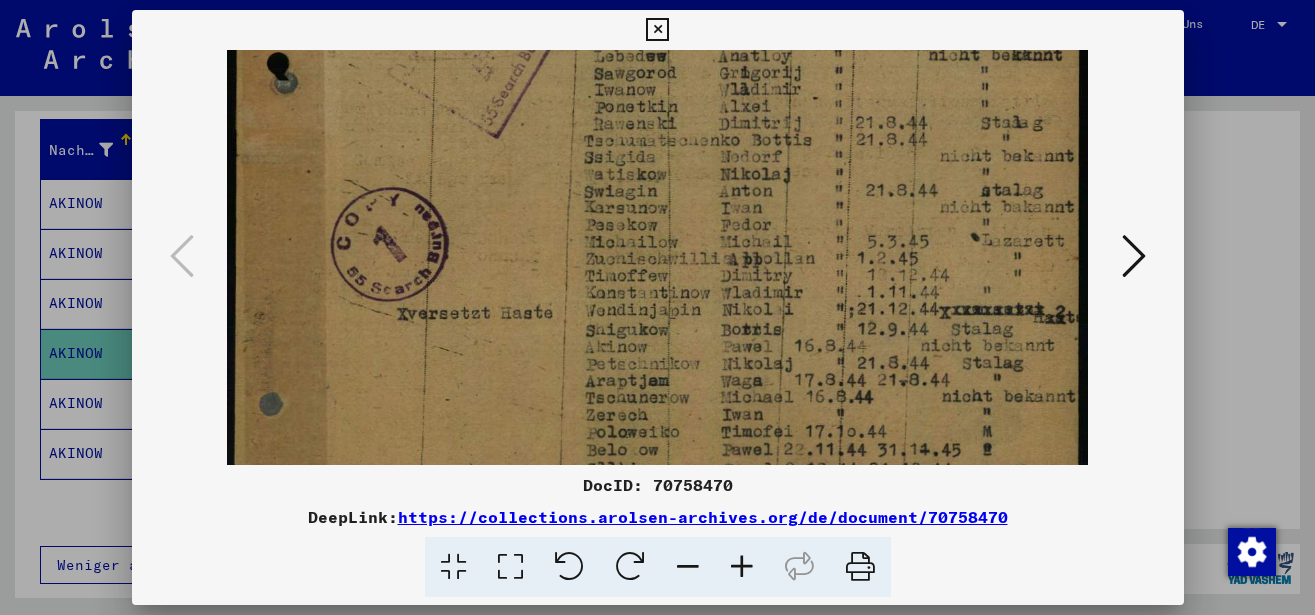 click at bounding box center (742, 567) 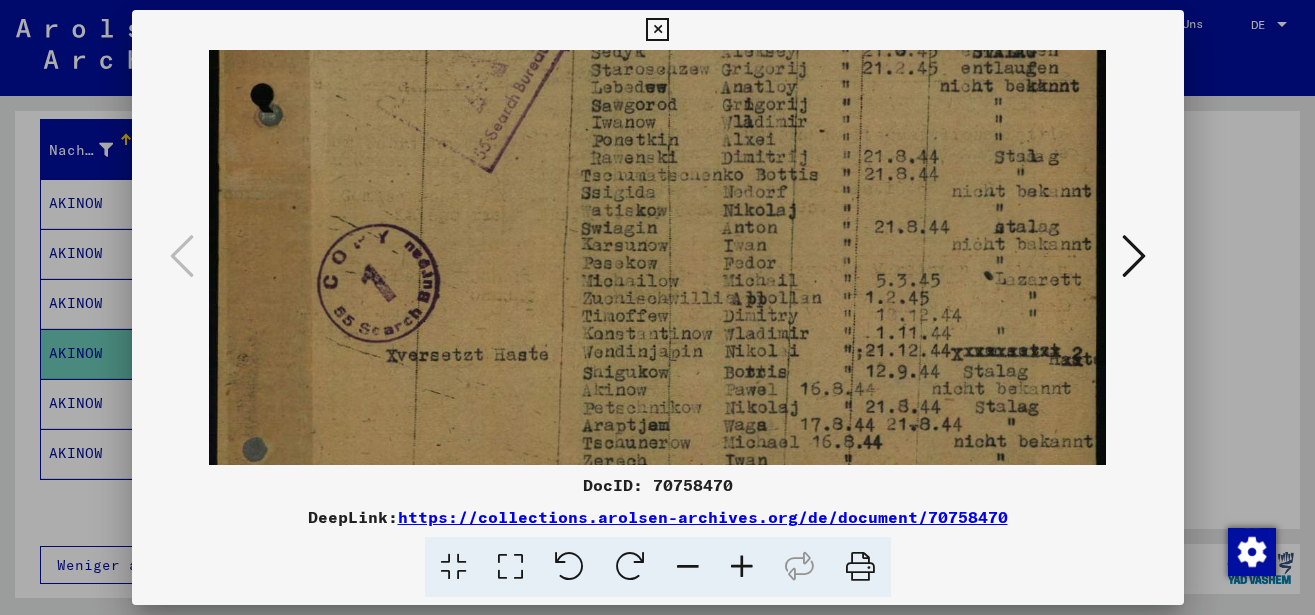 click at bounding box center (742, 567) 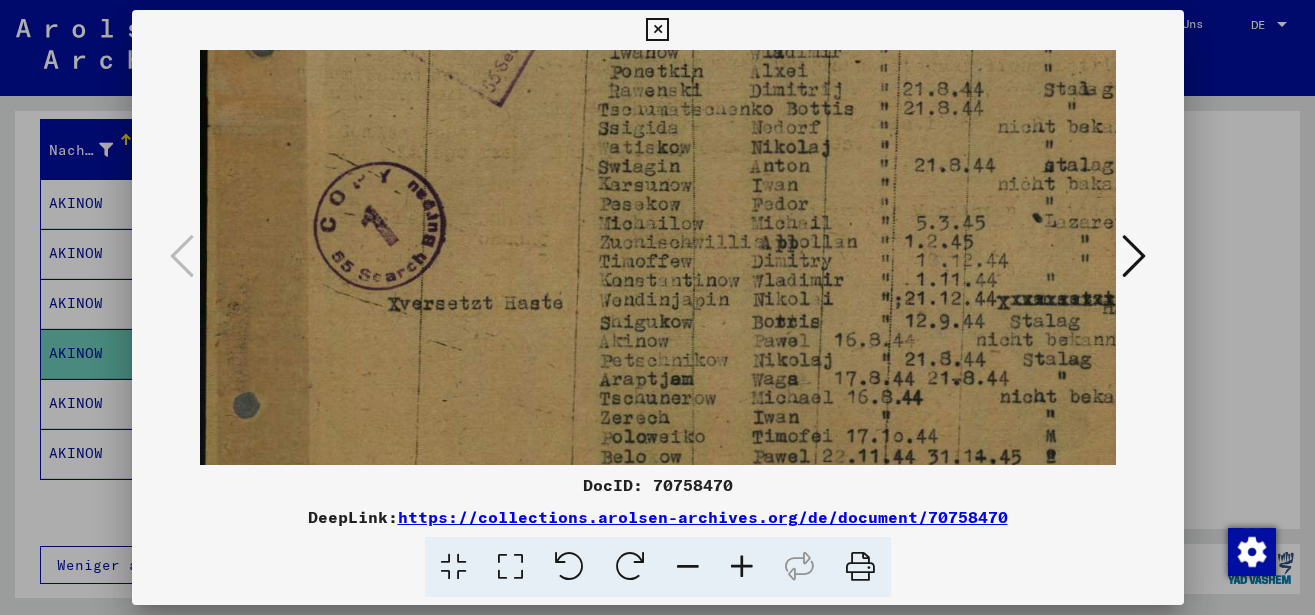scroll, scrollTop: 950, scrollLeft: 24, axis: both 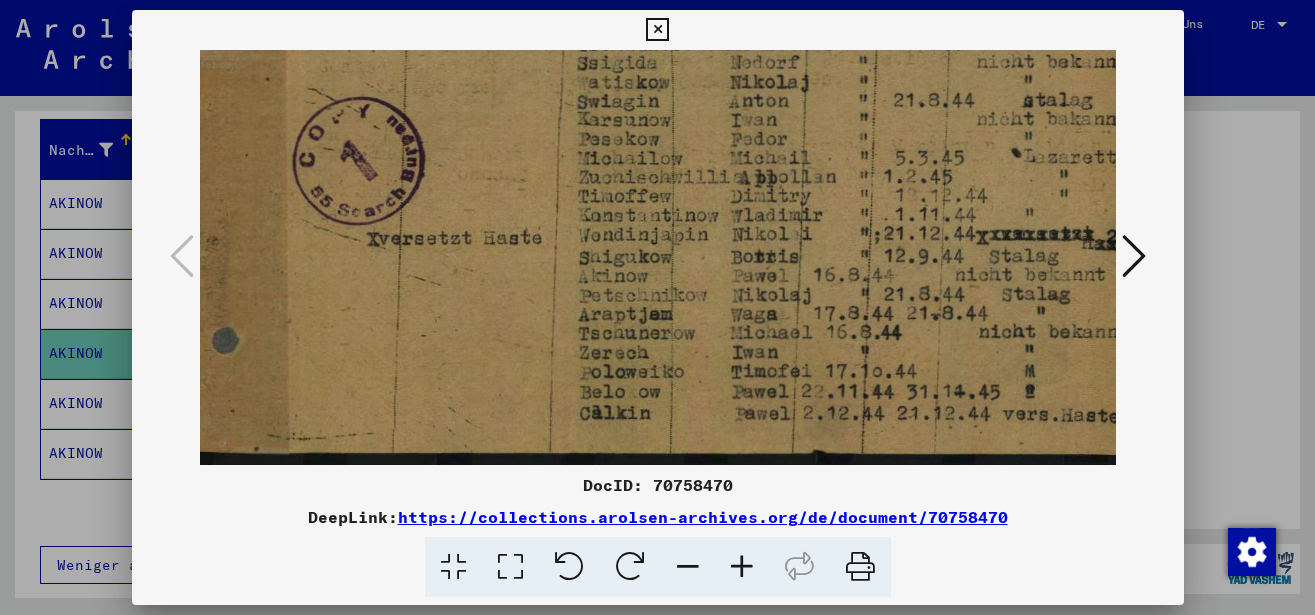 drag, startPoint x: 736, startPoint y: 327, endPoint x: 712, endPoint y: 64, distance: 264.09277 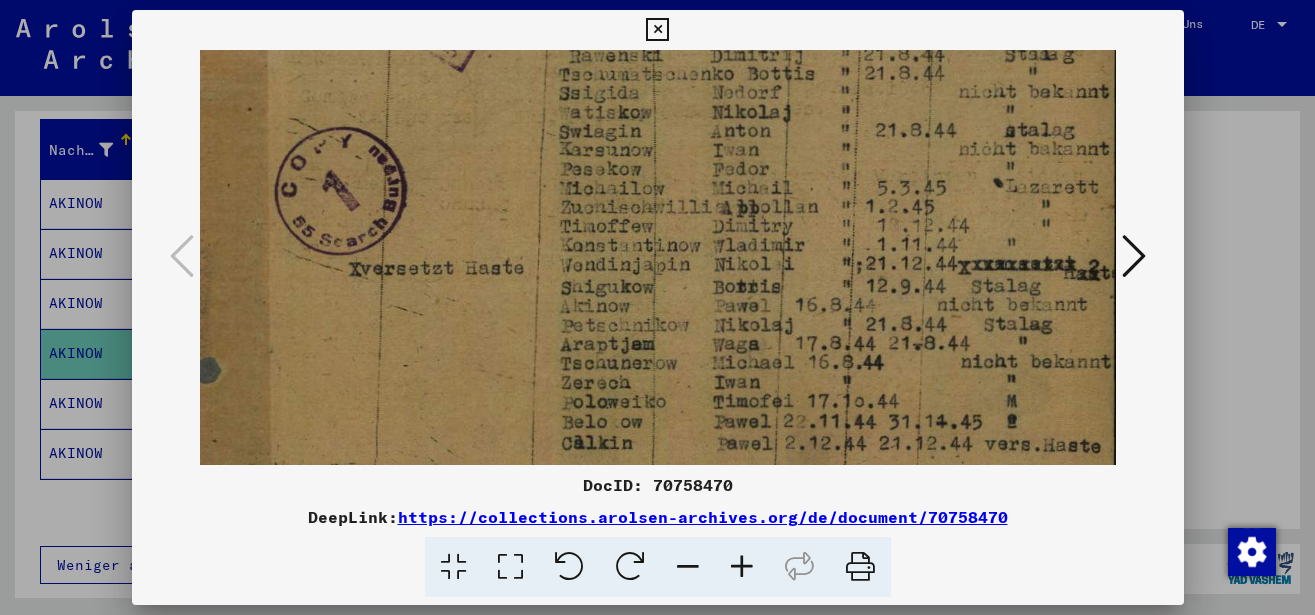 scroll, scrollTop: 931, scrollLeft: 42, axis: both 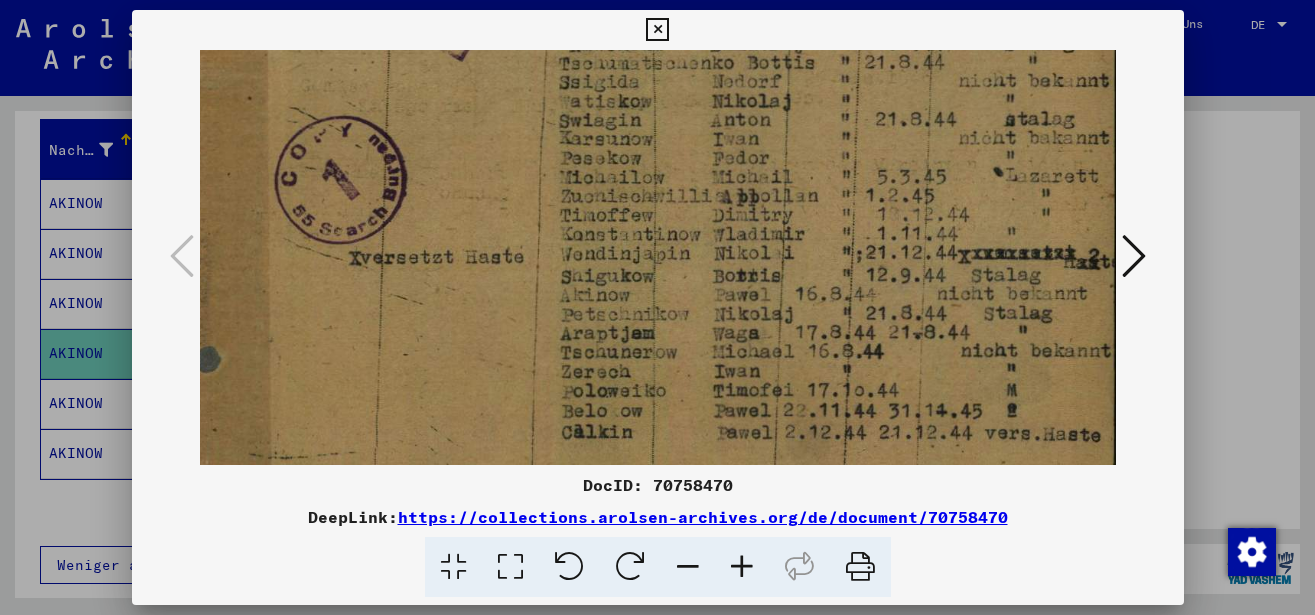 drag, startPoint x: 722, startPoint y: 325, endPoint x: 692, endPoint y: 297, distance: 41.036568 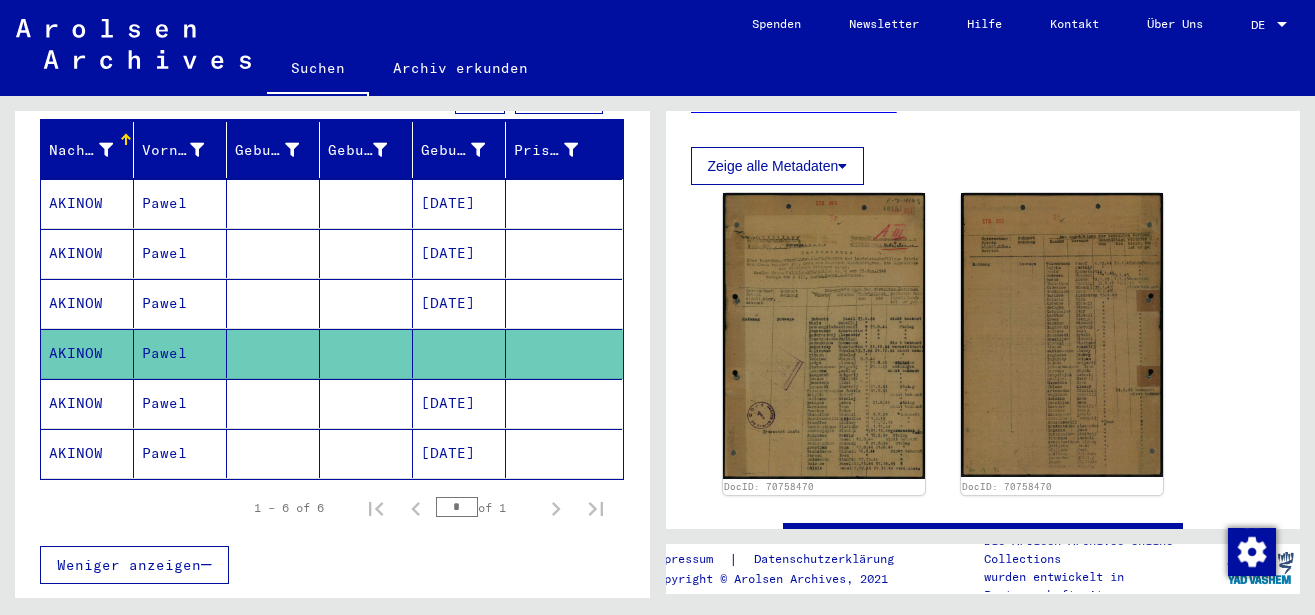 click on "Pawel" 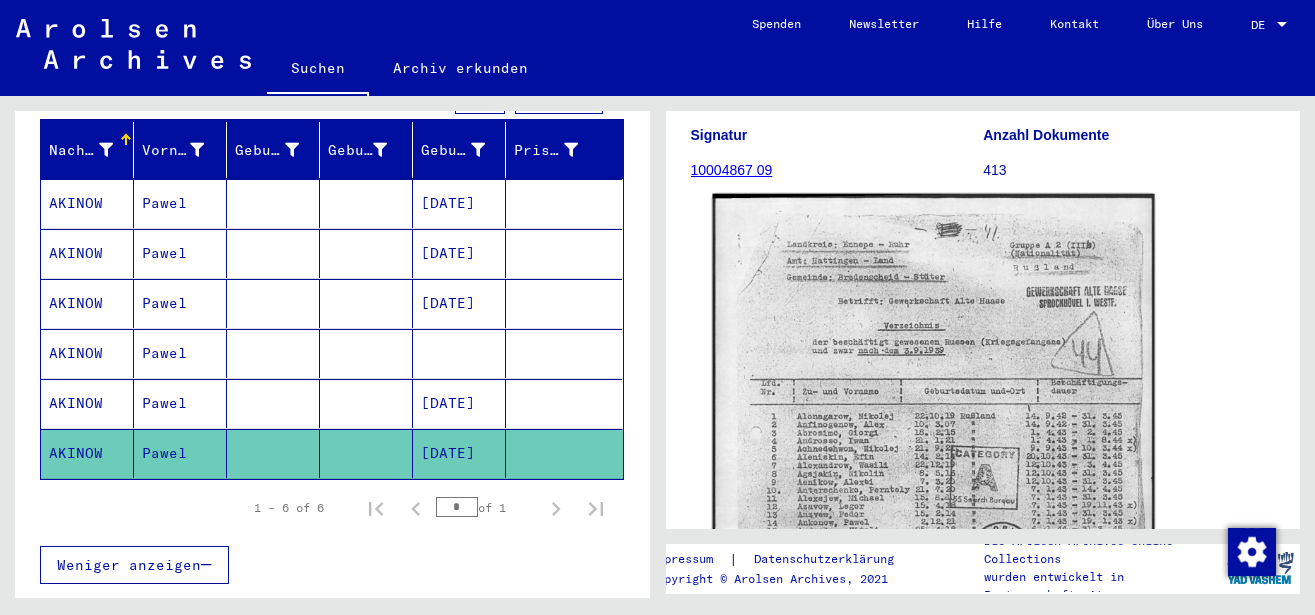scroll, scrollTop: 324, scrollLeft: 0, axis: vertical 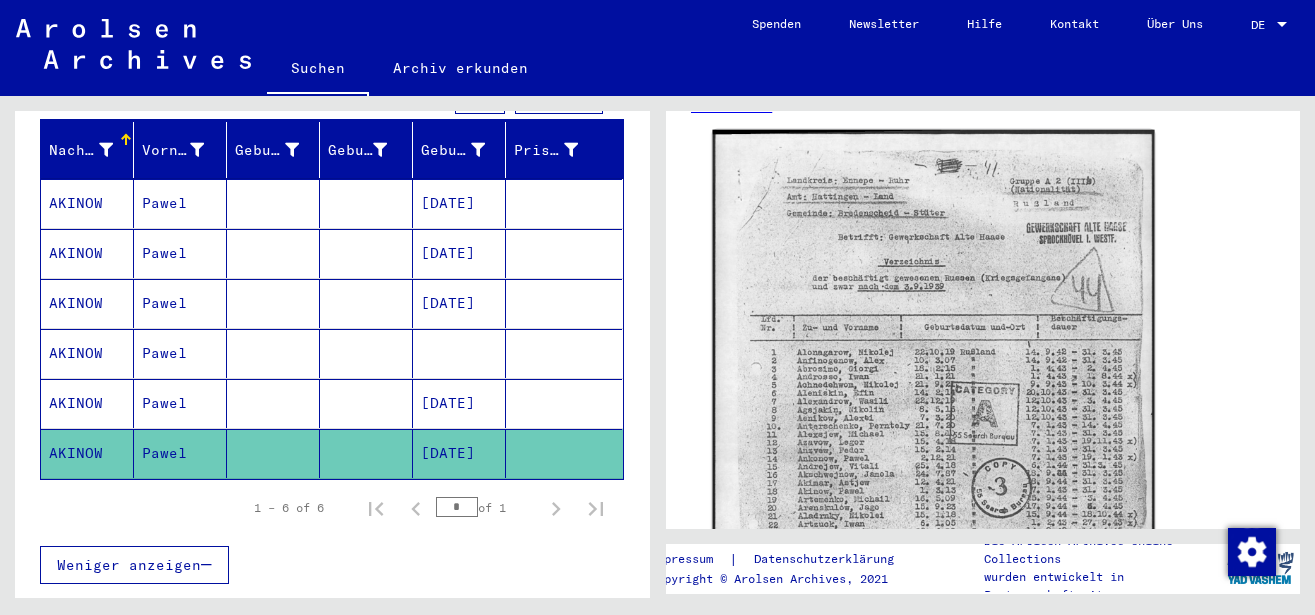 click 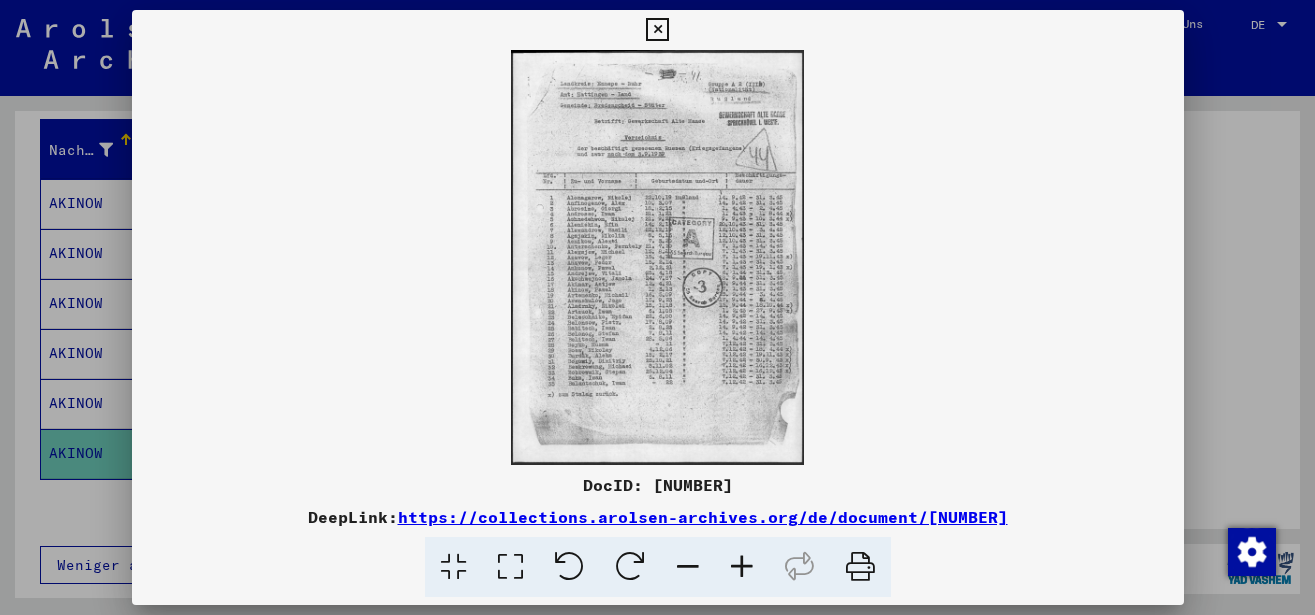 click at bounding box center [742, 567] 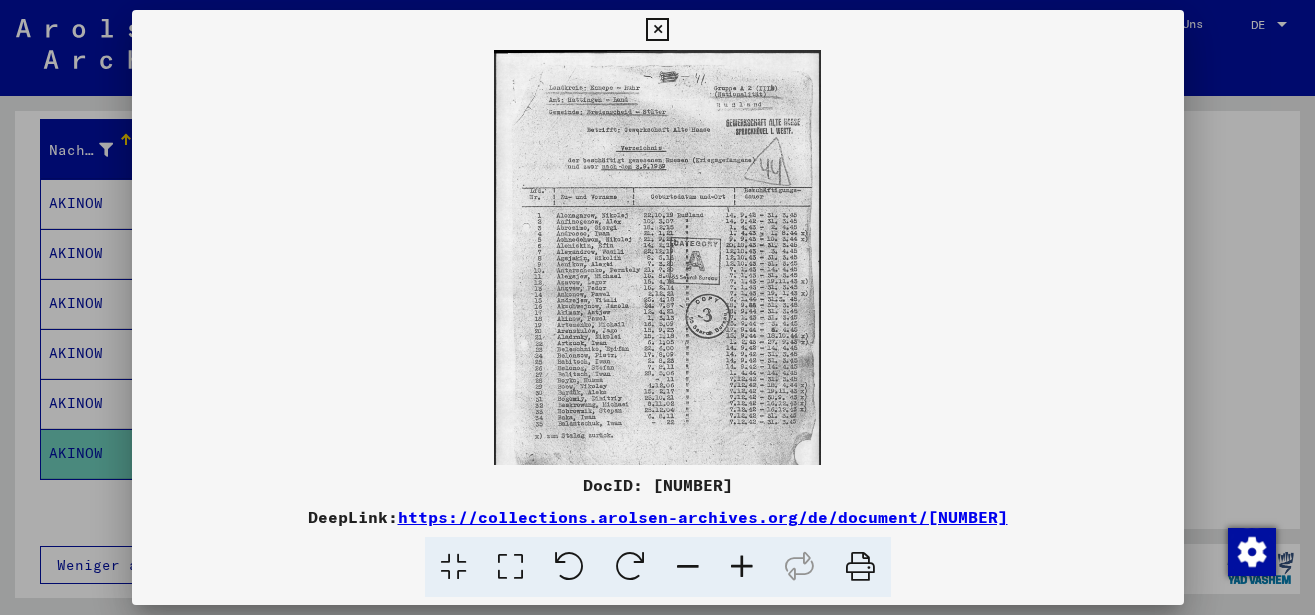 click at bounding box center [742, 567] 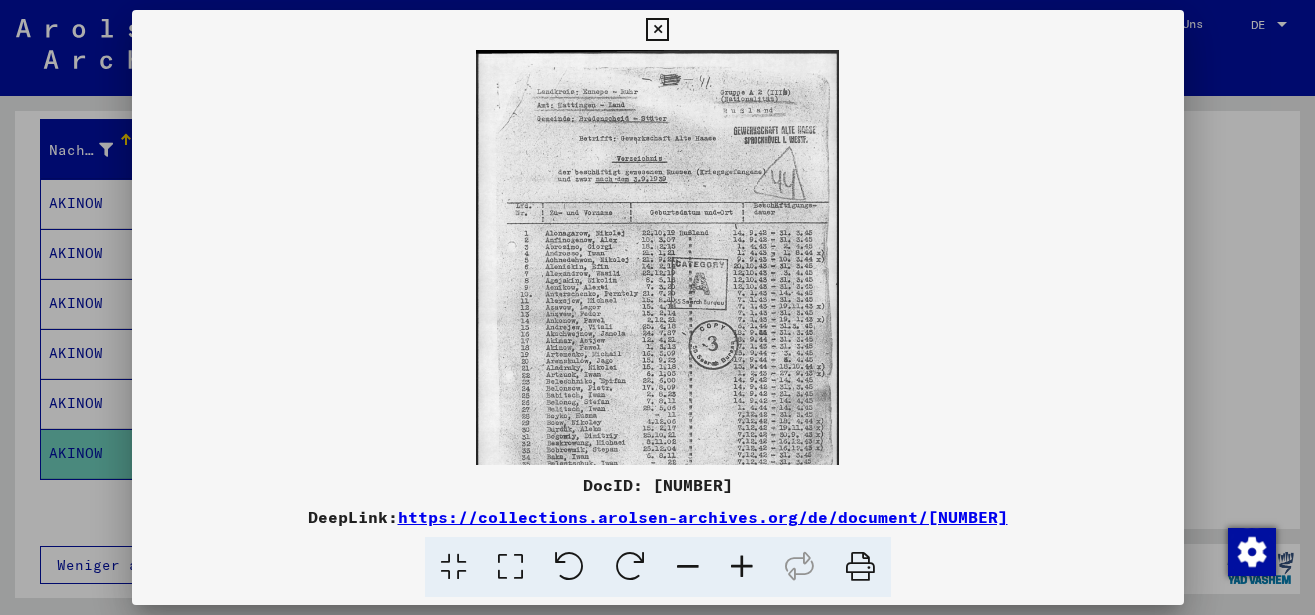 click at bounding box center (742, 567) 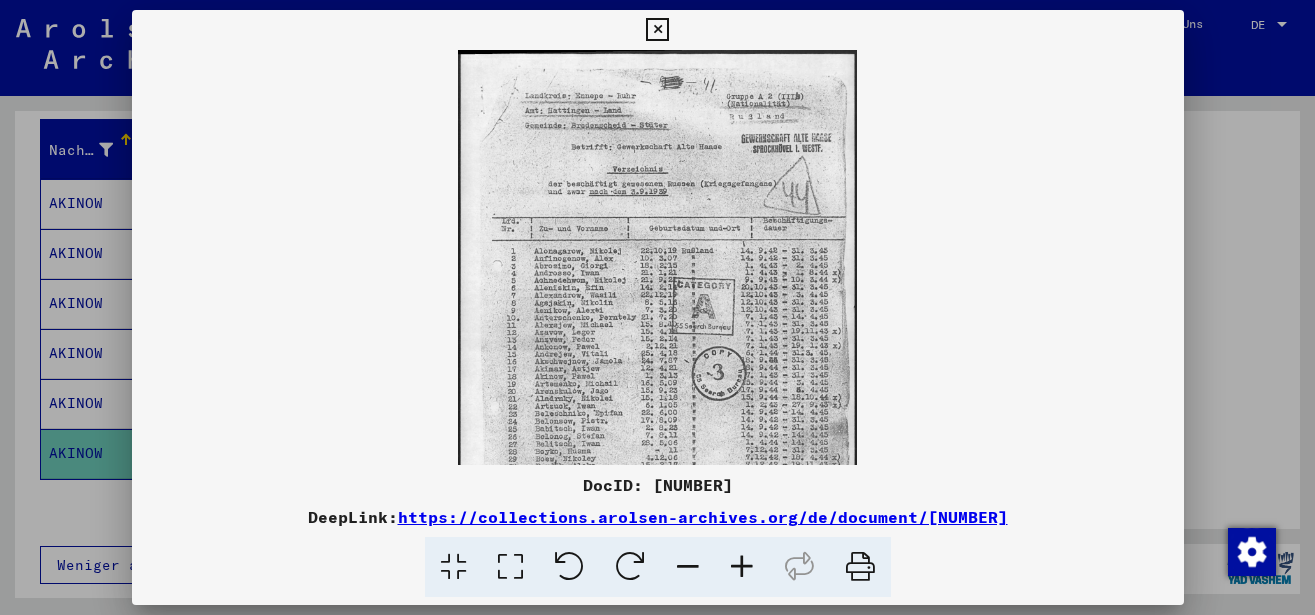 click at bounding box center (742, 567) 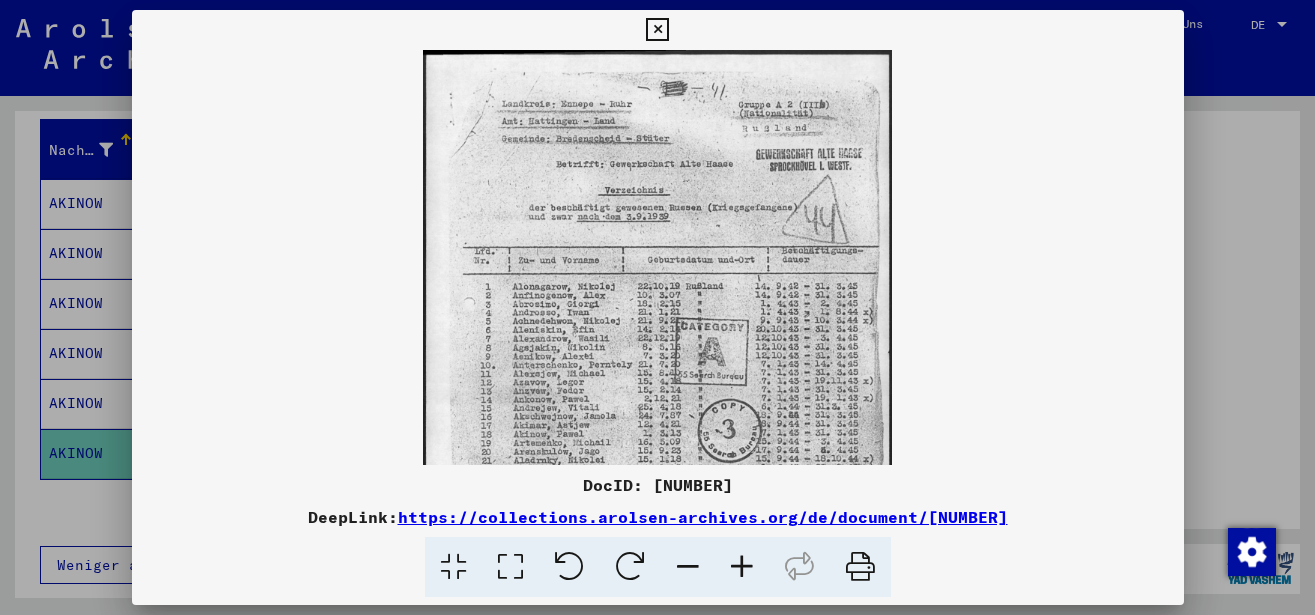 click at bounding box center [742, 567] 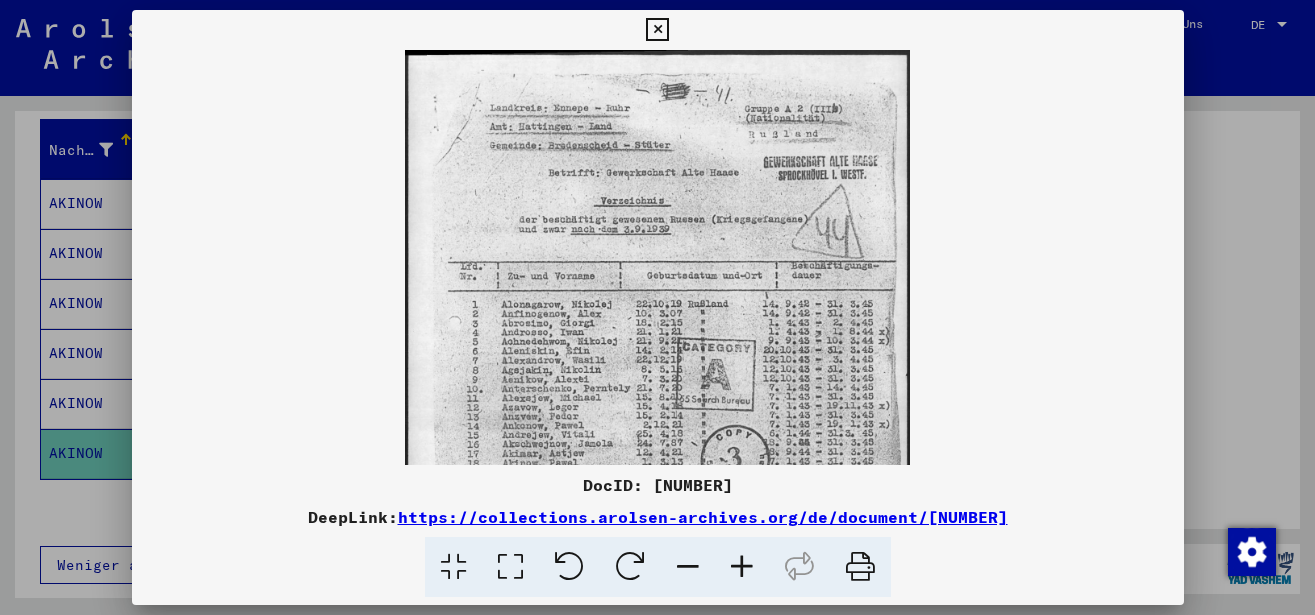 click at bounding box center [742, 567] 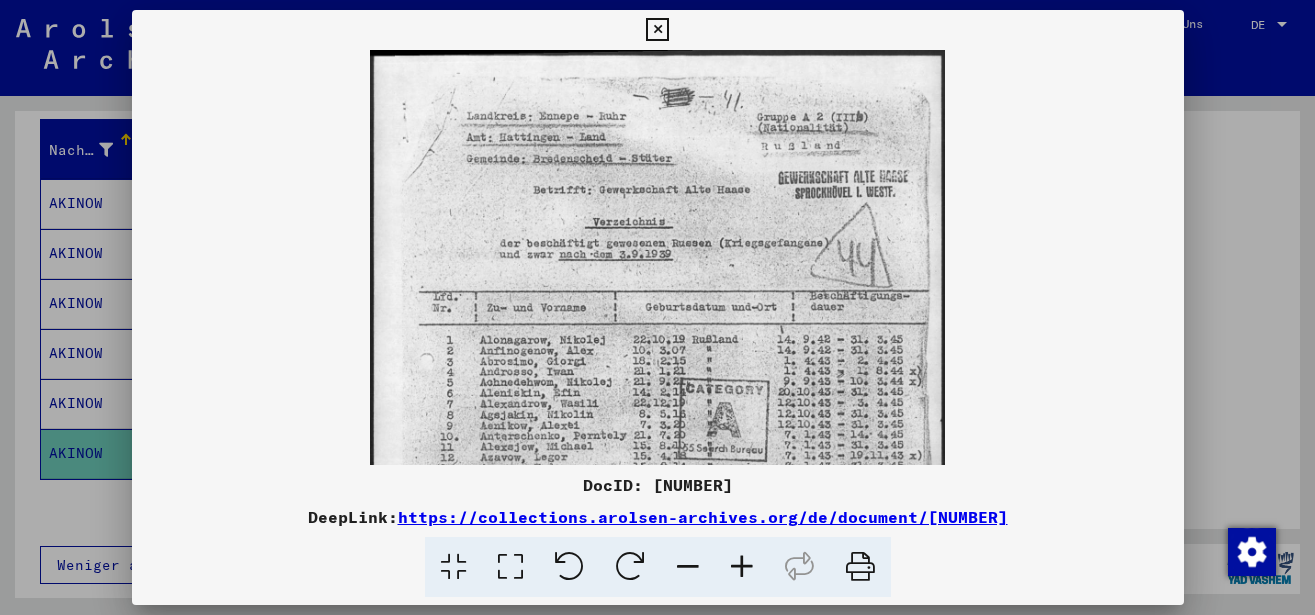 click at bounding box center [742, 567] 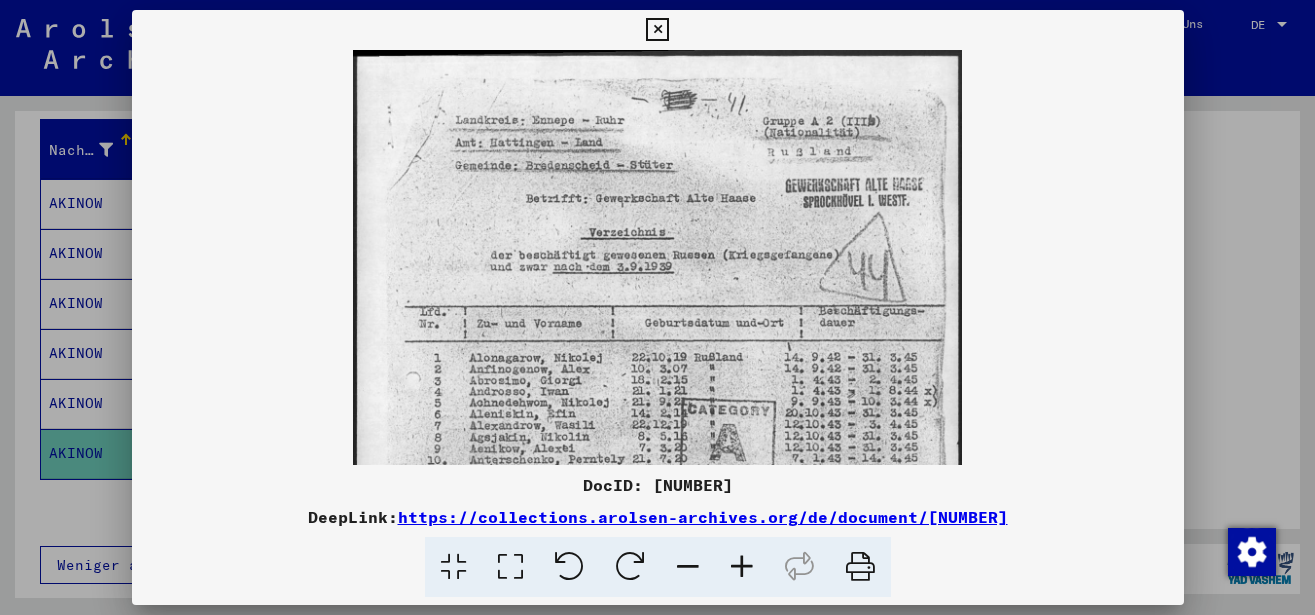 click at bounding box center (742, 567) 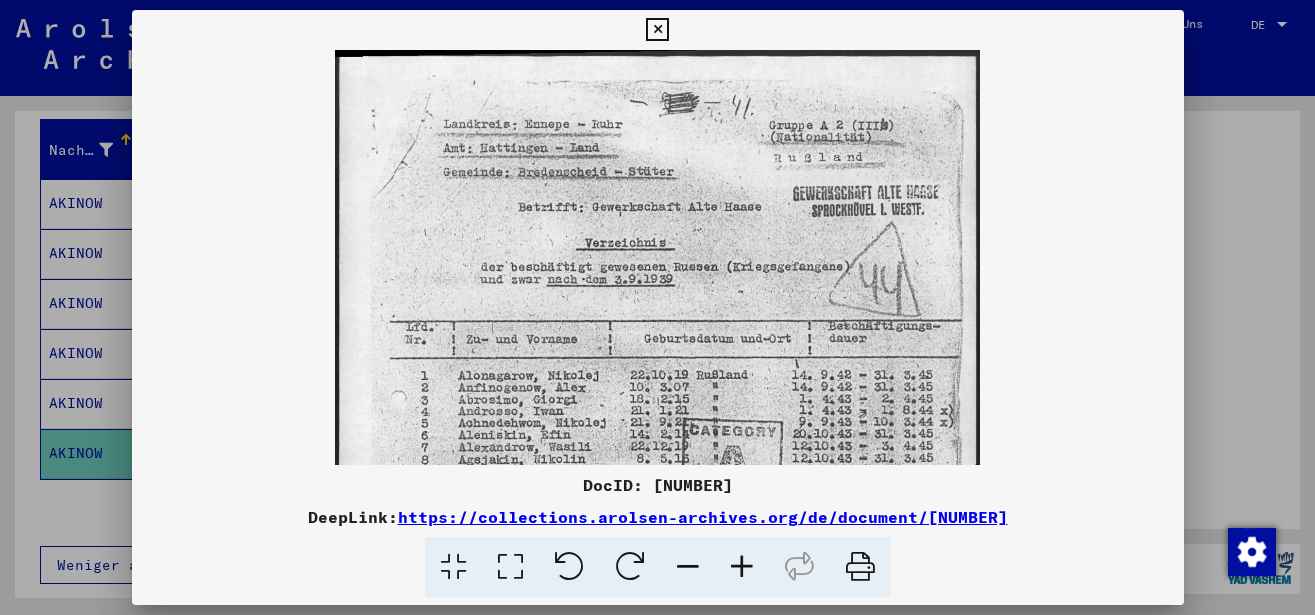 click at bounding box center (742, 567) 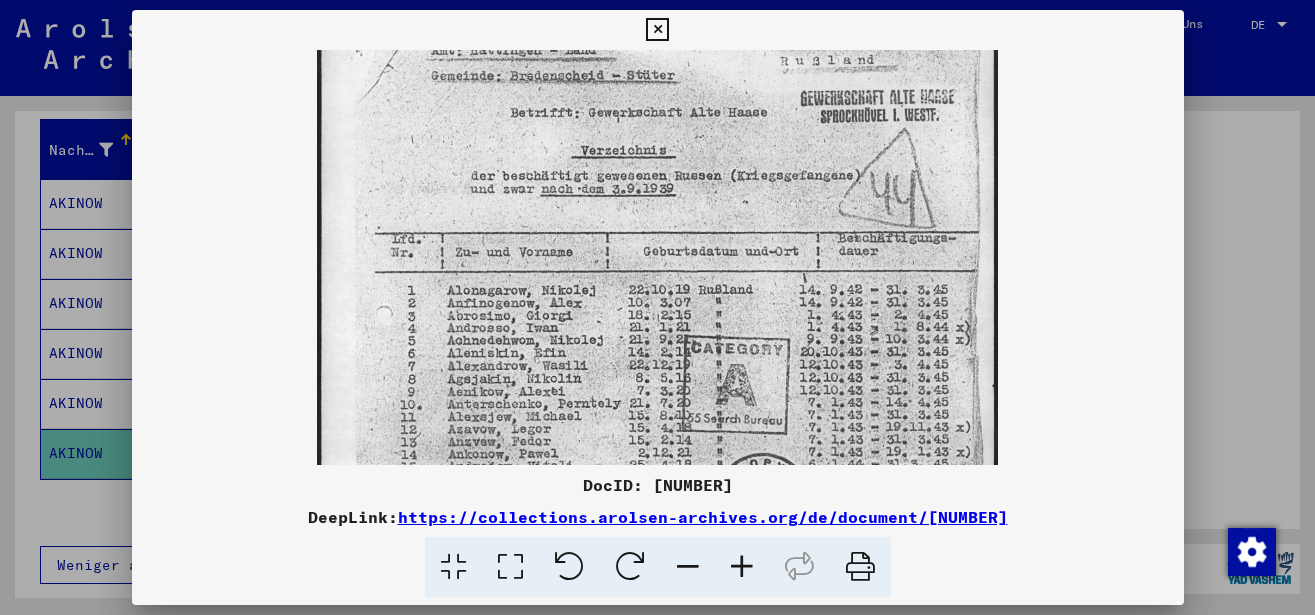scroll, scrollTop: 121, scrollLeft: 0, axis: vertical 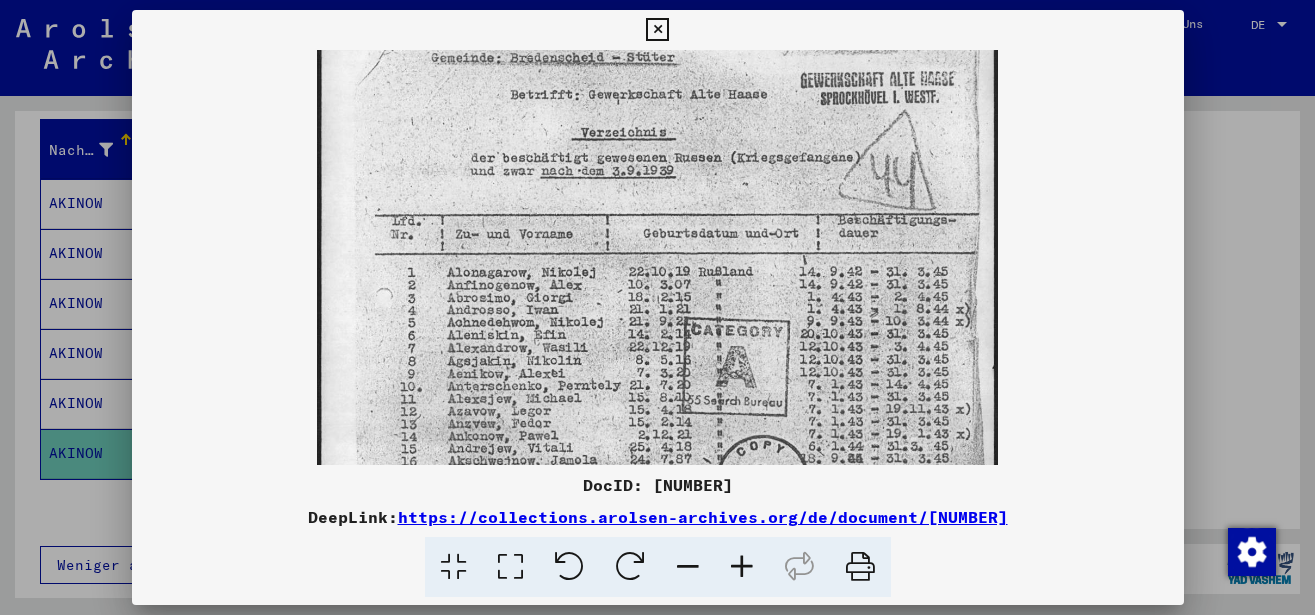 drag, startPoint x: 727, startPoint y: 342, endPoint x: 723, endPoint y: 221, distance: 121.0661 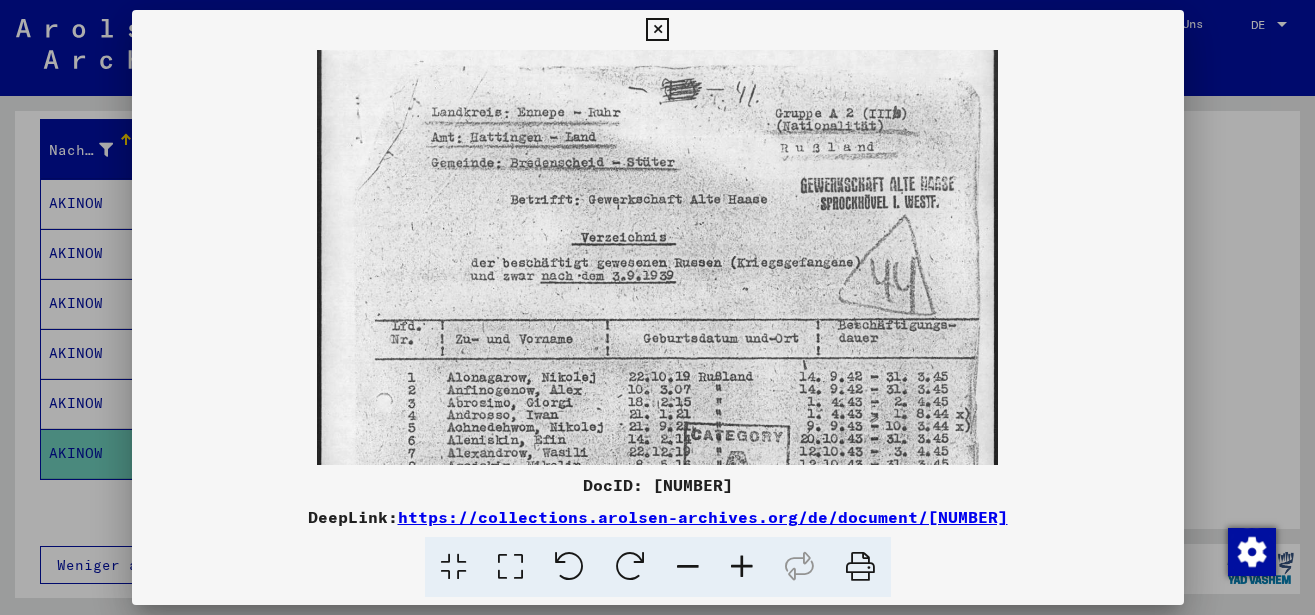 scroll, scrollTop: 15, scrollLeft: 0, axis: vertical 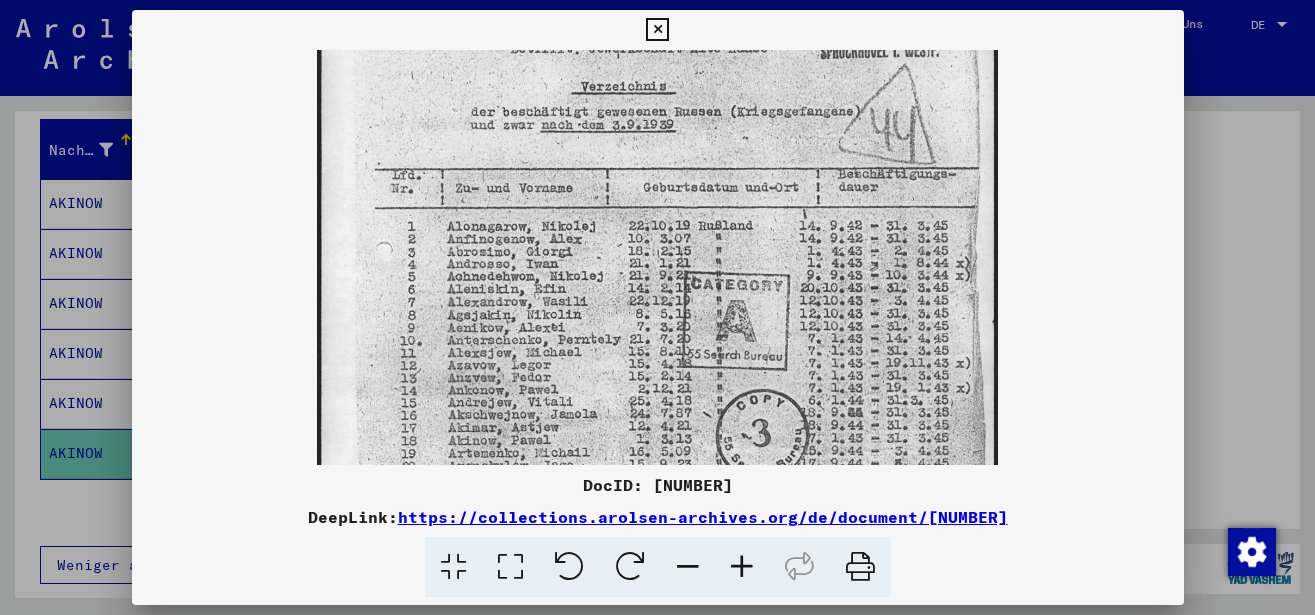 drag, startPoint x: 700, startPoint y: 270, endPoint x: 702, endPoint y: 224, distance: 46.043457 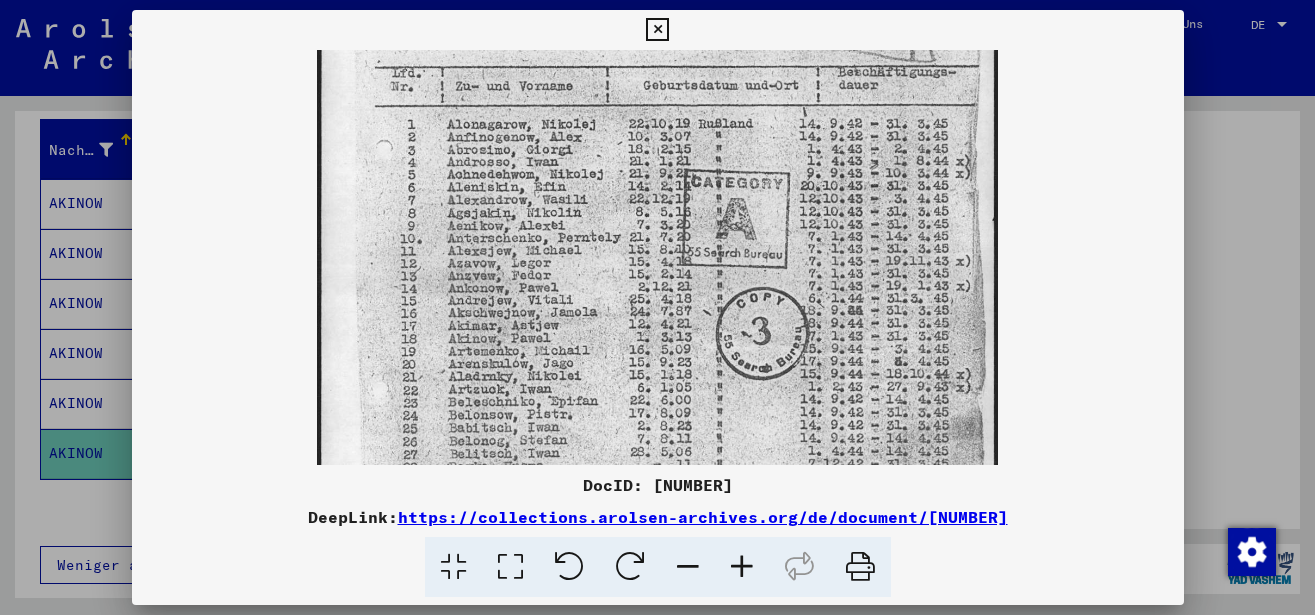 scroll, scrollTop: 270, scrollLeft: 0, axis: vertical 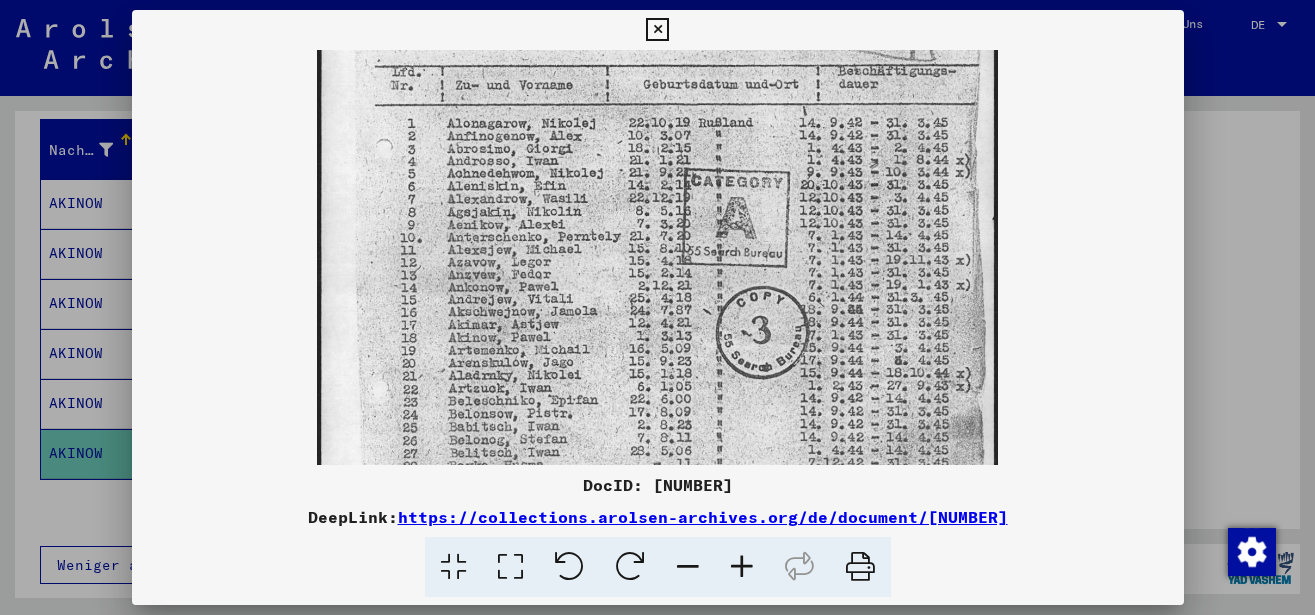 drag, startPoint x: 681, startPoint y: 332, endPoint x: 681, endPoint y: 229, distance: 103 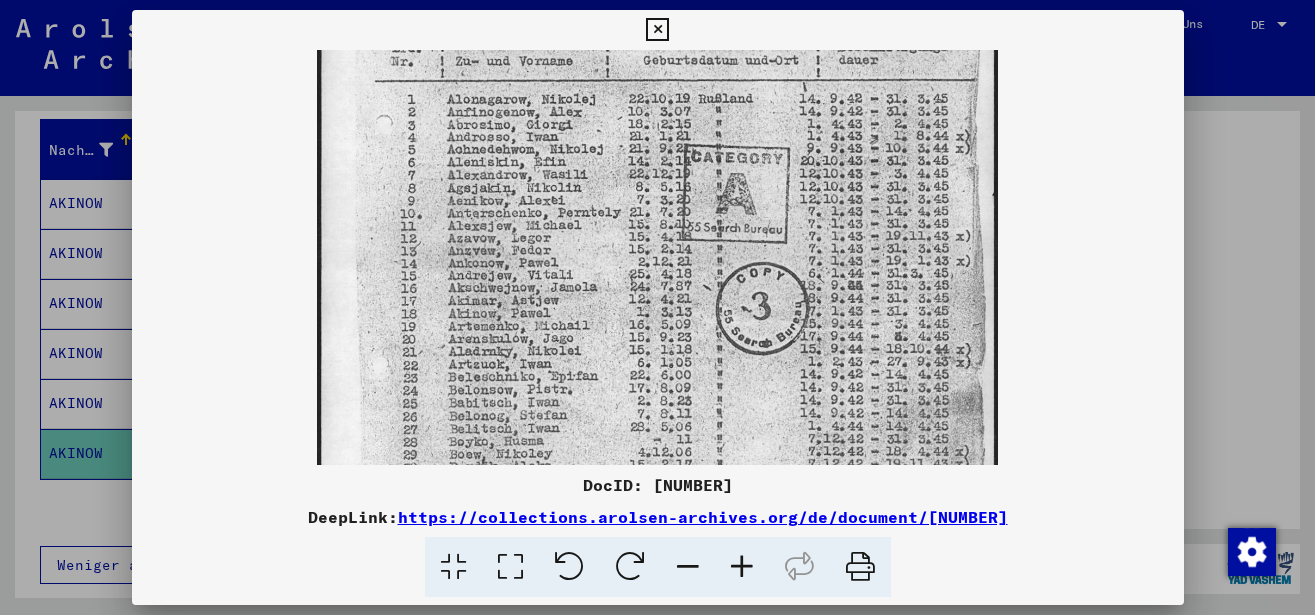 scroll, scrollTop: 312, scrollLeft: 0, axis: vertical 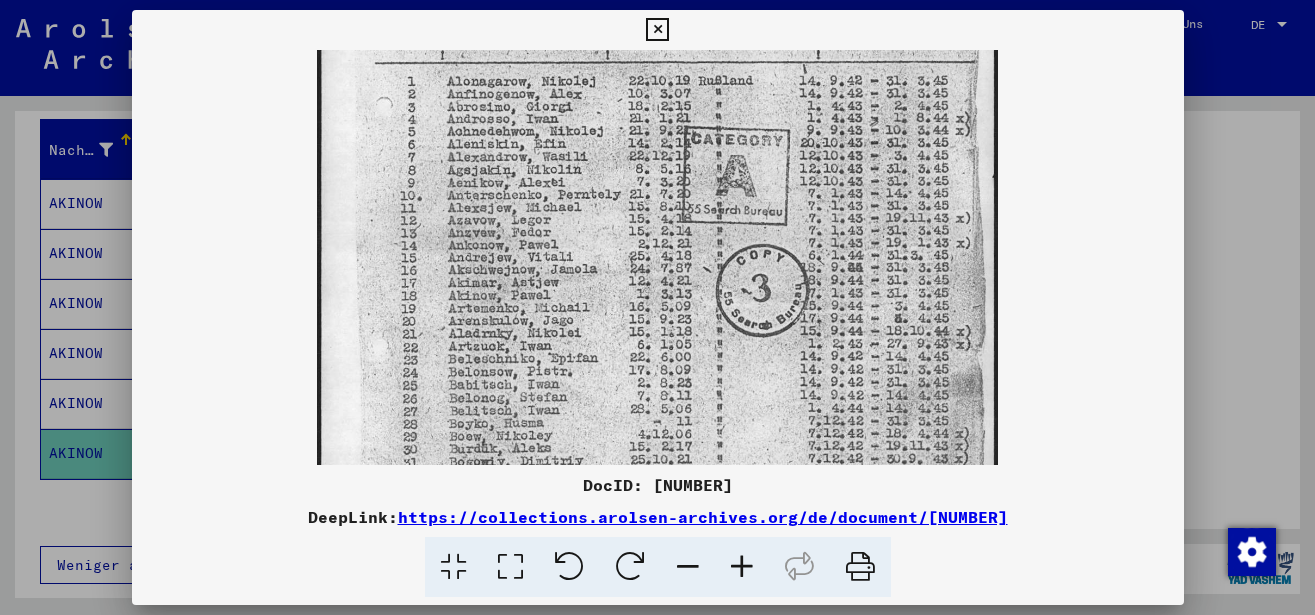 drag, startPoint x: 666, startPoint y: 312, endPoint x: 666, endPoint y: 270, distance: 42 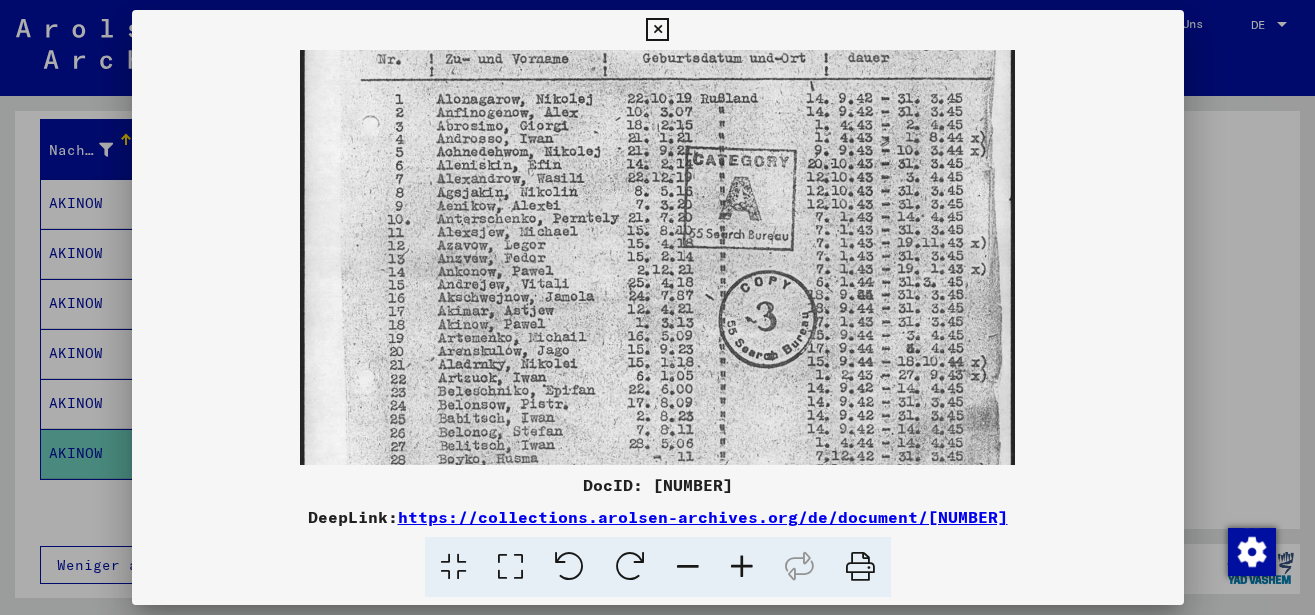 click at bounding box center (742, 567) 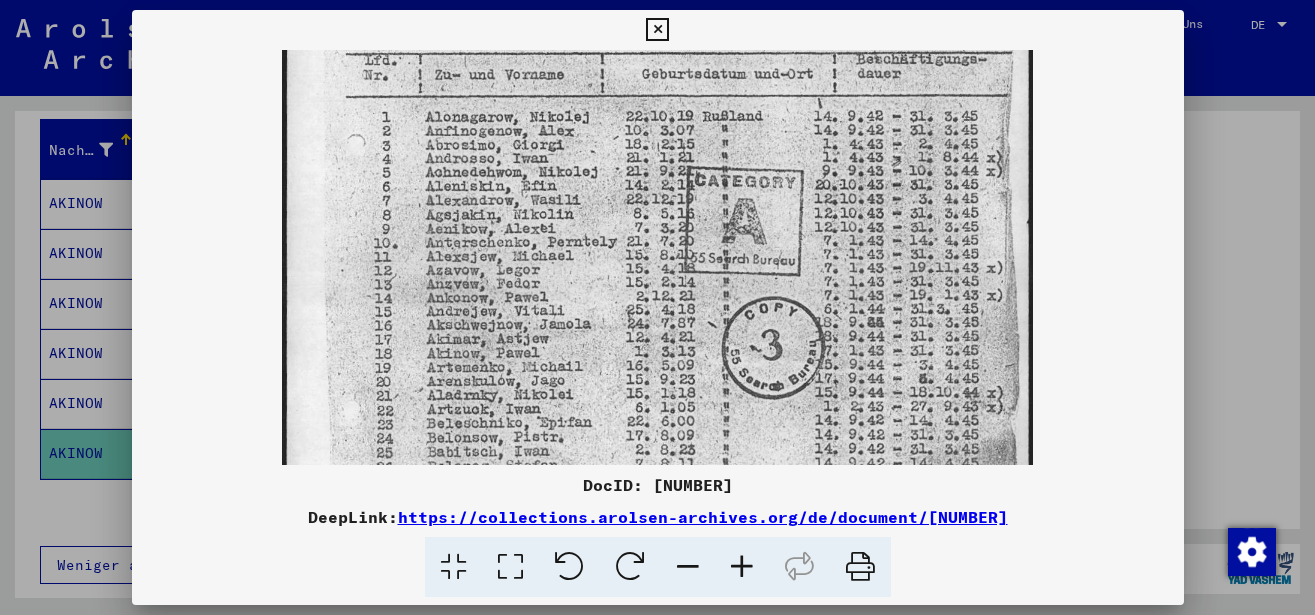 click at bounding box center (742, 567) 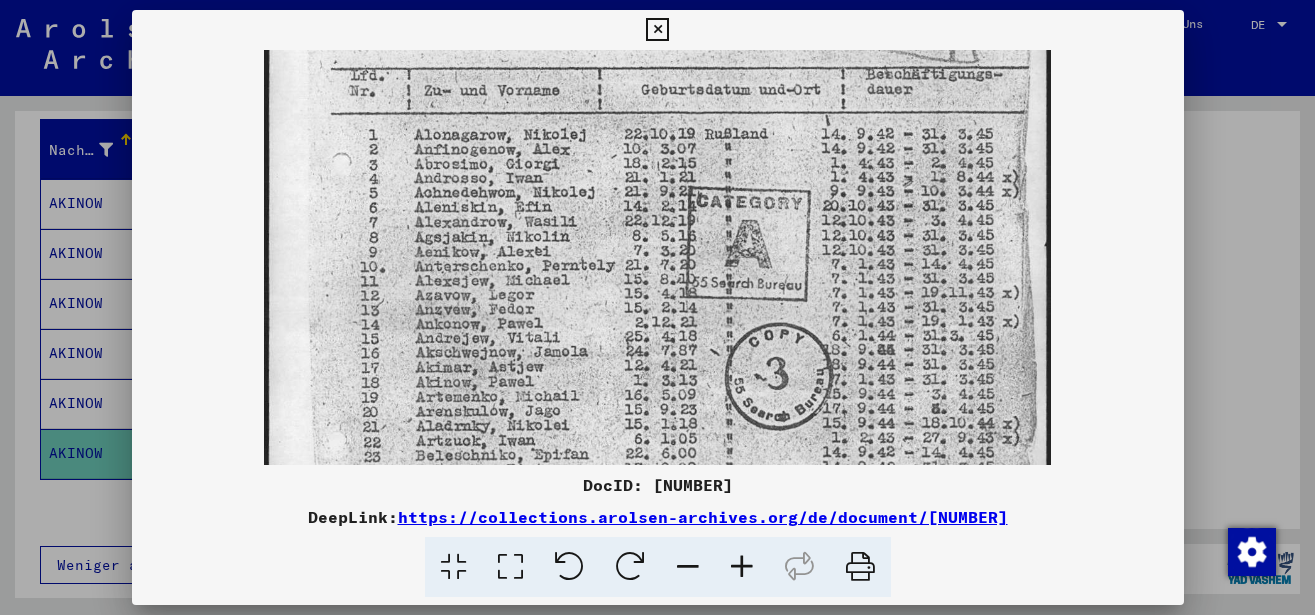 click at bounding box center (742, 567) 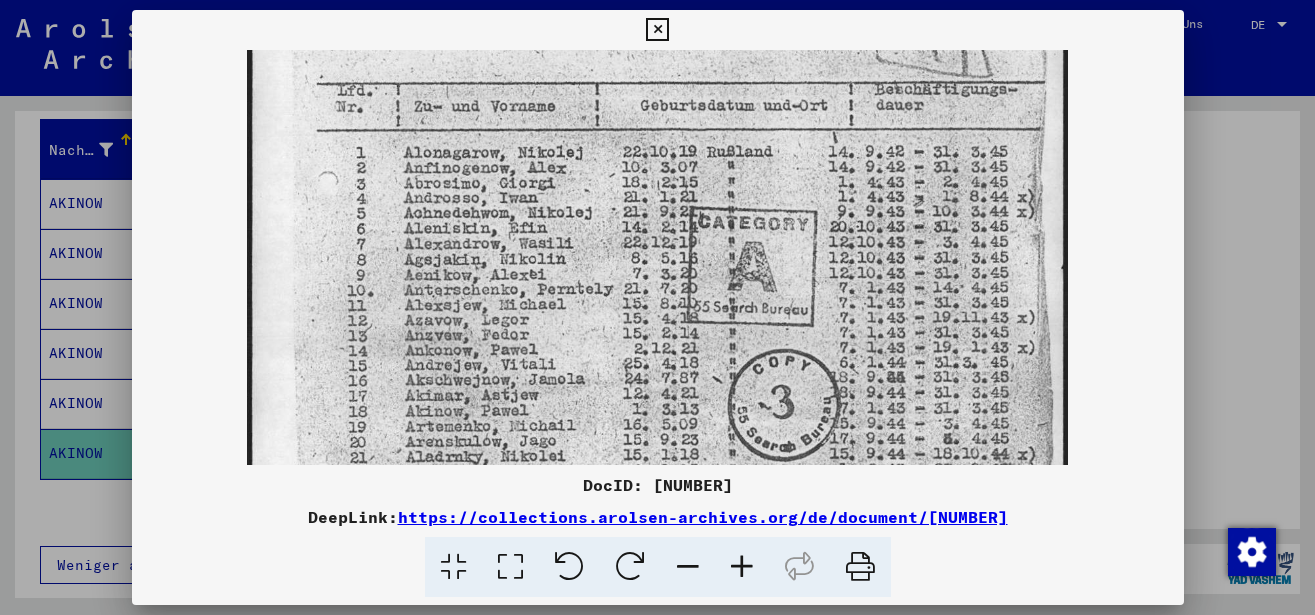 click at bounding box center (742, 567) 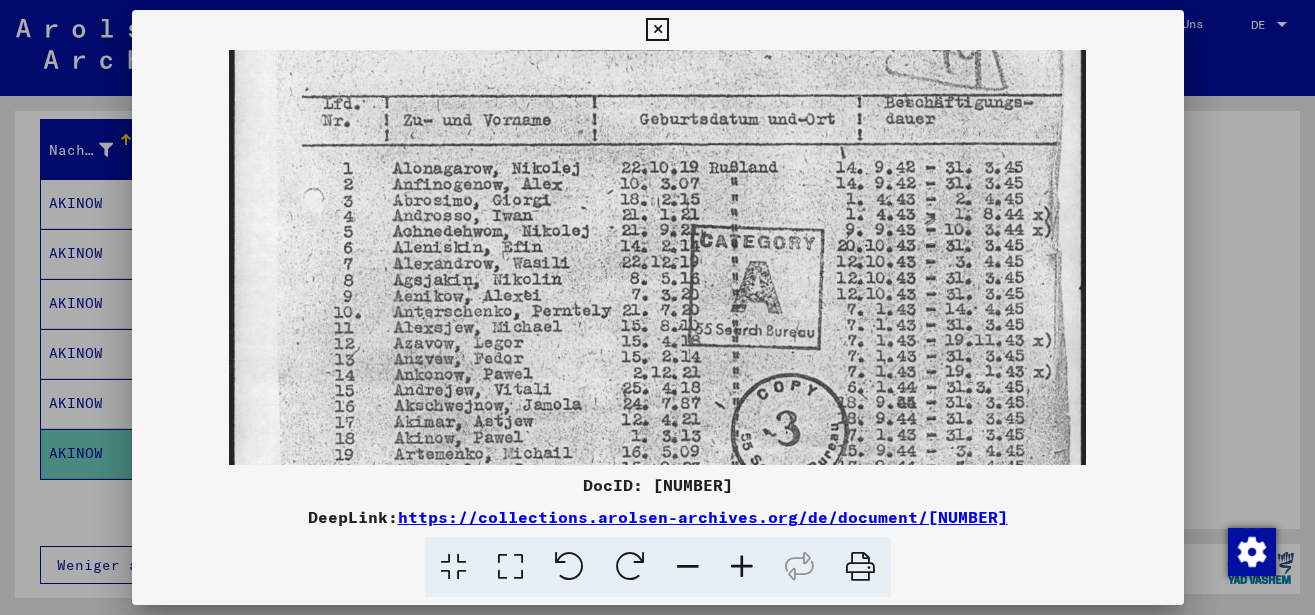 scroll, scrollTop: 406, scrollLeft: 0, axis: vertical 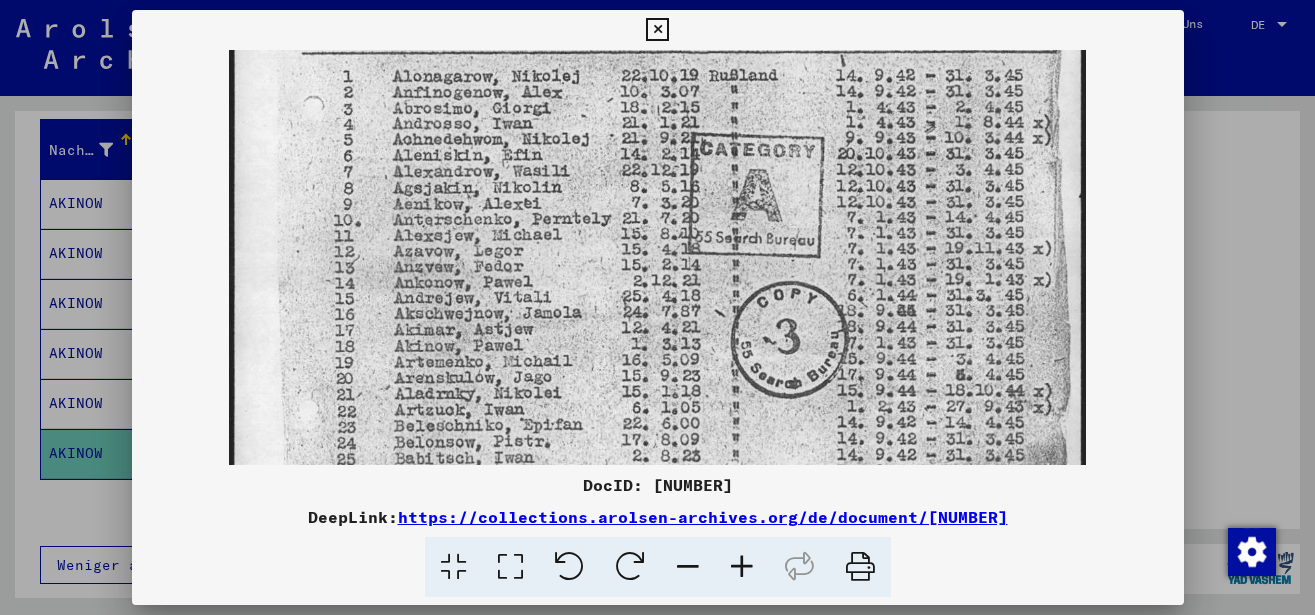 drag, startPoint x: 567, startPoint y: 344, endPoint x: 577, endPoint y: 250, distance: 94.53042 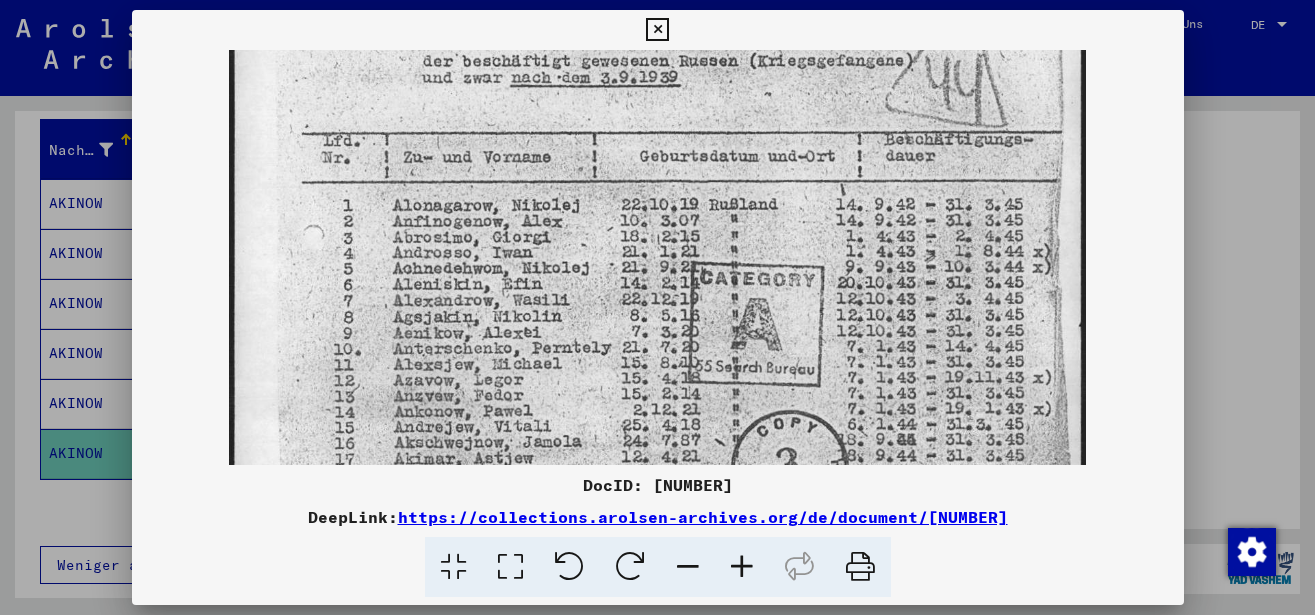 scroll, scrollTop: 251, scrollLeft: 0, axis: vertical 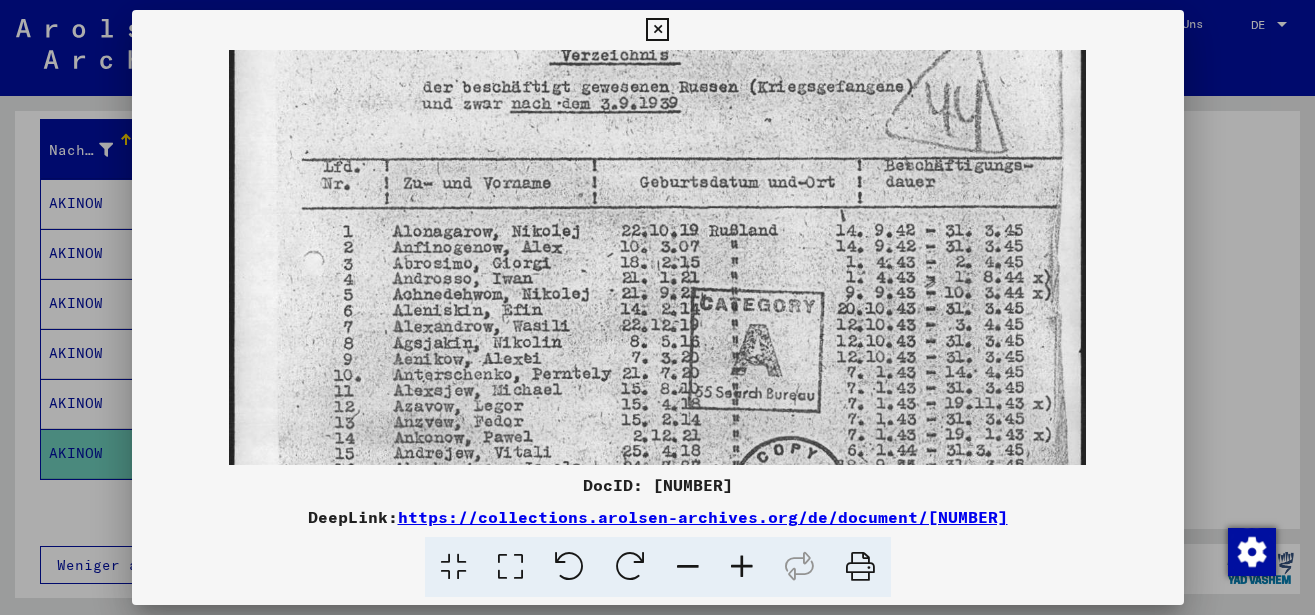 drag, startPoint x: 634, startPoint y: 275, endPoint x: 644, endPoint y: 430, distance: 155.32225 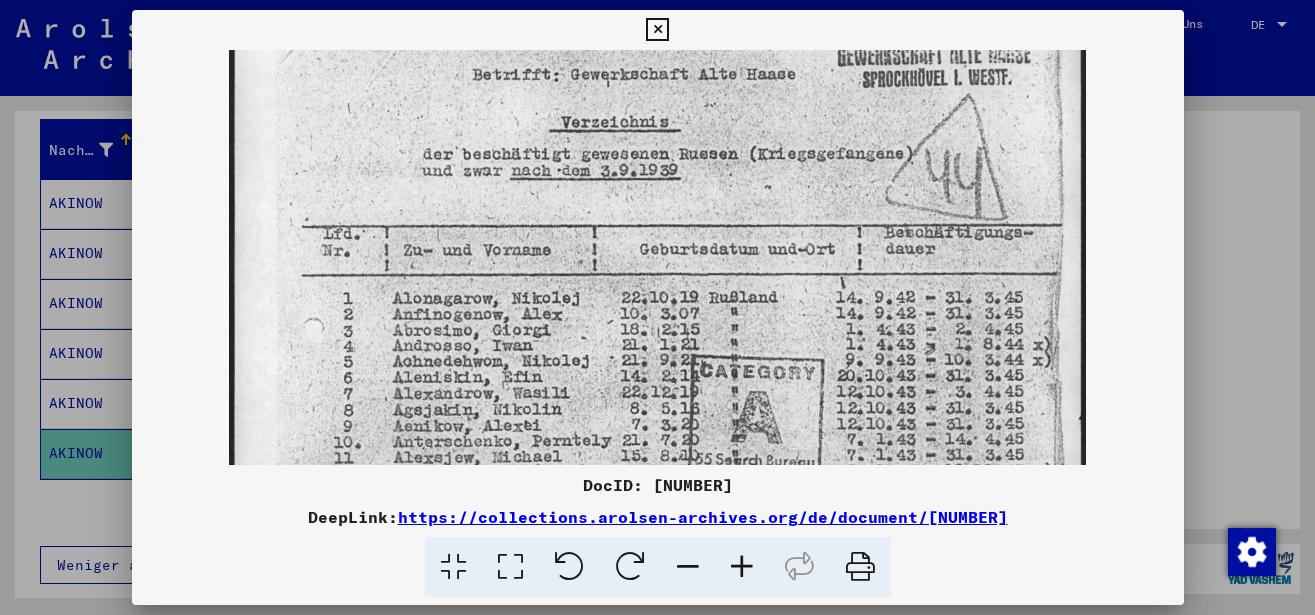scroll, scrollTop: 181, scrollLeft: 0, axis: vertical 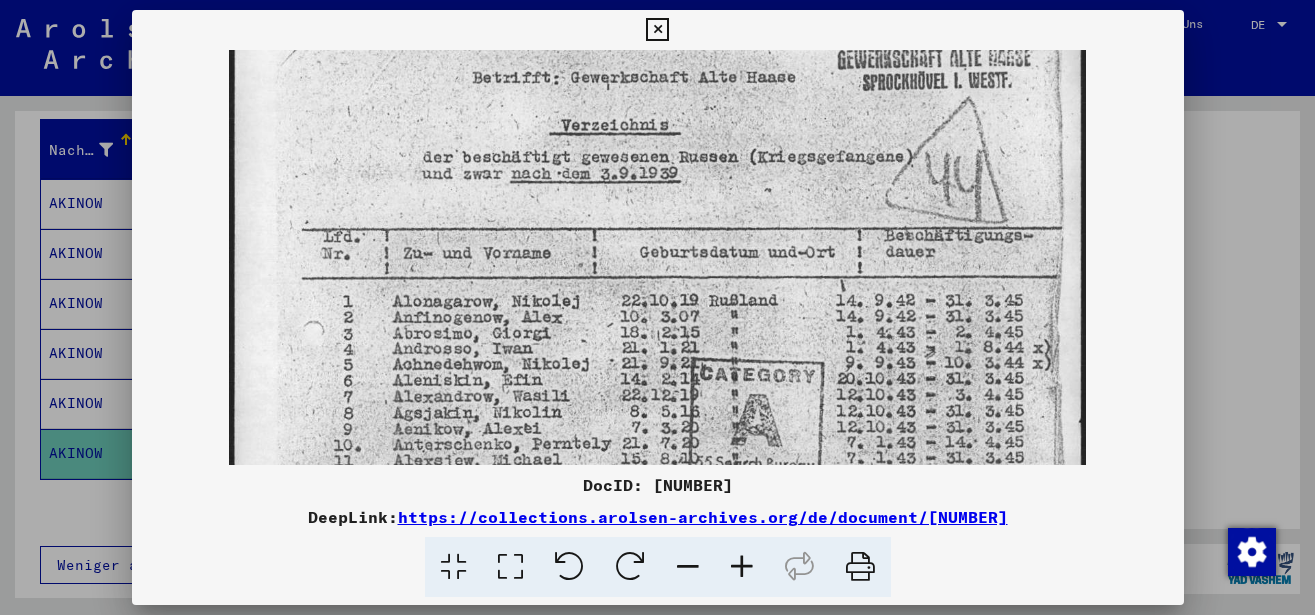 drag, startPoint x: 649, startPoint y: 328, endPoint x: 645, endPoint y: 398, distance: 70.11419 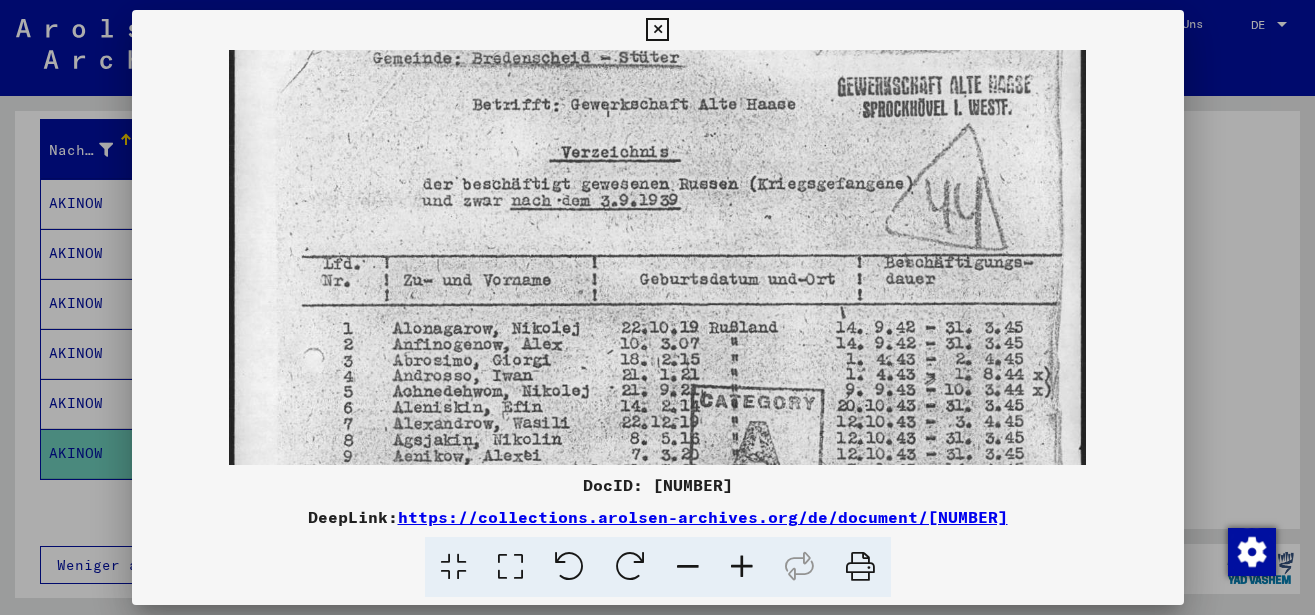 drag, startPoint x: 655, startPoint y: 314, endPoint x: 655, endPoint y: 341, distance: 27 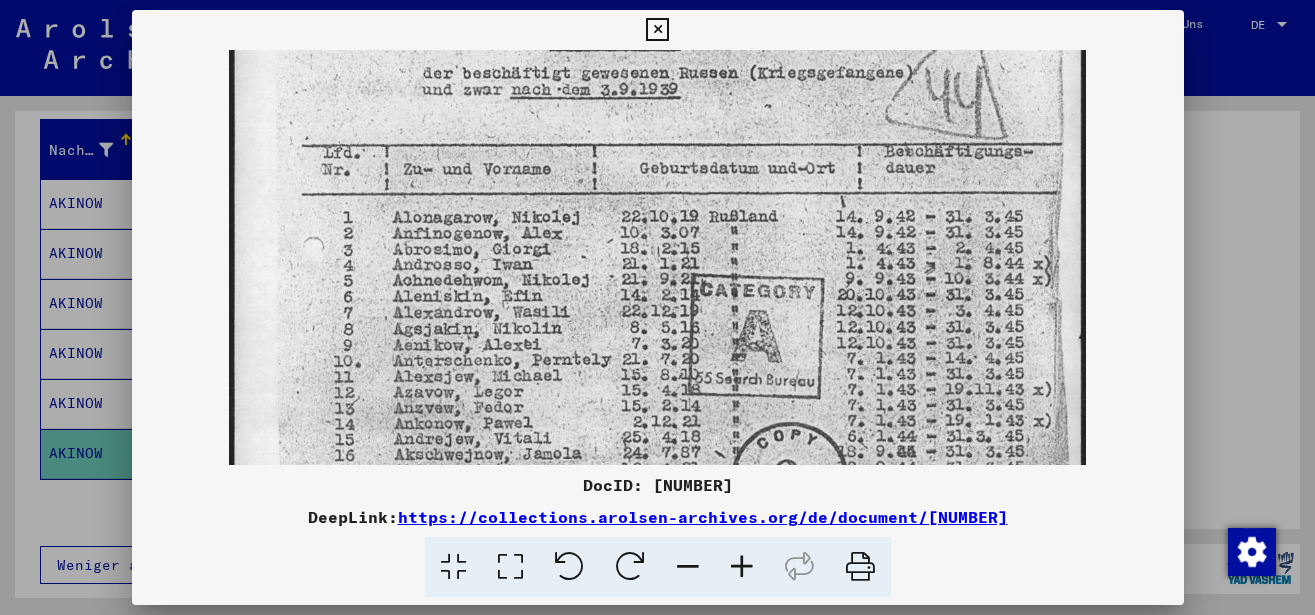 drag, startPoint x: 589, startPoint y: 355, endPoint x: 591, endPoint y: 244, distance: 111.01801 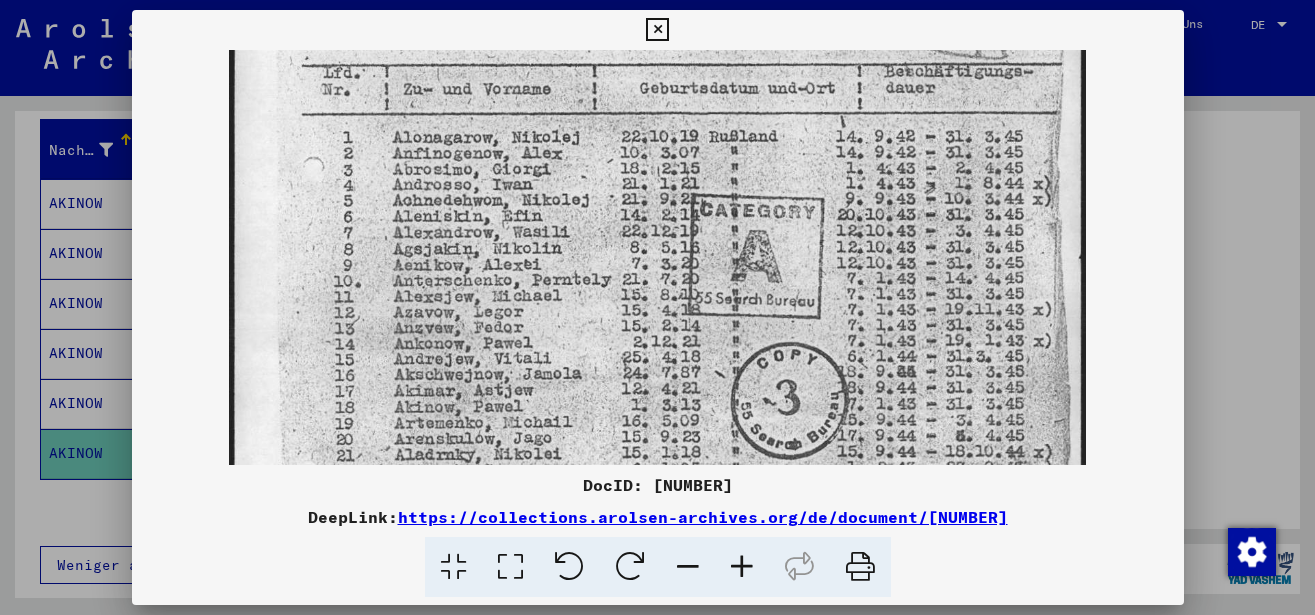 drag, startPoint x: 585, startPoint y: 319, endPoint x: 591, endPoint y: 236, distance: 83.21658 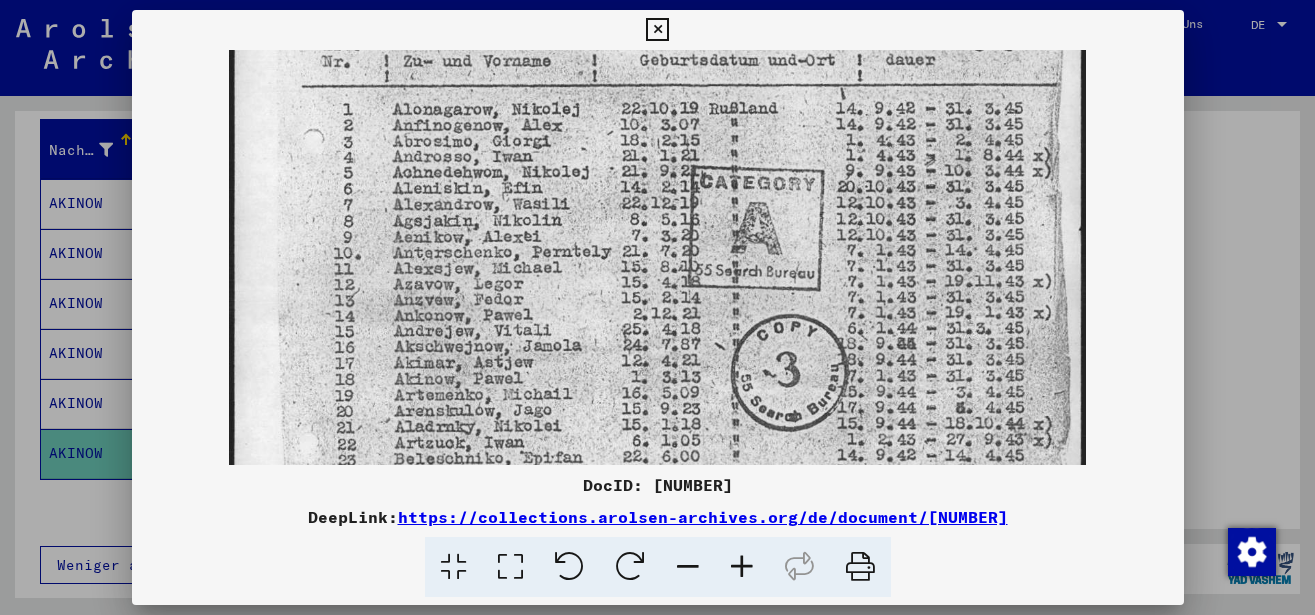 scroll, scrollTop: 399, scrollLeft: 0, axis: vertical 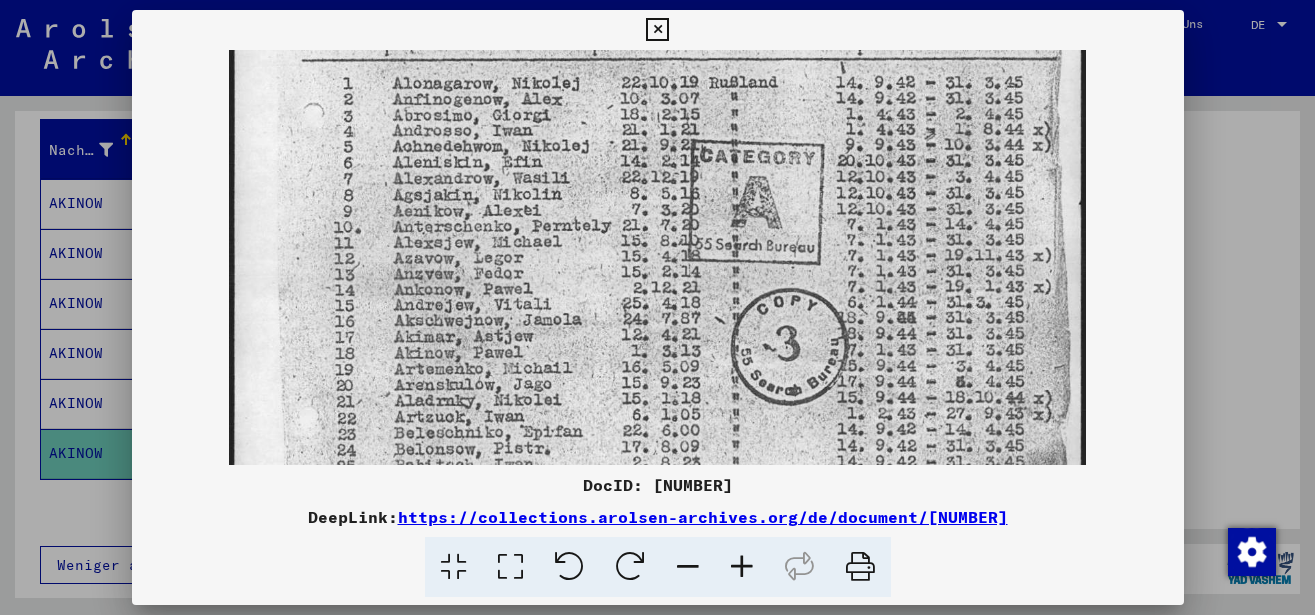 drag, startPoint x: 578, startPoint y: 310, endPoint x: 582, endPoint y: 259, distance: 51.156624 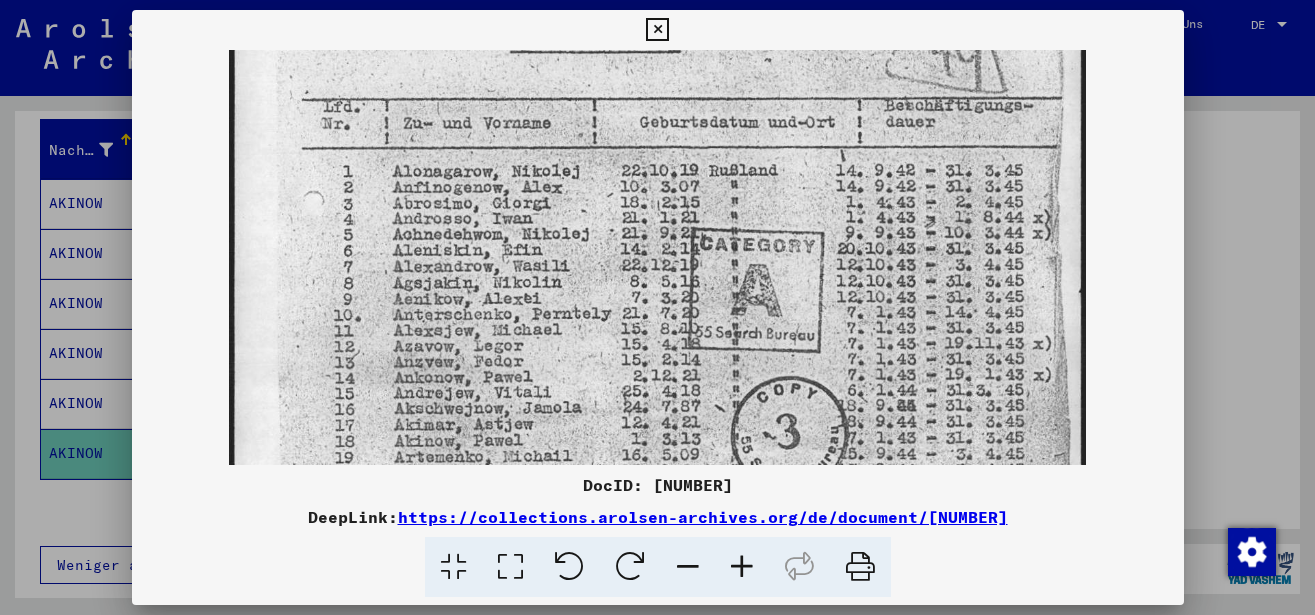 scroll, scrollTop: 289, scrollLeft: 0, axis: vertical 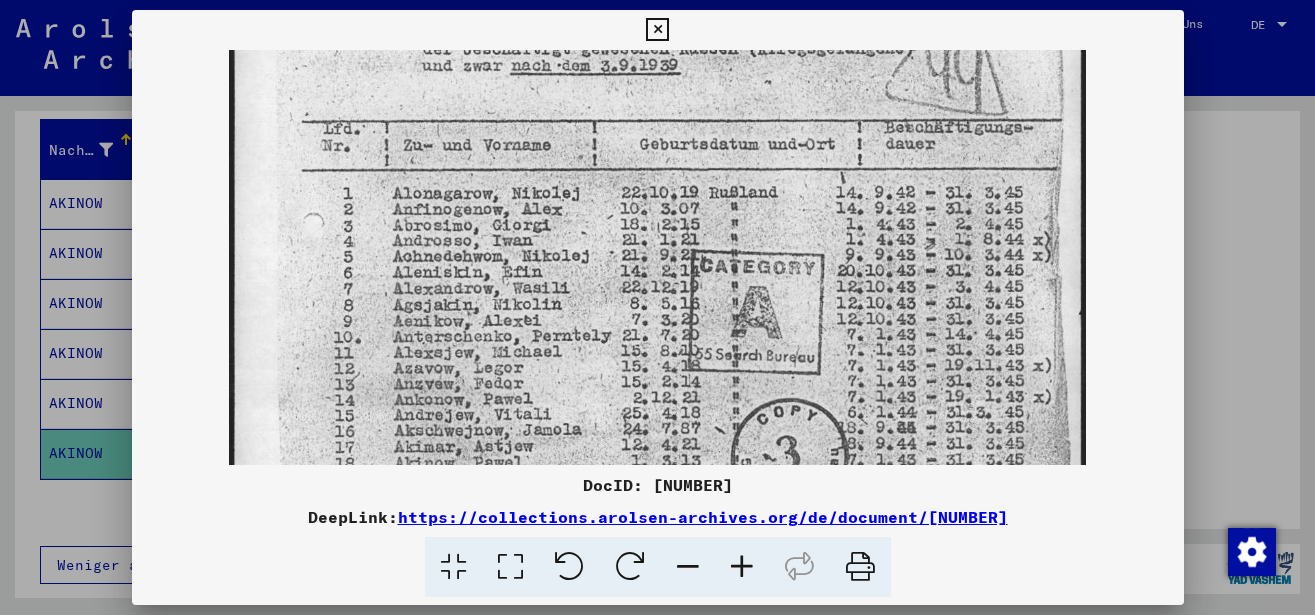 drag, startPoint x: 446, startPoint y: 224, endPoint x: 380, endPoint y: 334, distance: 128.28094 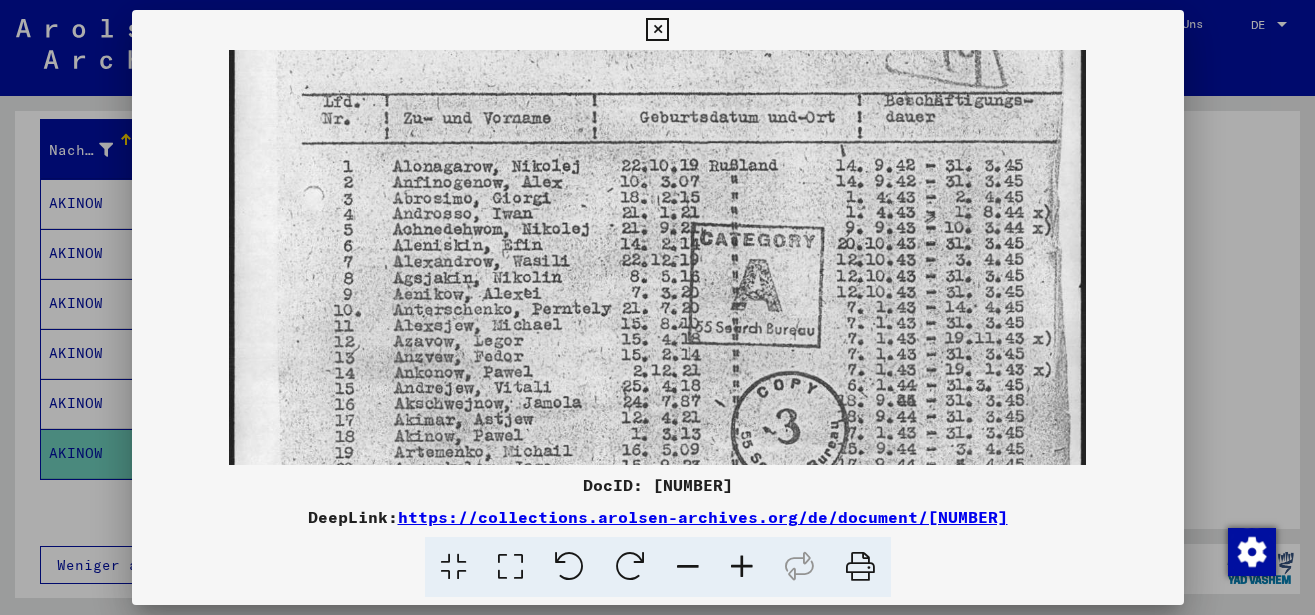 drag, startPoint x: 483, startPoint y: 300, endPoint x: 493, endPoint y: 273, distance: 28.79236 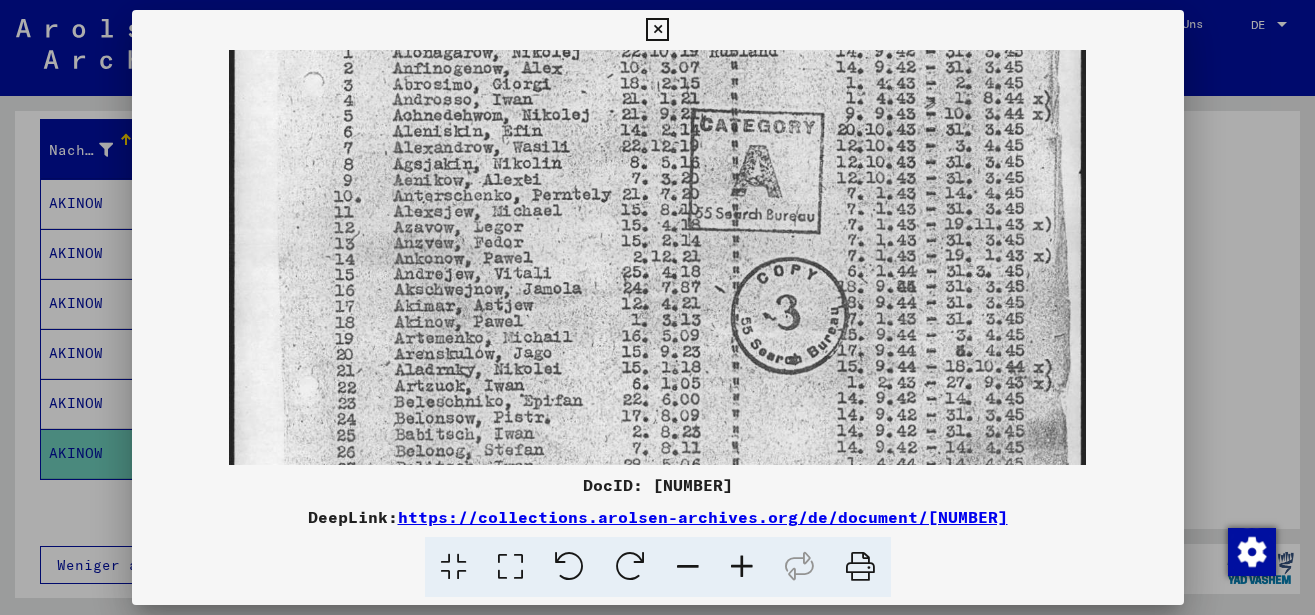scroll, scrollTop: 432, scrollLeft: 0, axis: vertical 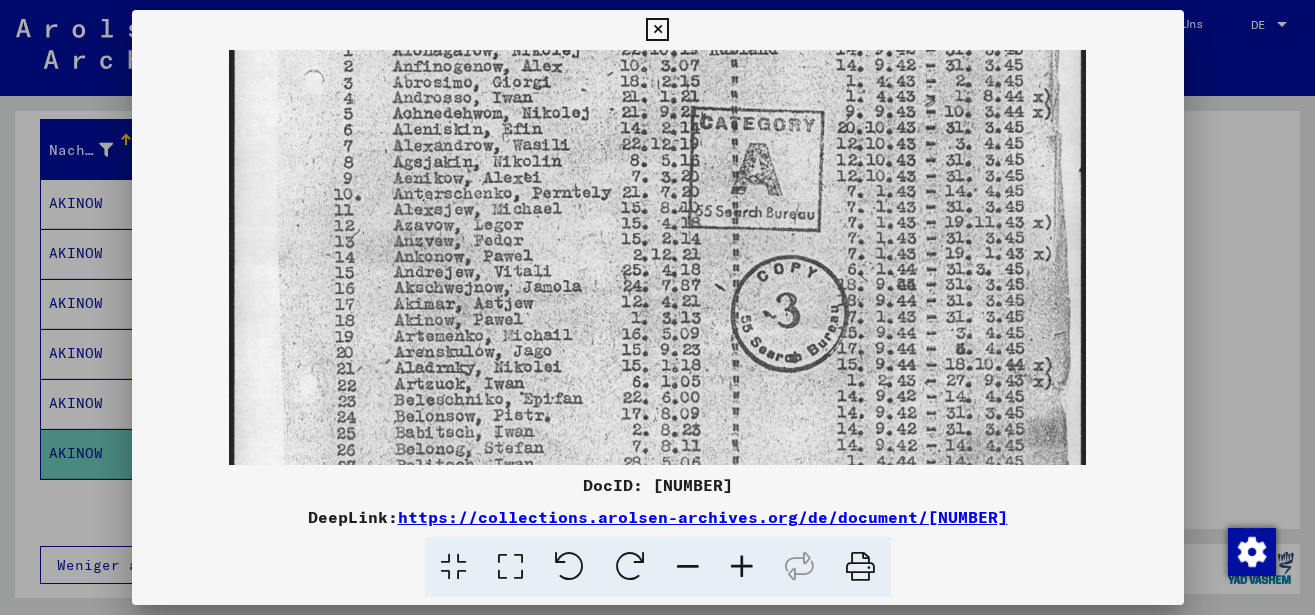 drag, startPoint x: 555, startPoint y: 369, endPoint x: 606, endPoint y: 253, distance: 126.71622 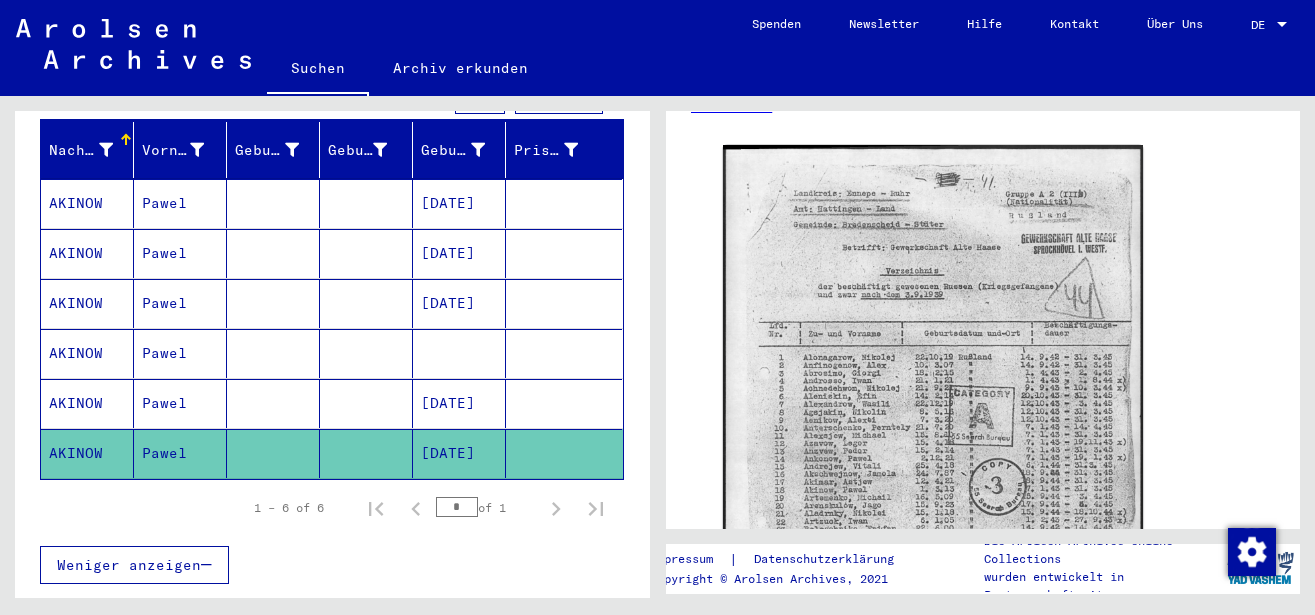 click at bounding box center [273, 453] 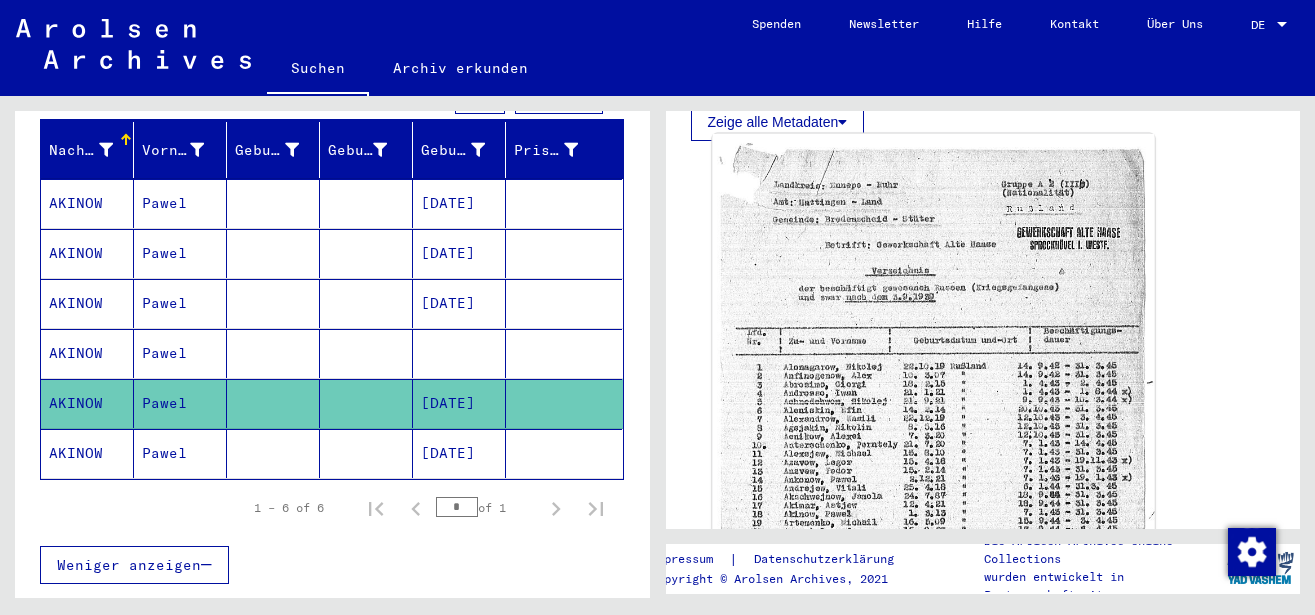 scroll, scrollTop: 432, scrollLeft: 0, axis: vertical 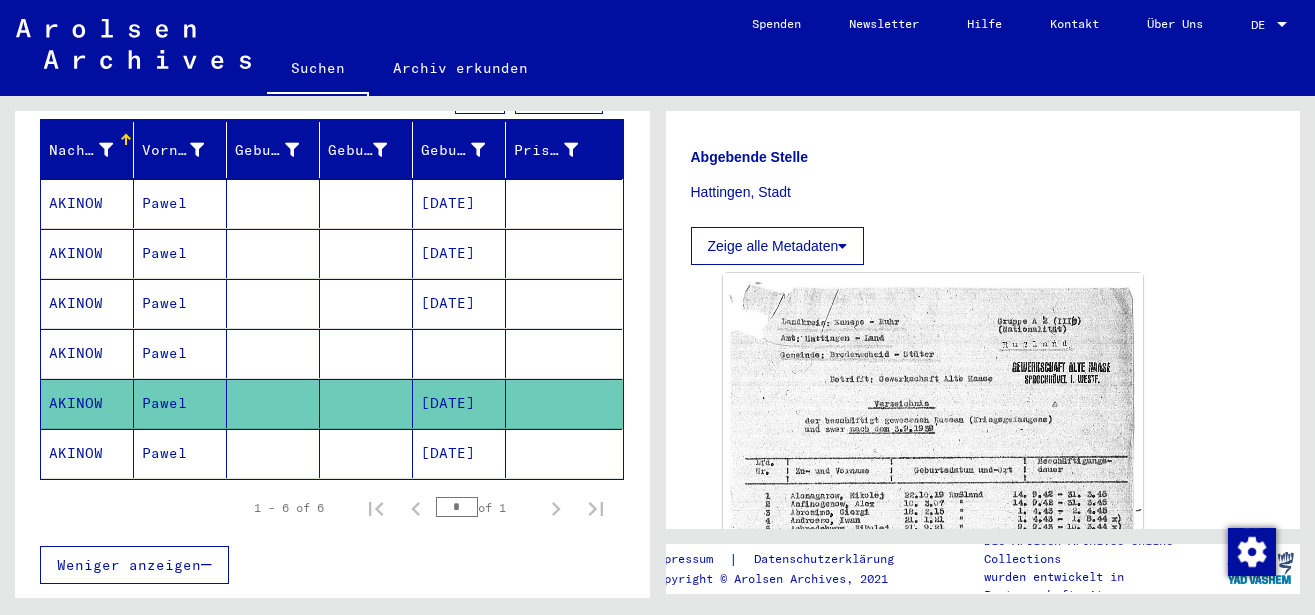 click on "Pawel" at bounding box center [180, 403] 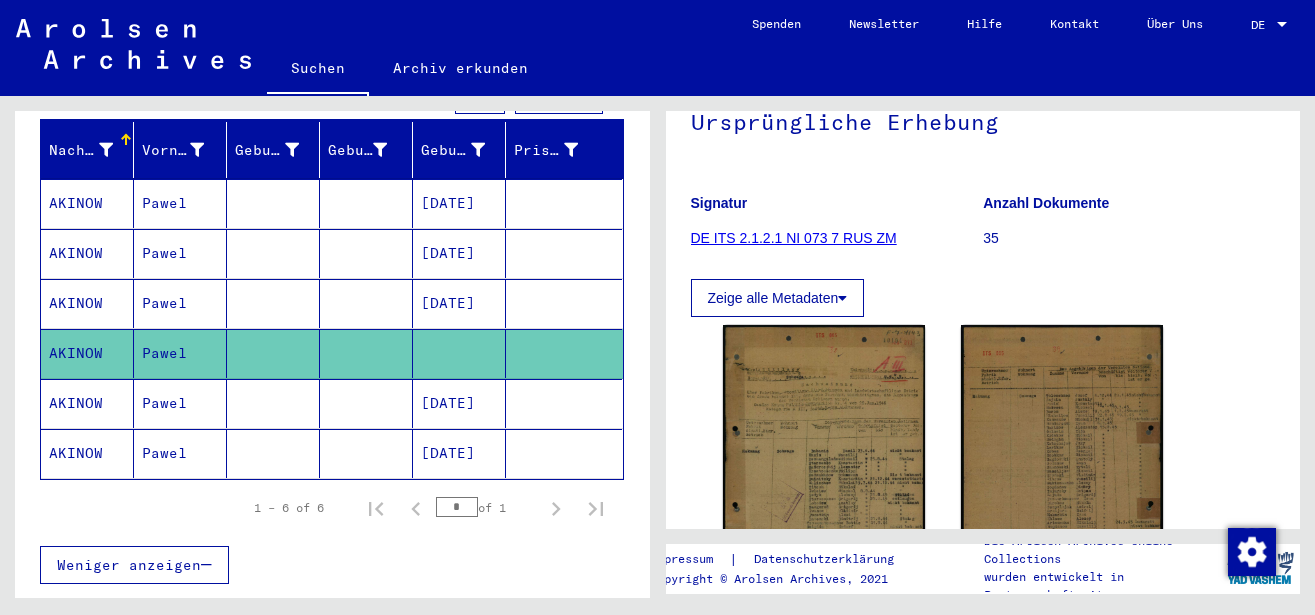 scroll, scrollTop: 216, scrollLeft: 0, axis: vertical 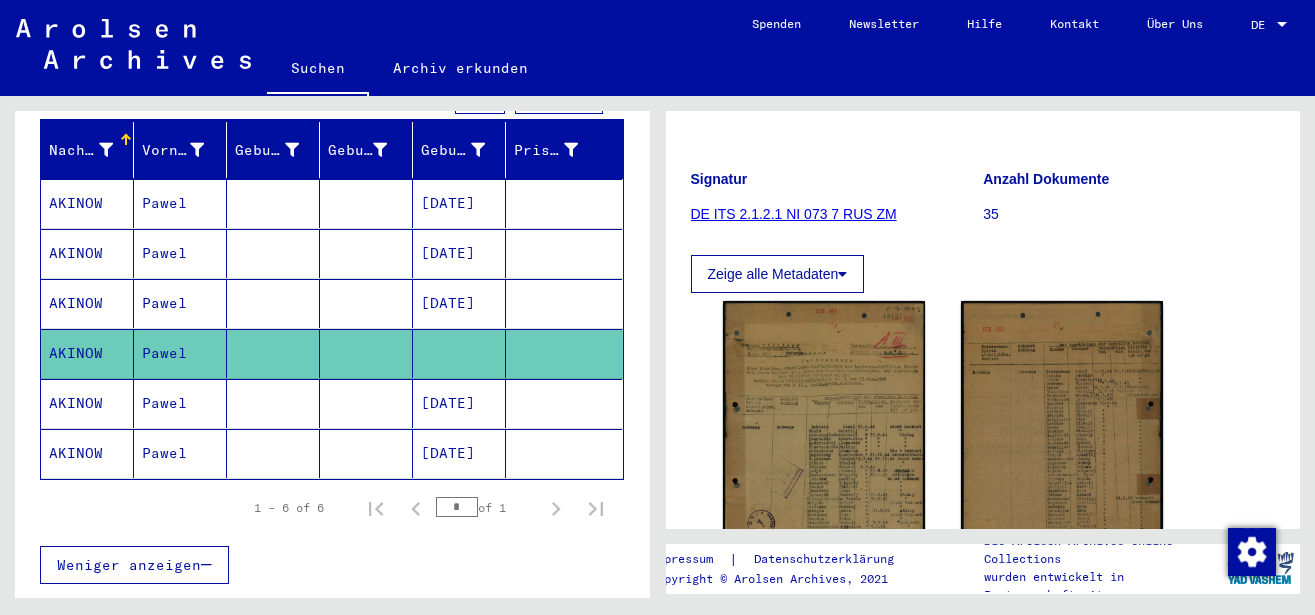 click at bounding box center (273, 353) 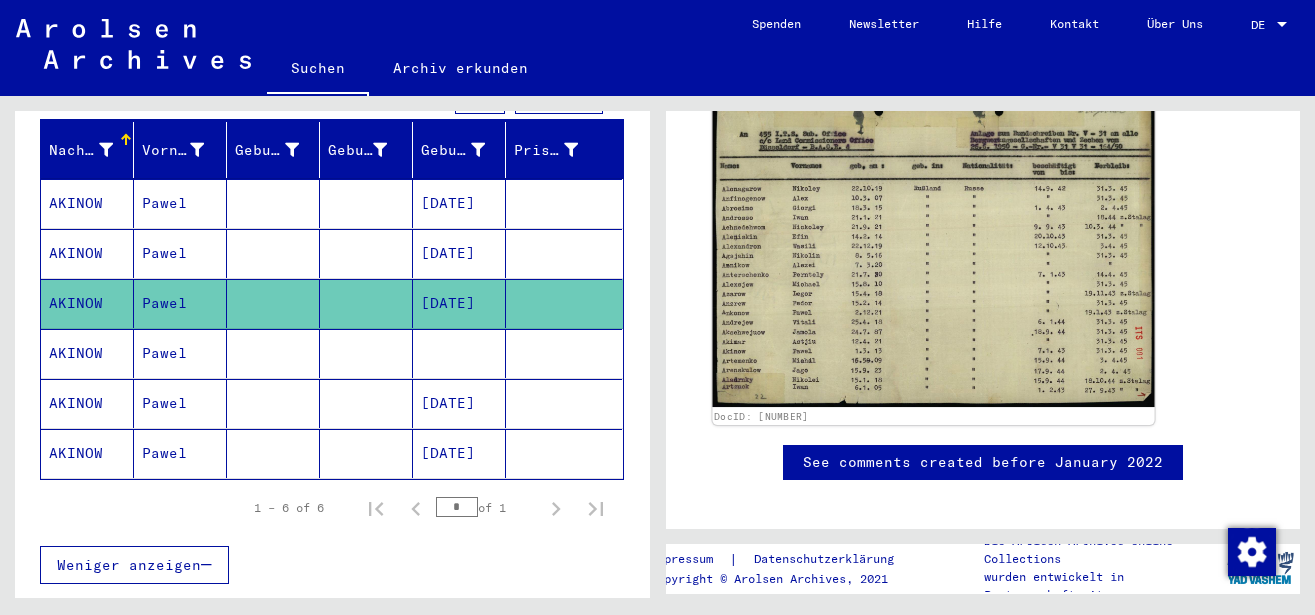 scroll, scrollTop: 432, scrollLeft: 0, axis: vertical 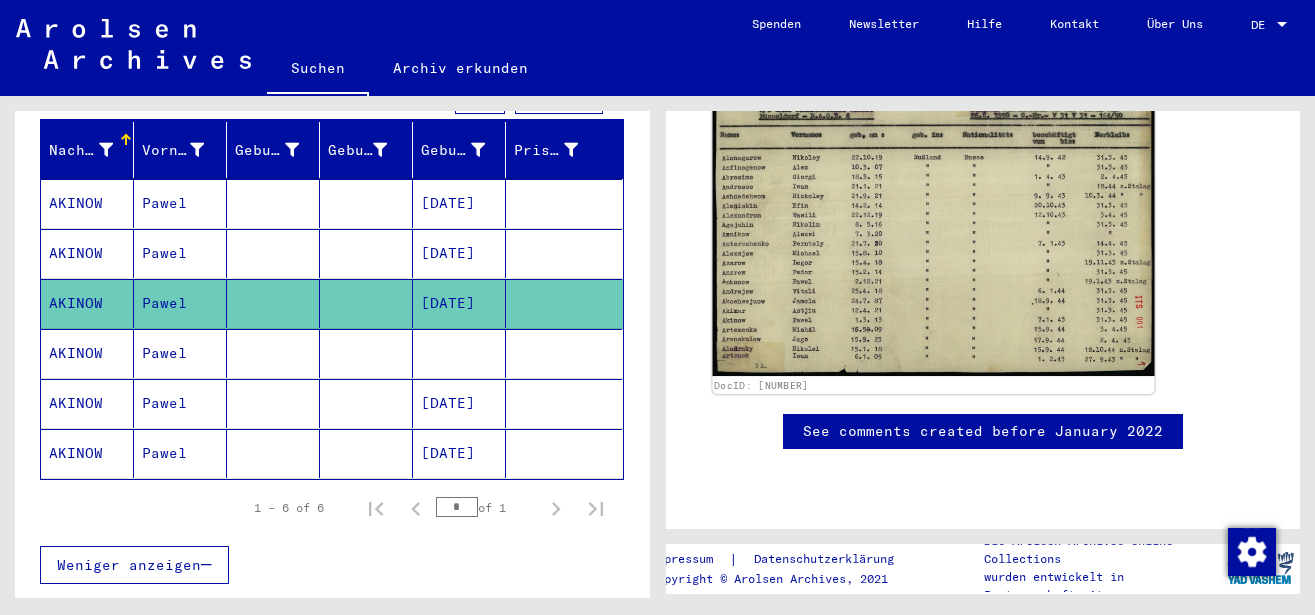 click 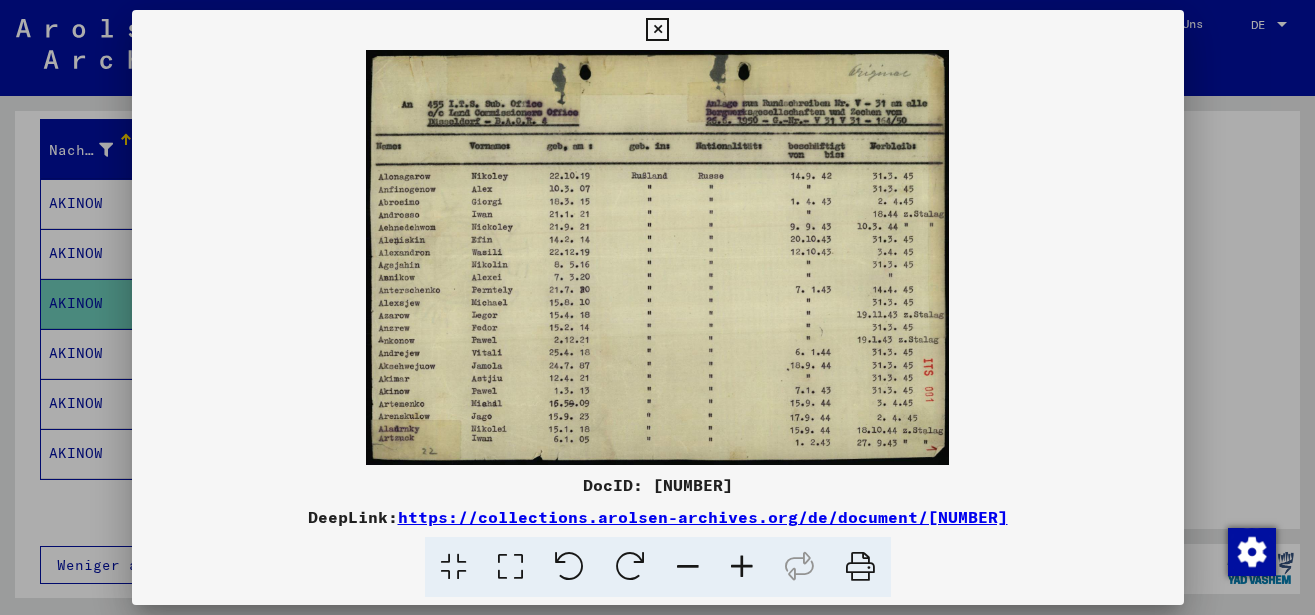 click at bounding box center (742, 567) 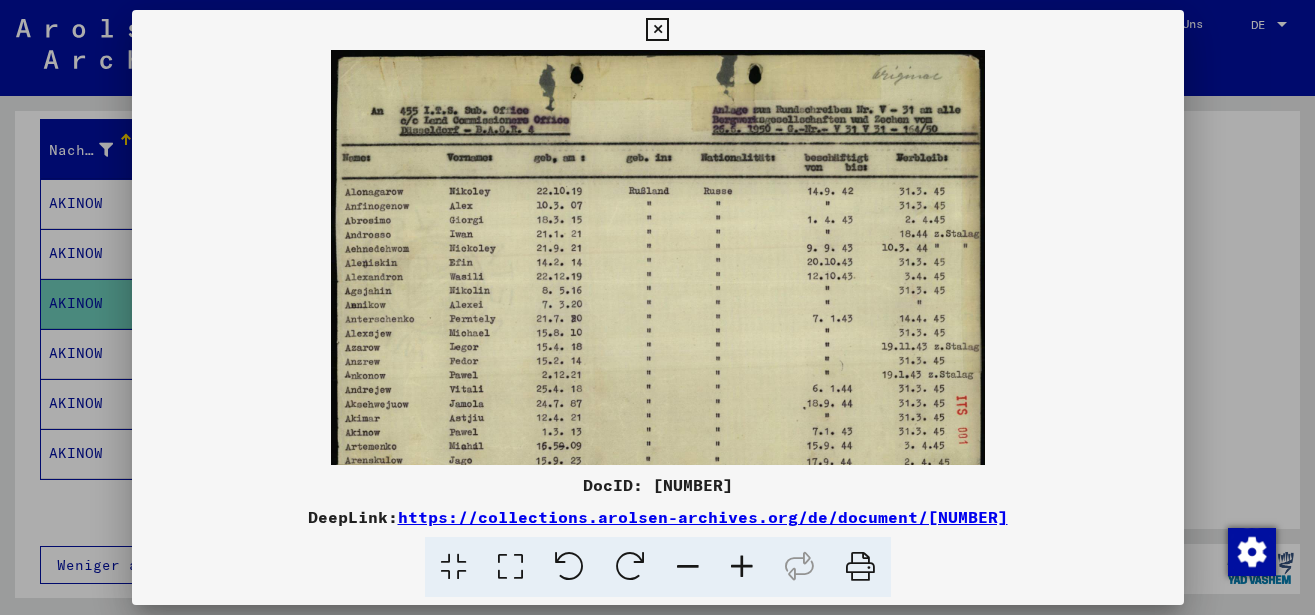 click at bounding box center (742, 567) 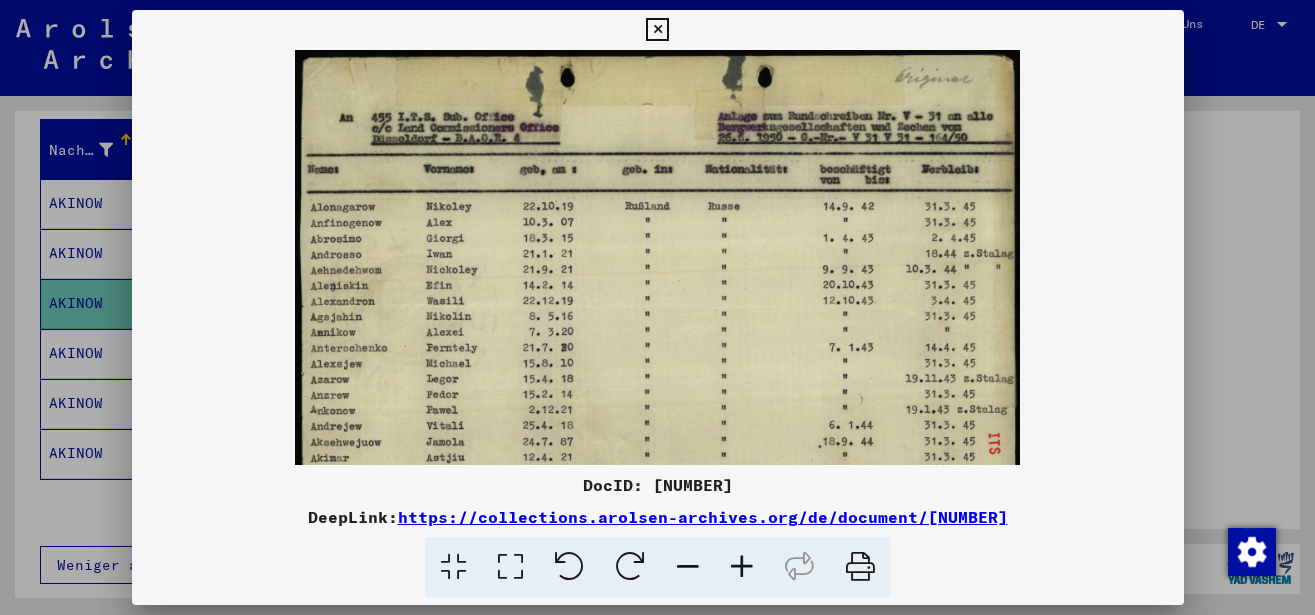 click at bounding box center [742, 567] 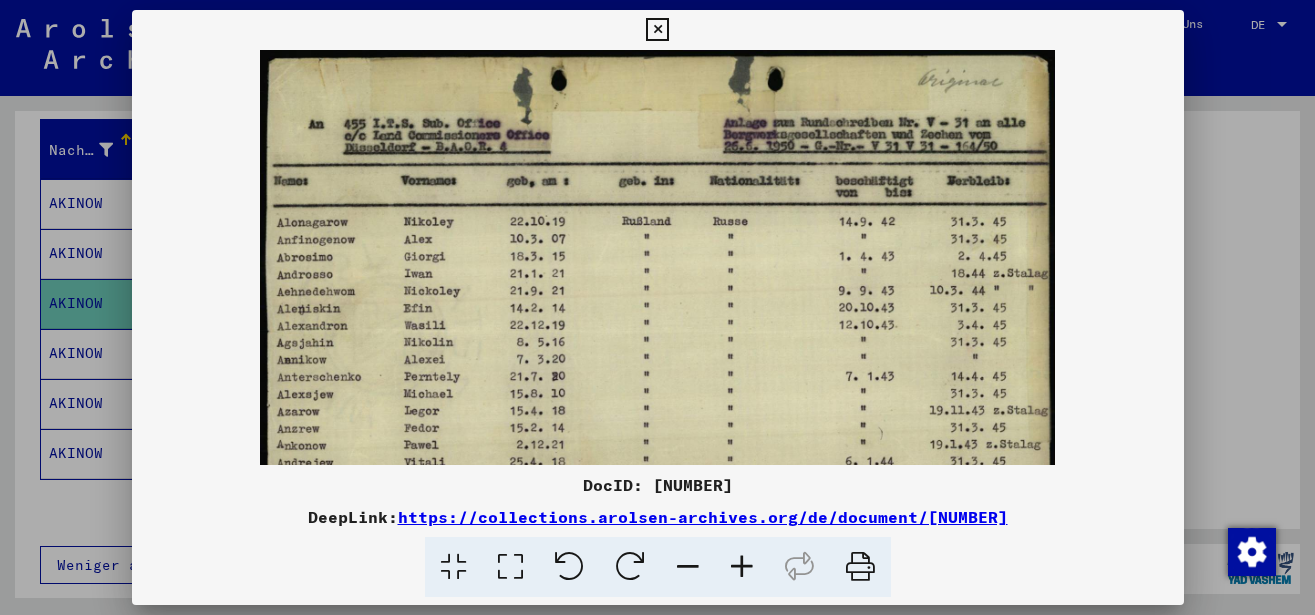 click at bounding box center [742, 567] 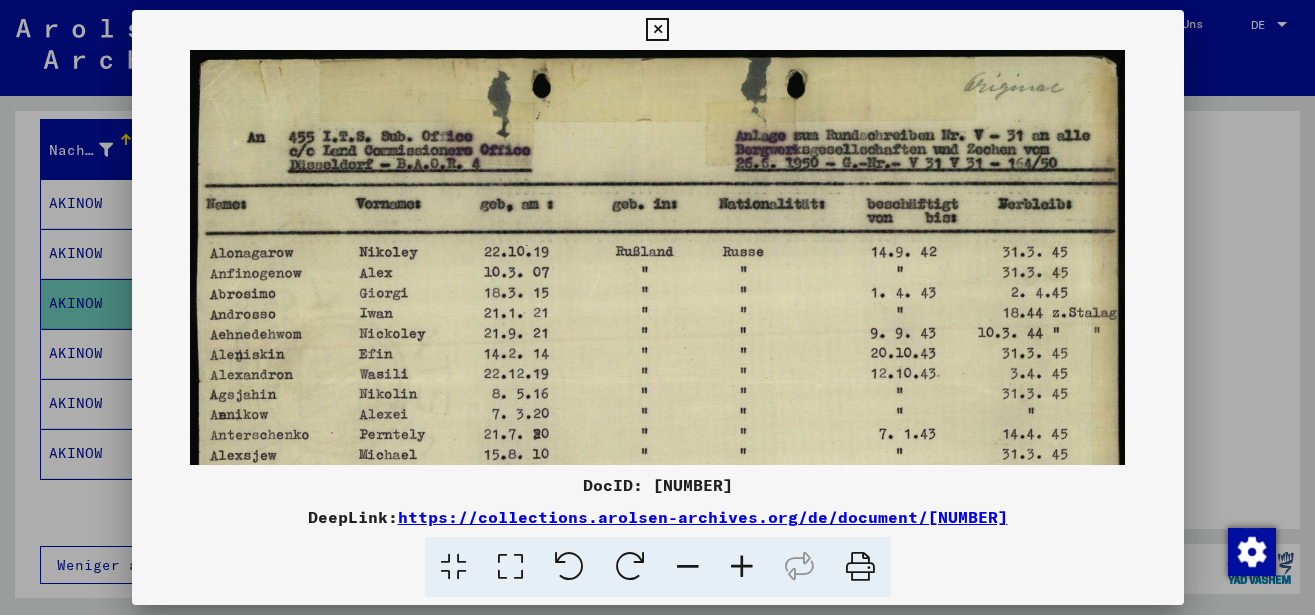 click at bounding box center [742, 567] 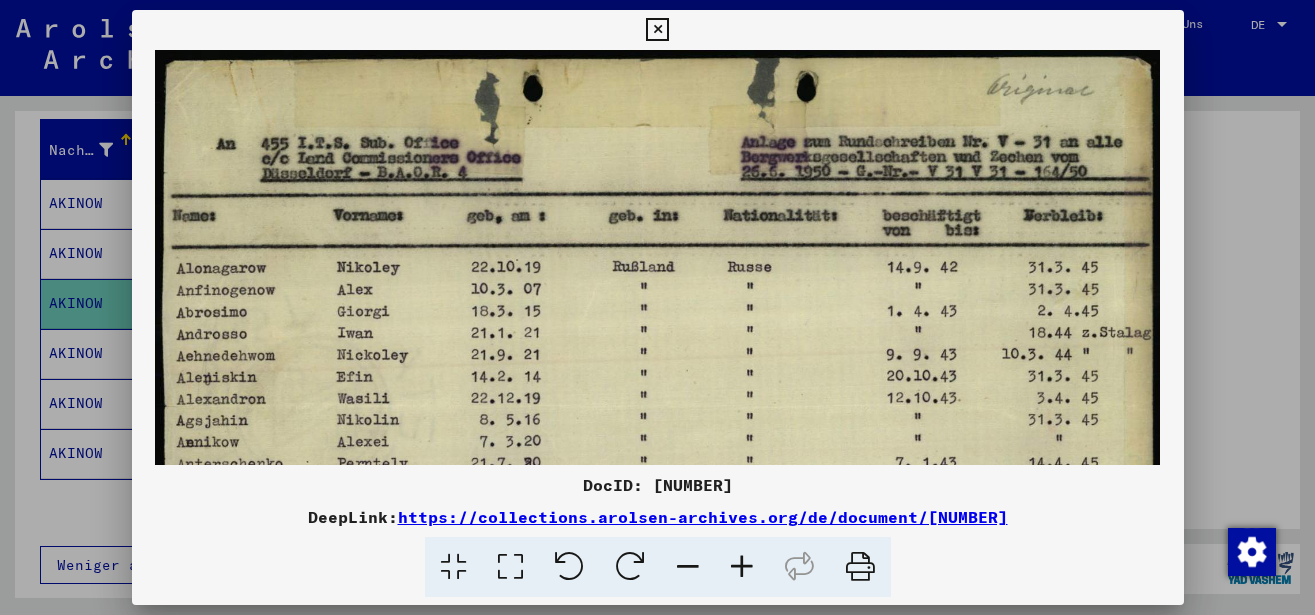 click at bounding box center [742, 567] 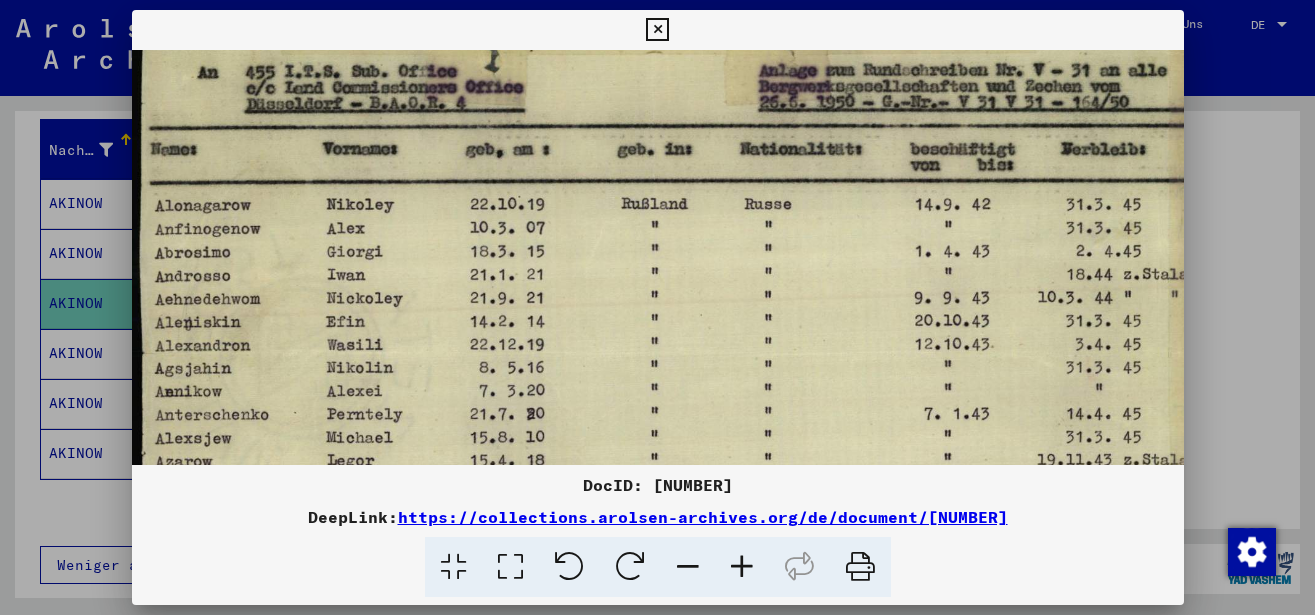 scroll, scrollTop: 79, scrollLeft: 0, axis: vertical 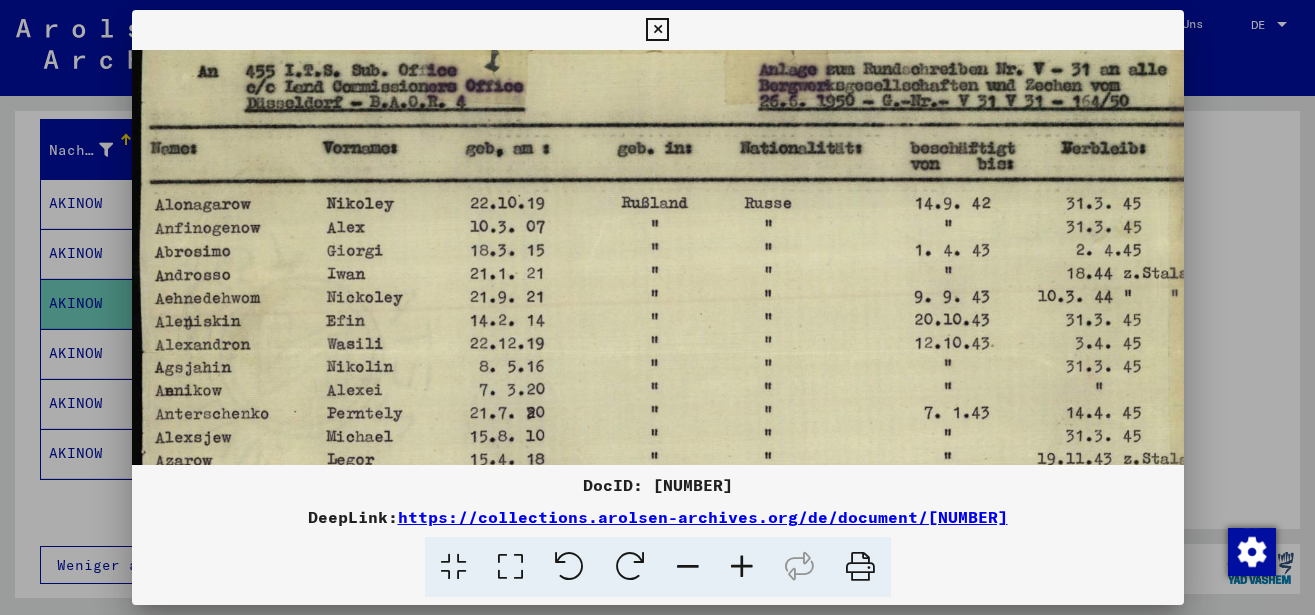 drag, startPoint x: 649, startPoint y: 340, endPoint x: 673, endPoint y: 261, distance: 82.565125 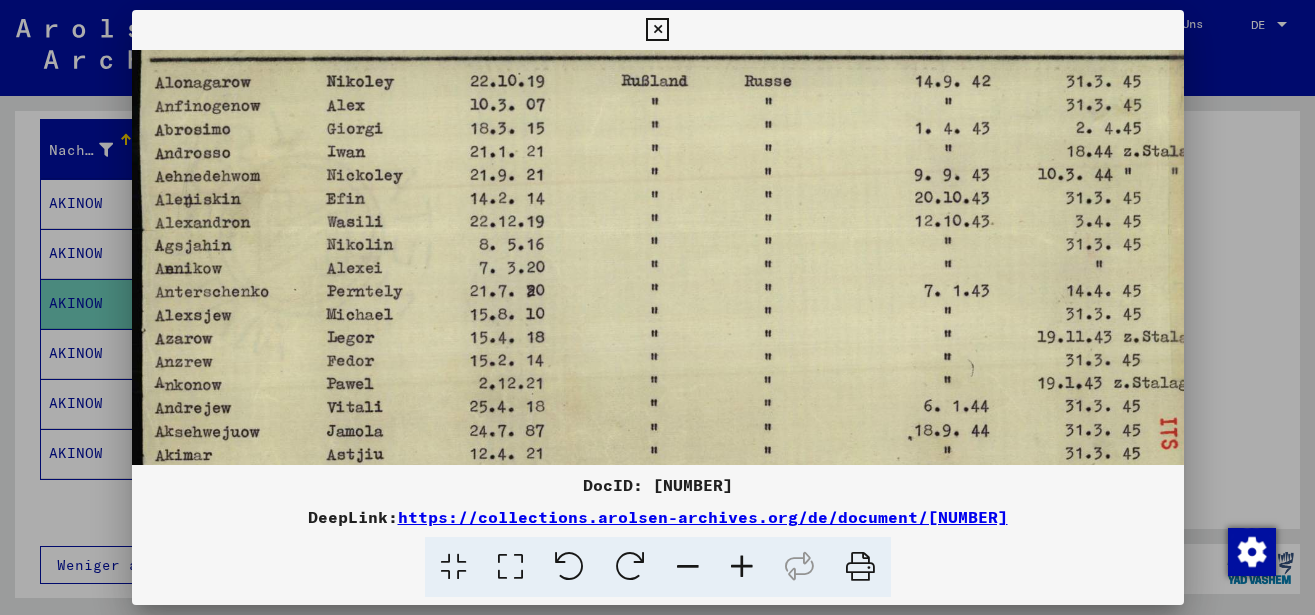 drag, startPoint x: 663, startPoint y: 322, endPoint x: 674, endPoint y: 200, distance: 122.494896 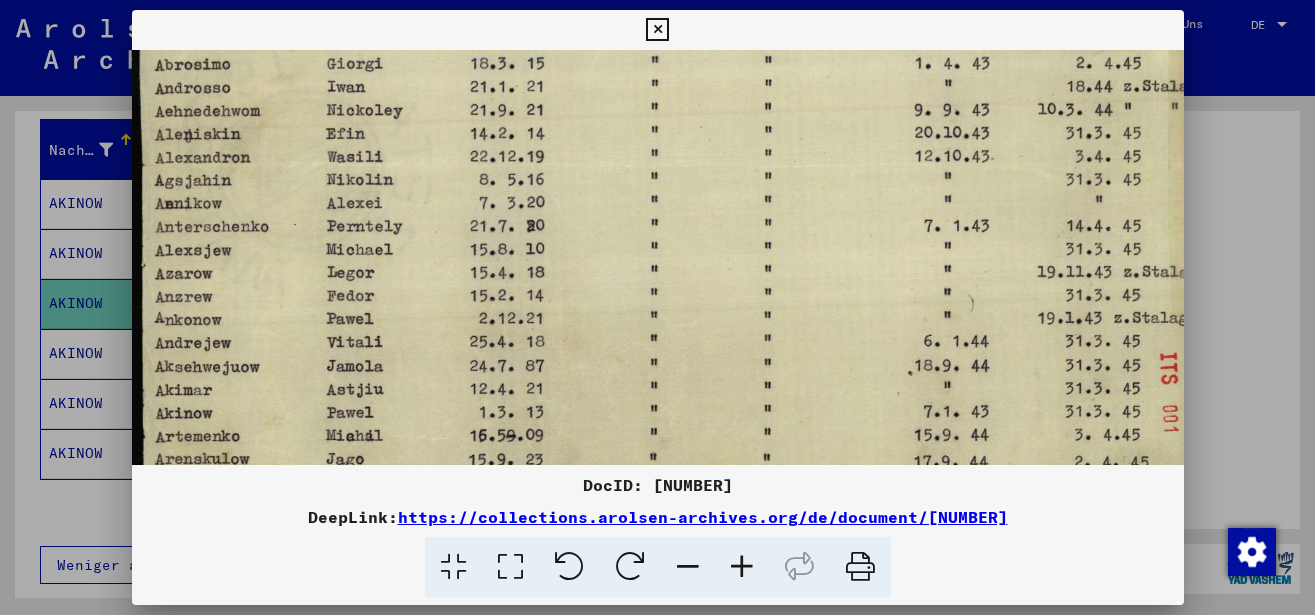 scroll, scrollTop: 299, scrollLeft: 0, axis: vertical 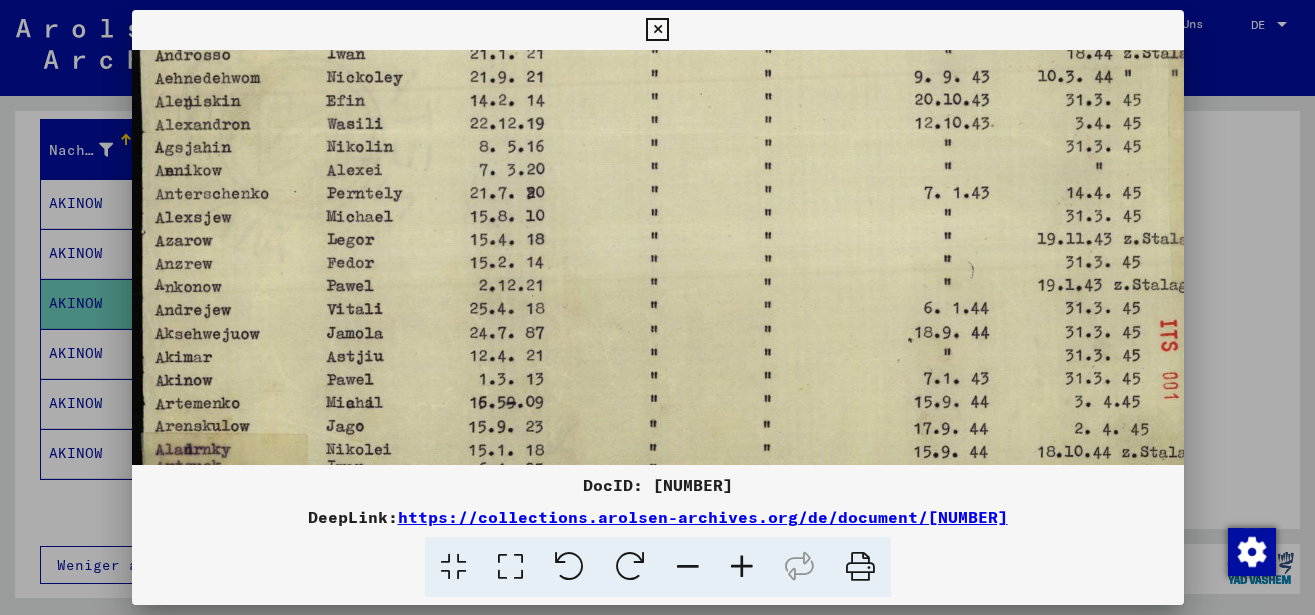 drag, startPoint x: 649, startPoint y: 311, endPoint x: 659, endPoint y: 213, distance: 98.50888 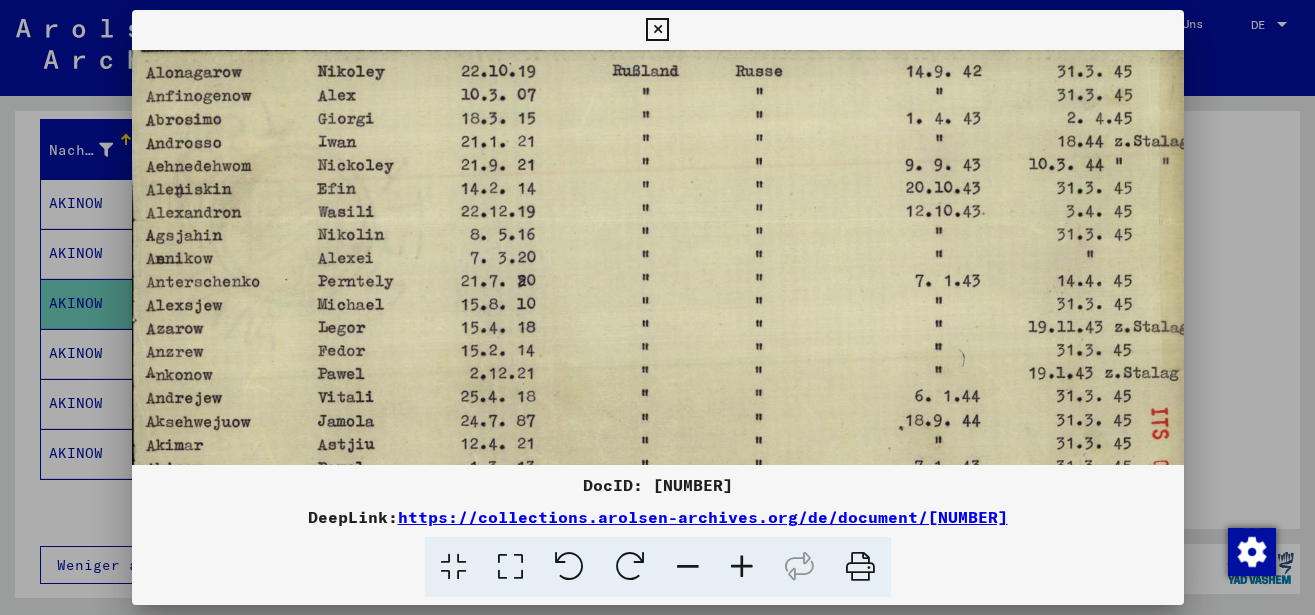 scroll, scrollTop: 253, scrollLeft: 9, axis: both 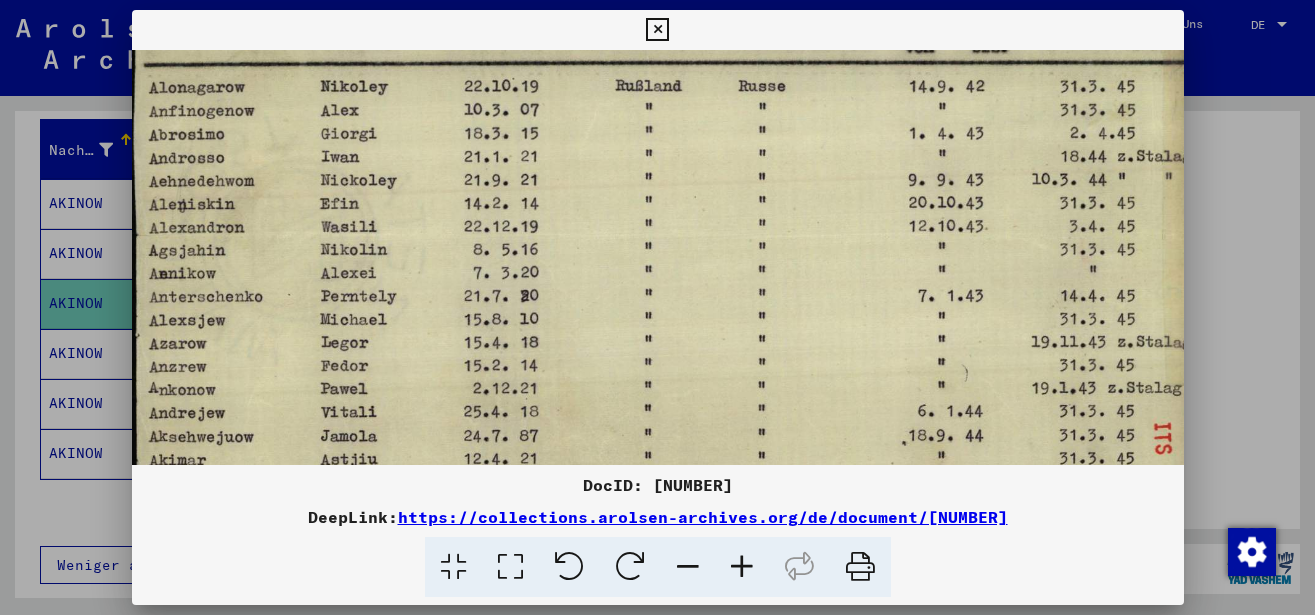 drag, startPoint x: 640, startPoint y: 307, endPoint x: 523, endPoint y: 410, distance: 155.87816 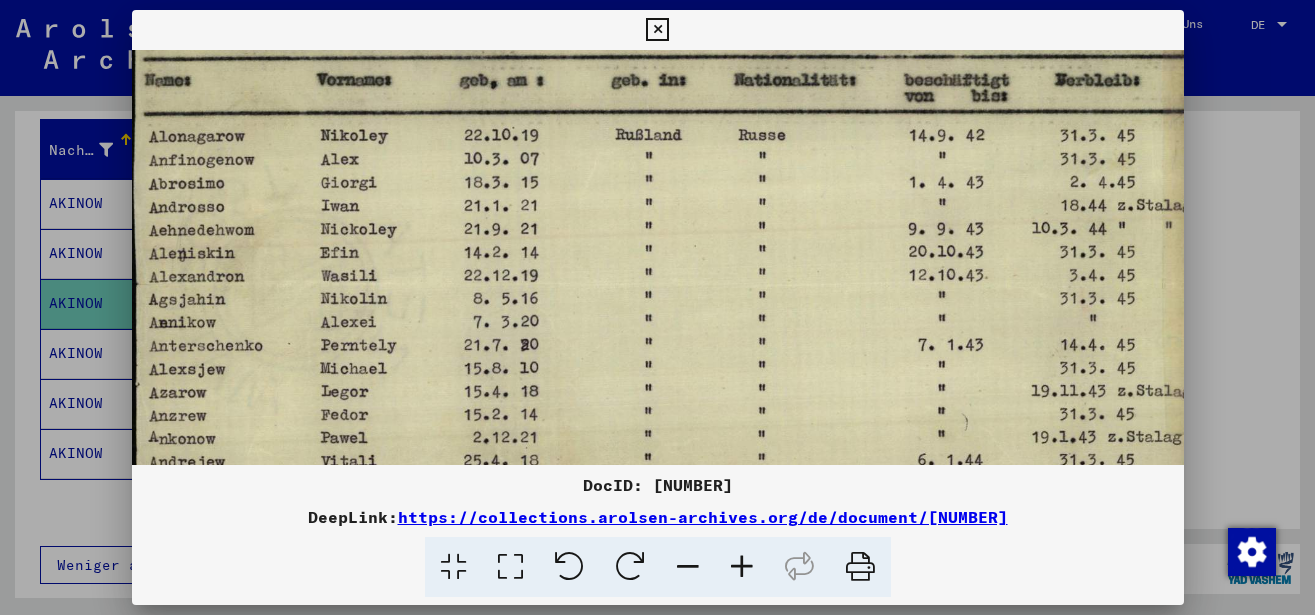 scroll, scrollTop: 67, scrollLeft: 10, axis: both 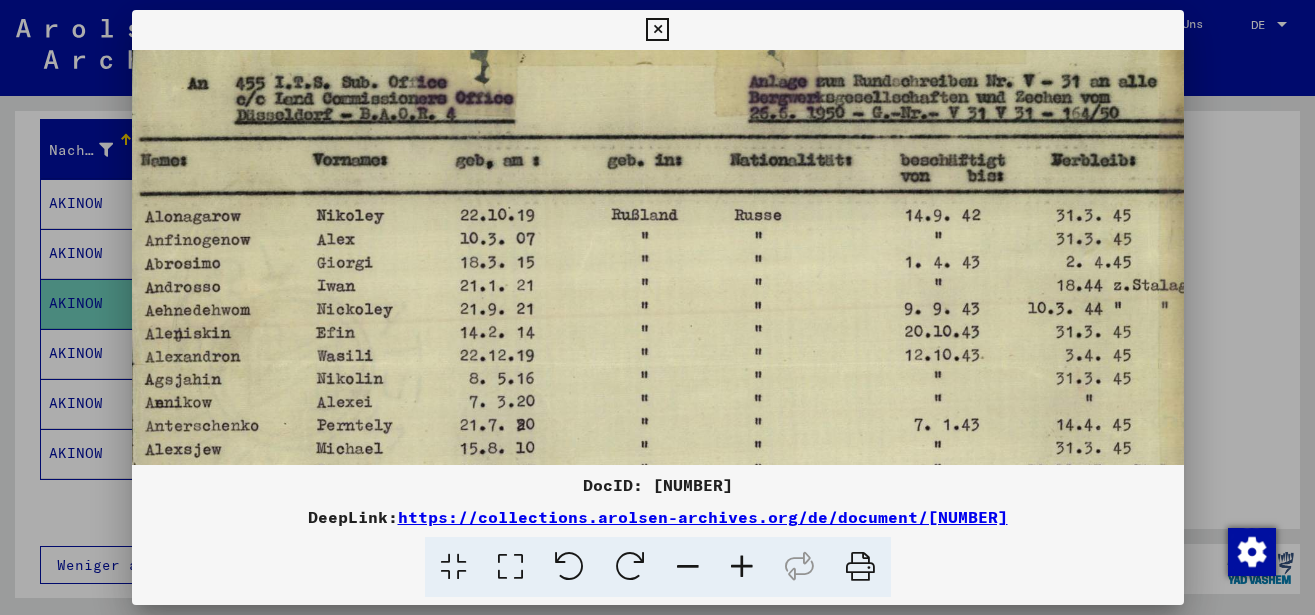 drag, startPoint x: 561, startPoint y: 334, endPoint x: 557, endPoint y: 460, distance: 126.06348 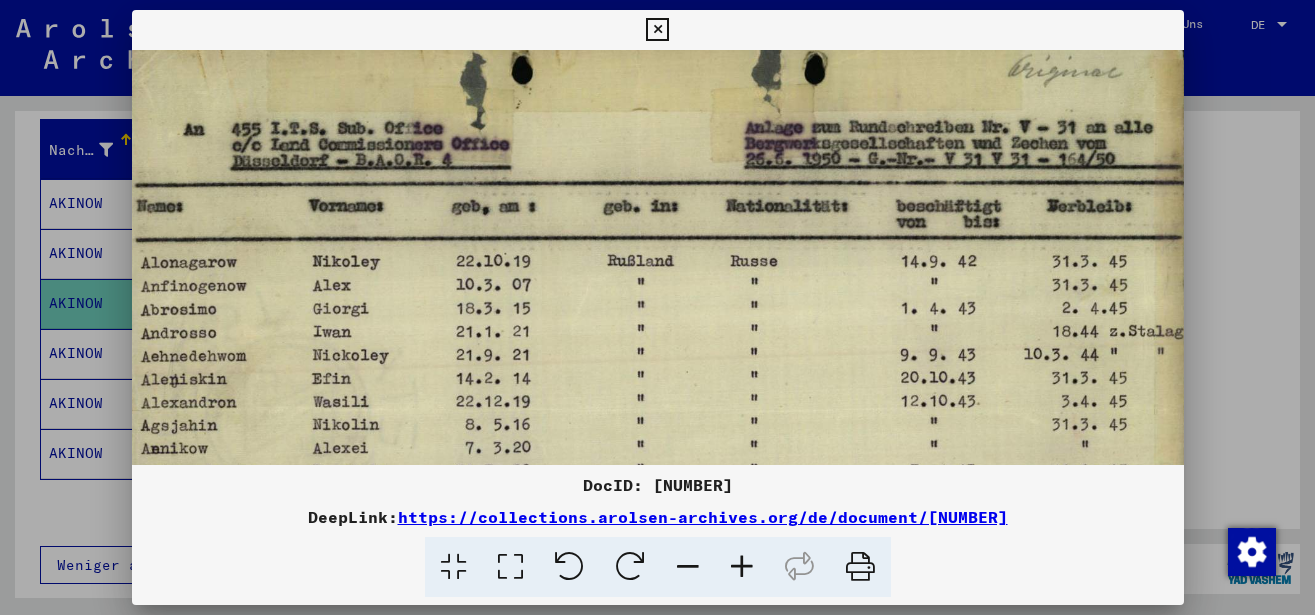 scroll, scrollTop: 0, scrollLeft: 14, axis: horizontal 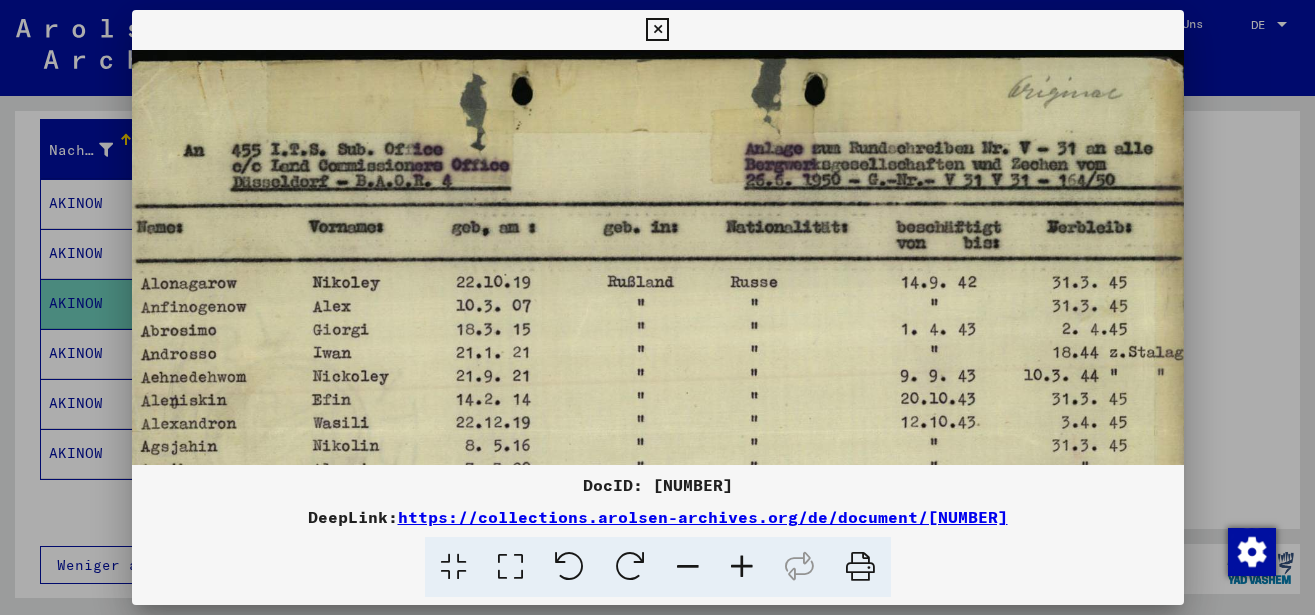 drag, startPoint x: 616, startPoint y: 344, endPoint x: 612, endPoint y: 421, distance: 77.10383 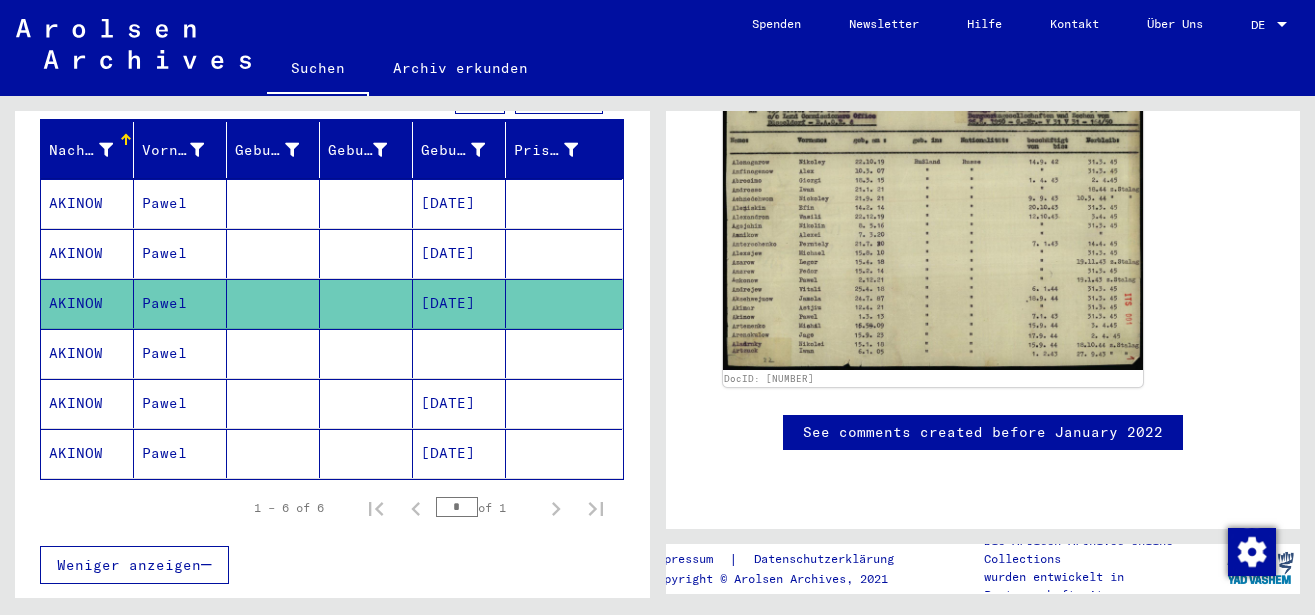 click at bounding box center [366, 303] 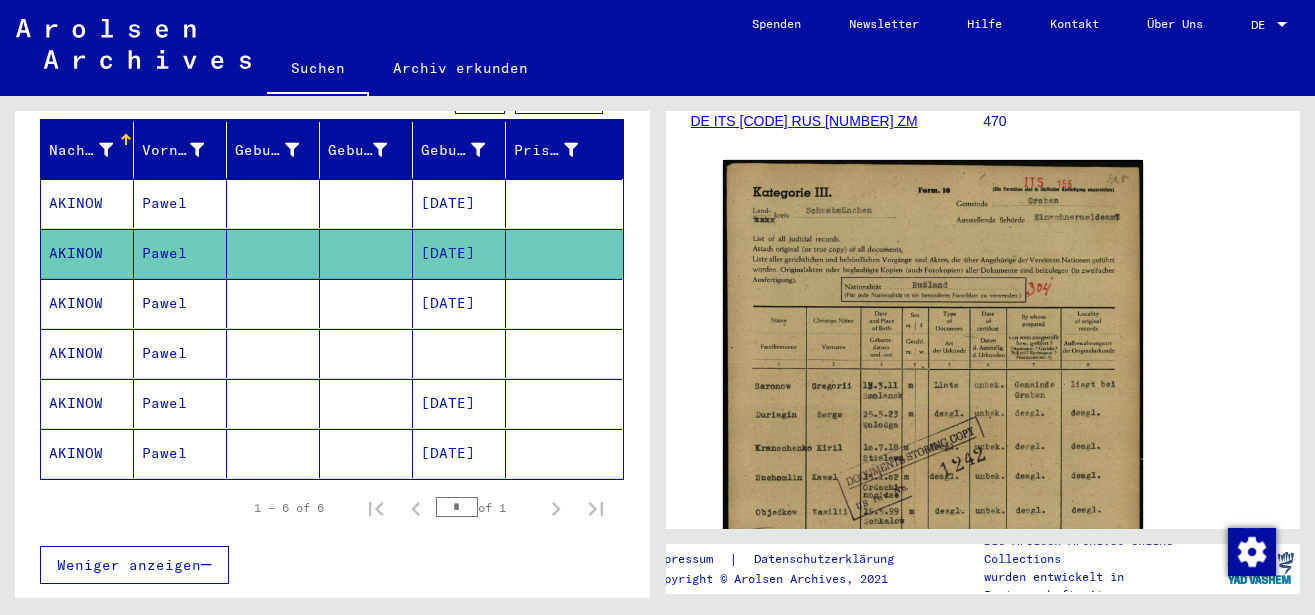 scroll, scrollTop: 324, scrollLeft: 0, axis: vertical 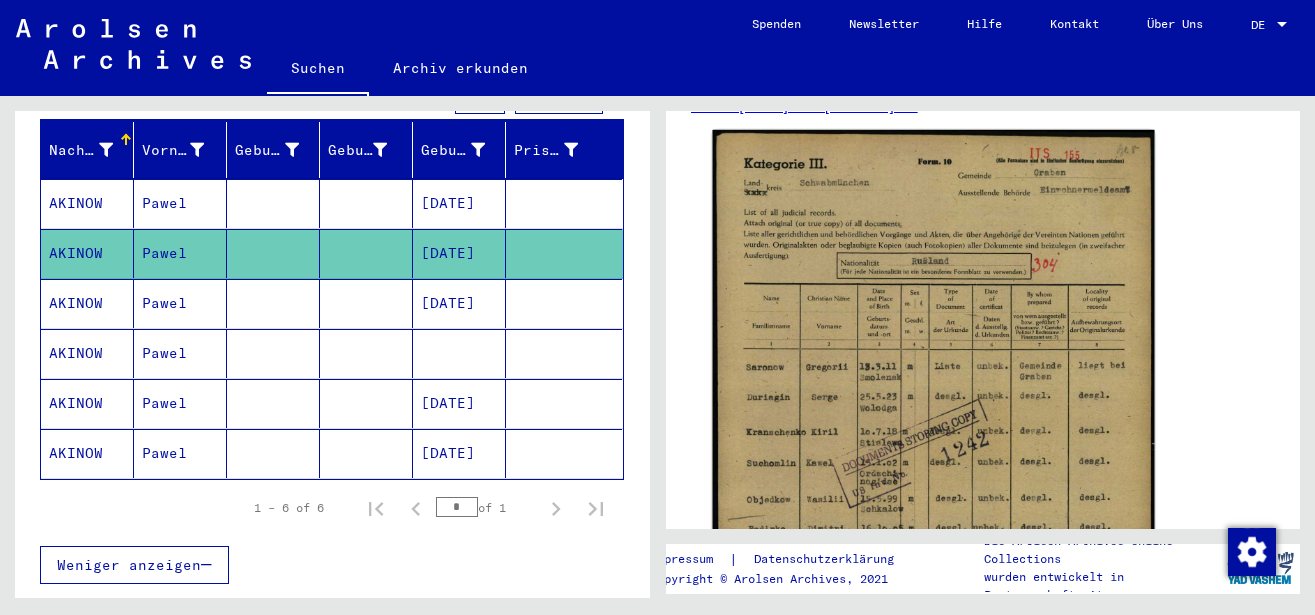 click 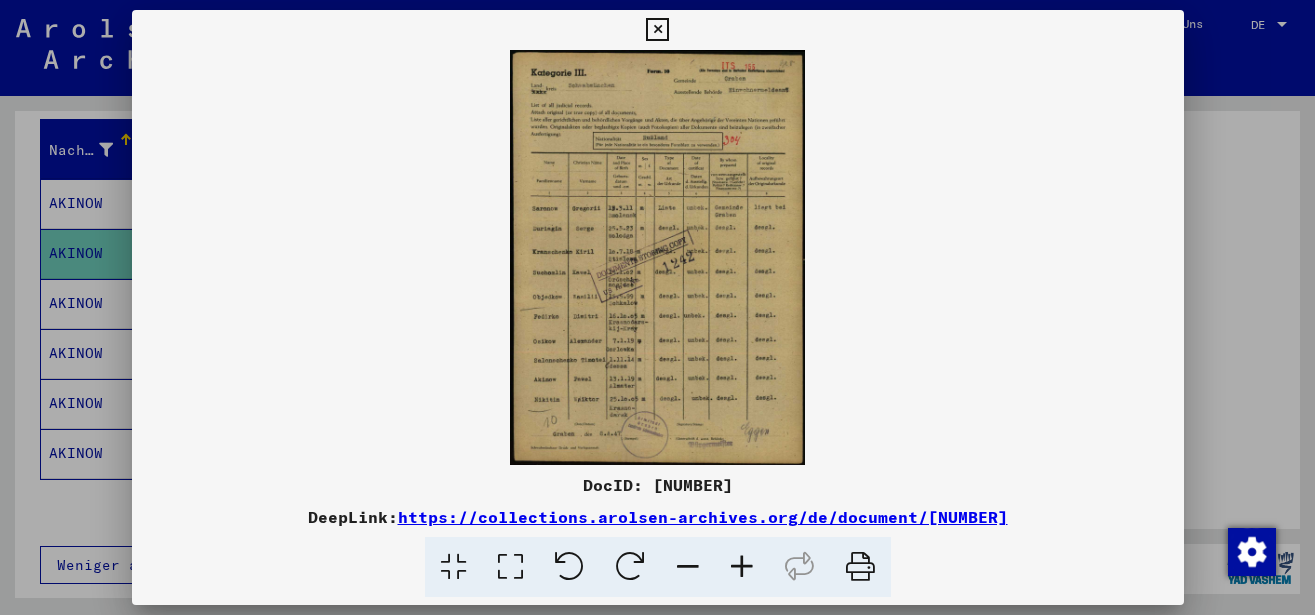 click at bounding box center [742, 567] 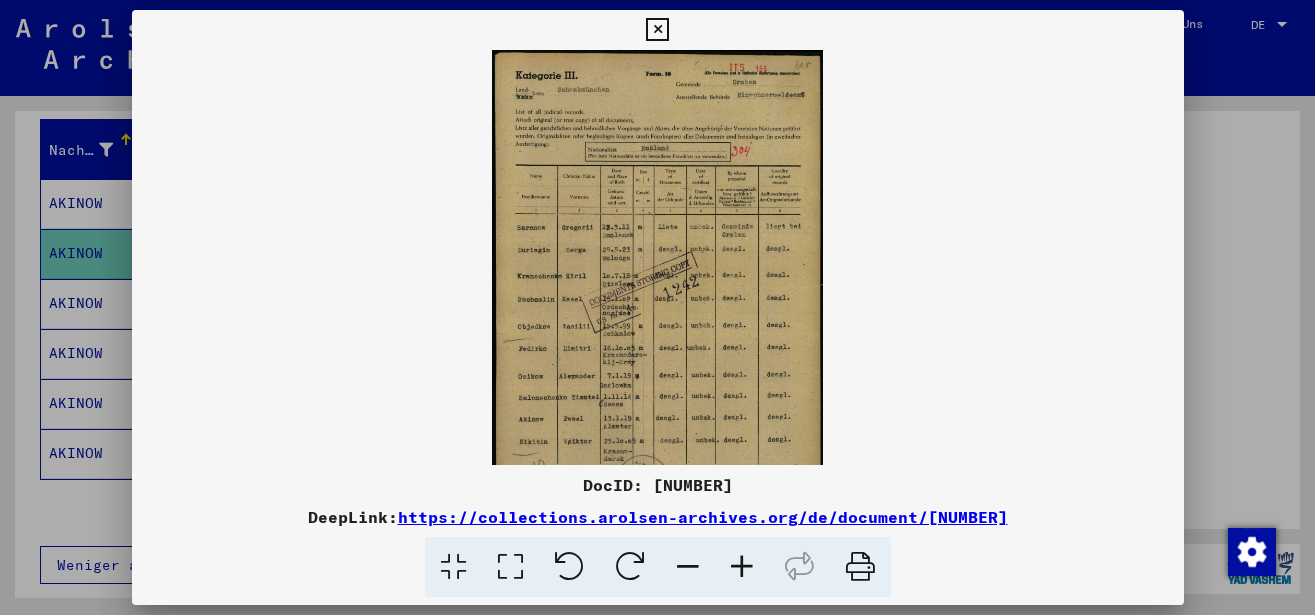click at bounding box center (742, 567) 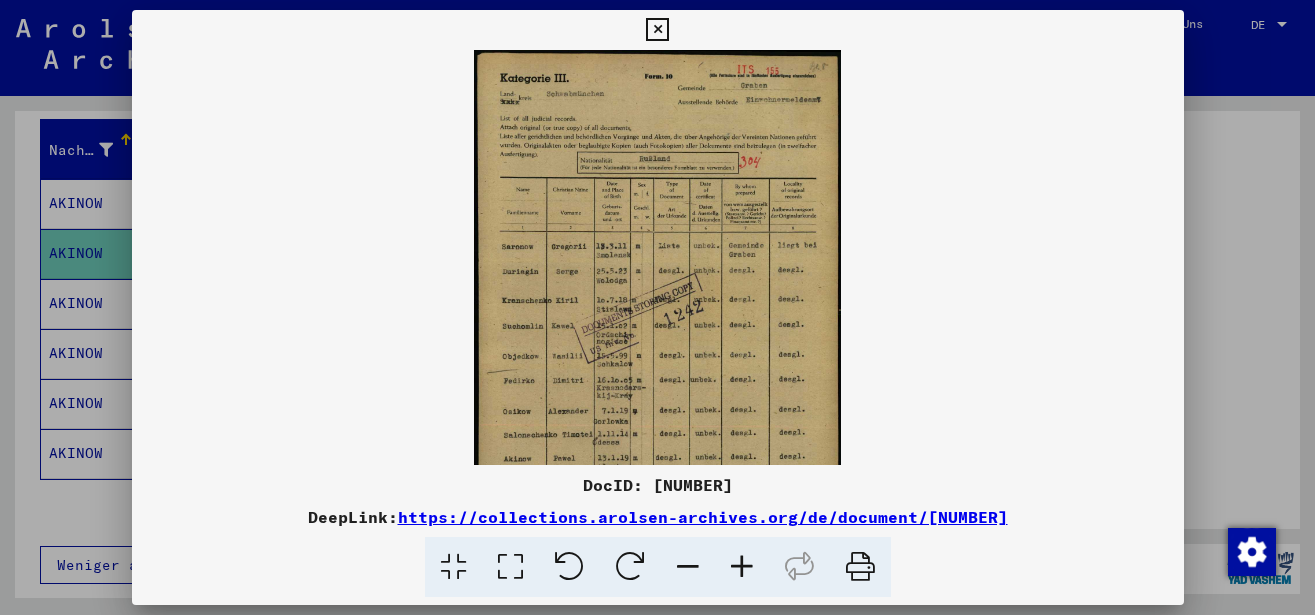 click at bounding box center (742, 567) 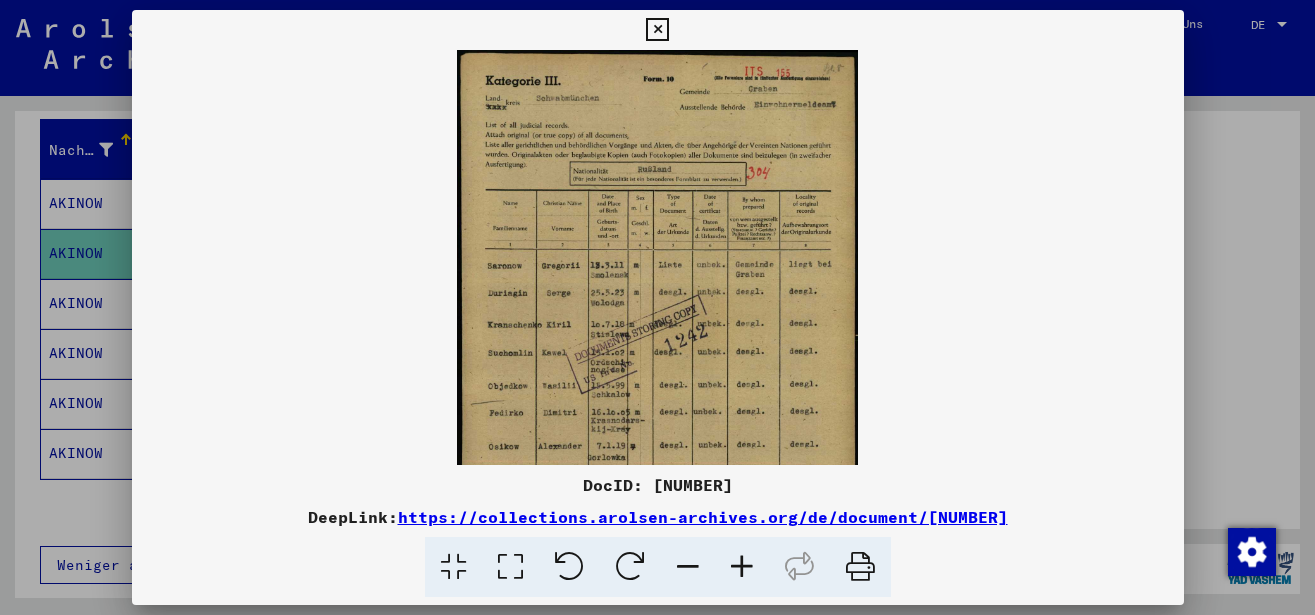 click at bounding box center (742, 567) 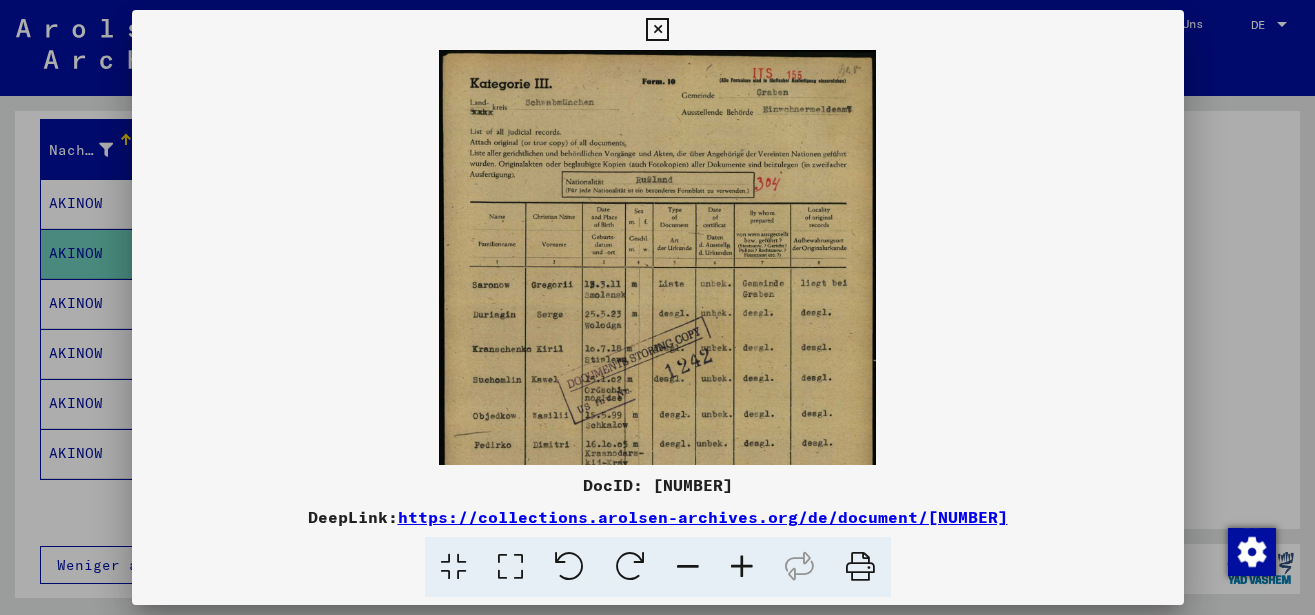 click at bounding box center (742, 567) 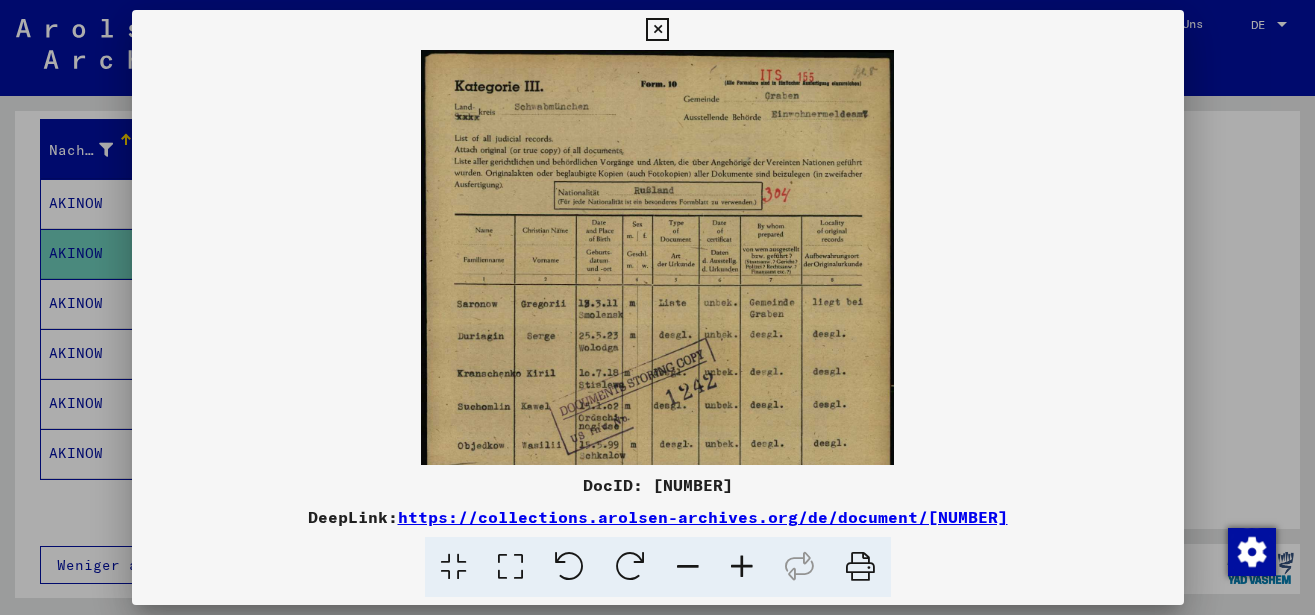 click at bounding box center (742, 567) 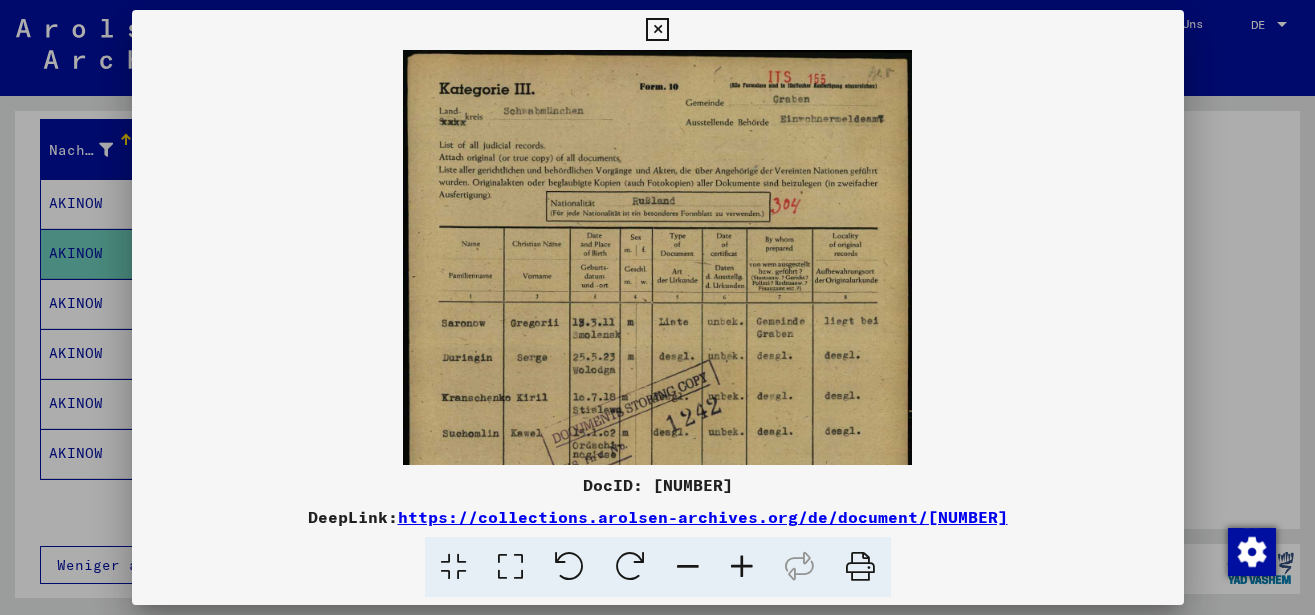 click at bounding box center [742, 567] 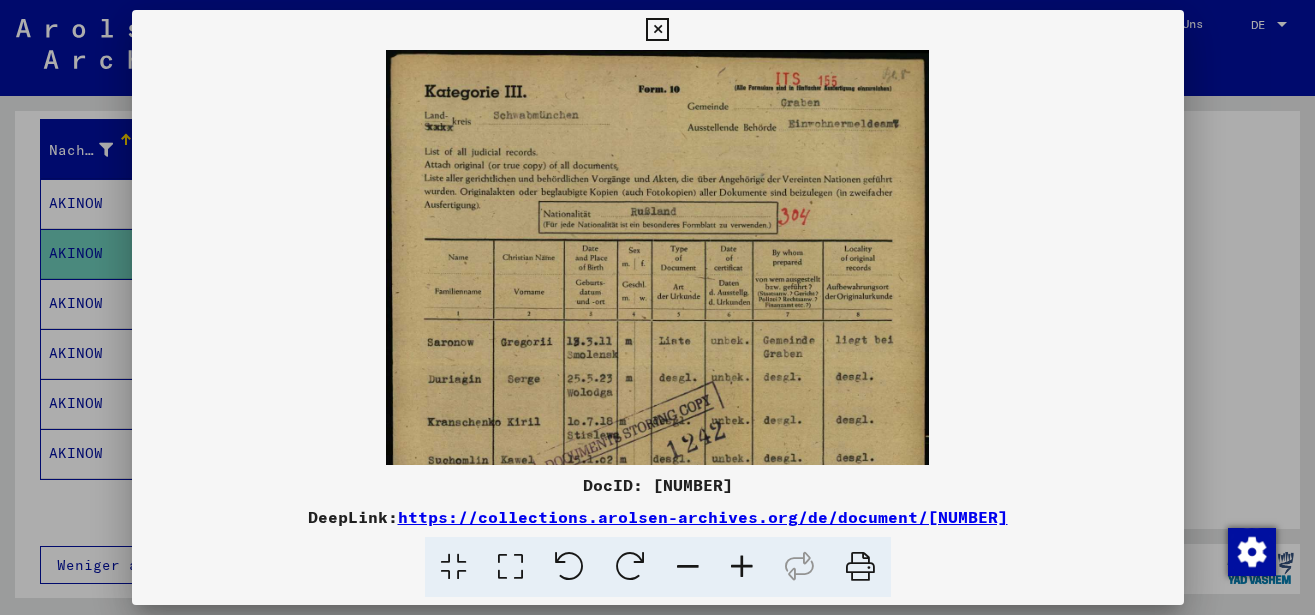 click at bounding box center (742, 567) 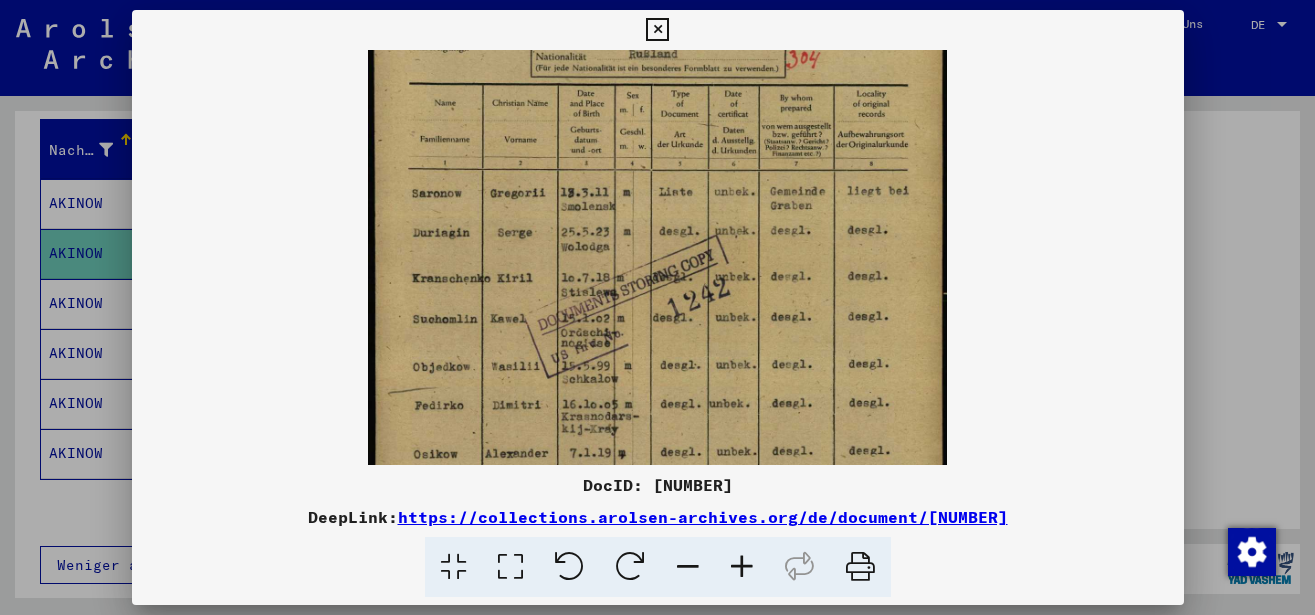 drag, startPoint x: 725, startPoint y: 381, endPoint x: 739, endPoint y: 217, distance: 164.59648 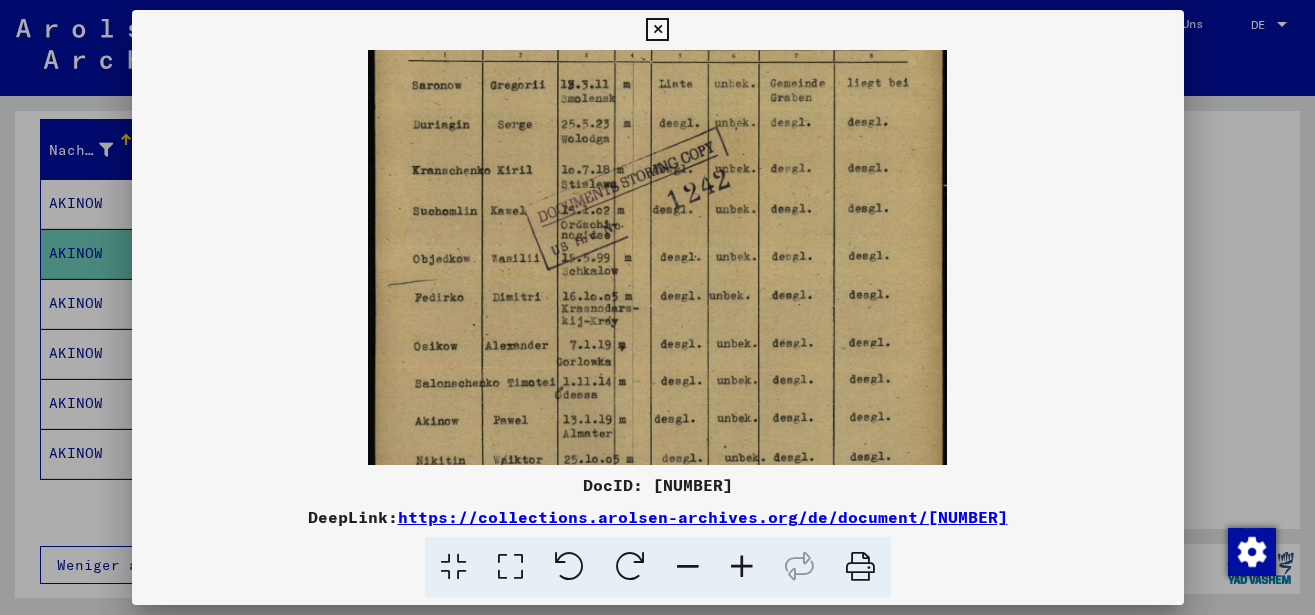 drag, startPoint x: 732, startPoint y: 334, endPoint x: 746, endPoint y: 226, distance: 108.903625 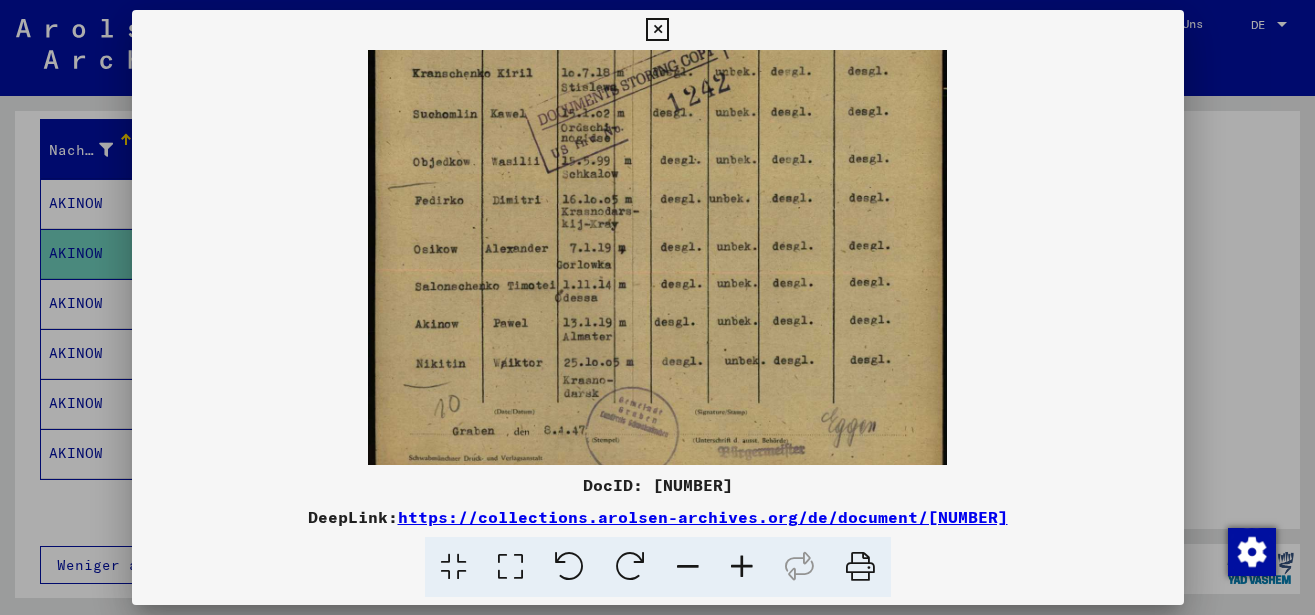 scroll, scrollTop: 393, scrollLeft: 0, axis: vertical 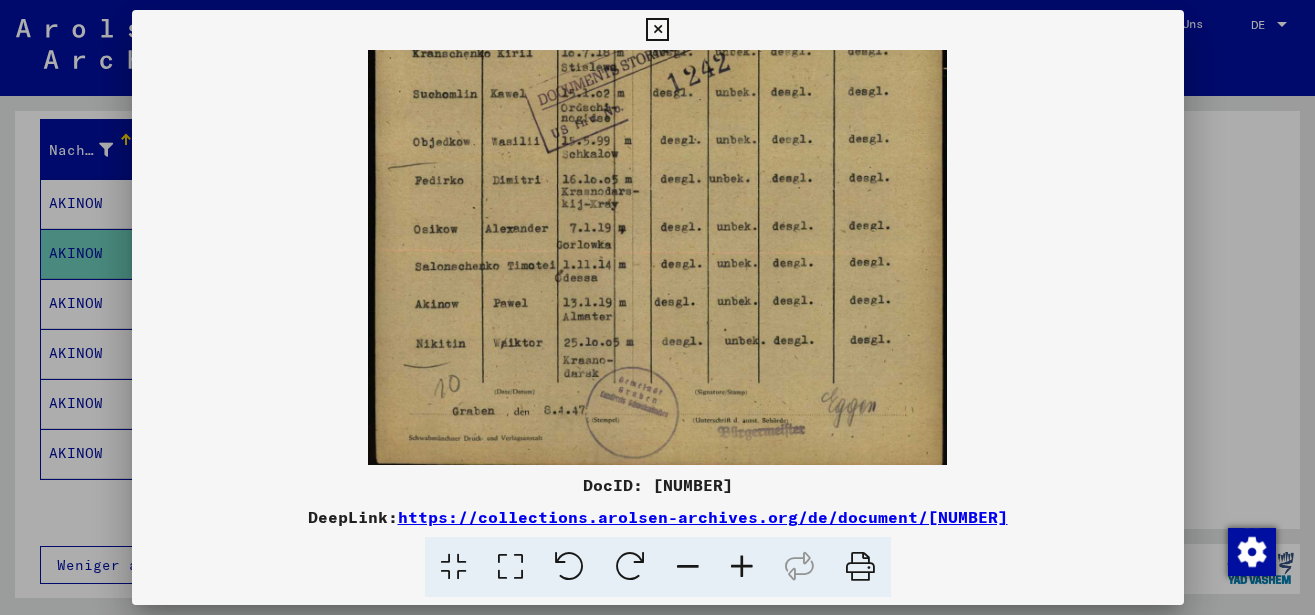 drag, startPoint x: 725, startPoint y: 343, endPoint x: 731, endPoint y: 226, distance: 117.15375 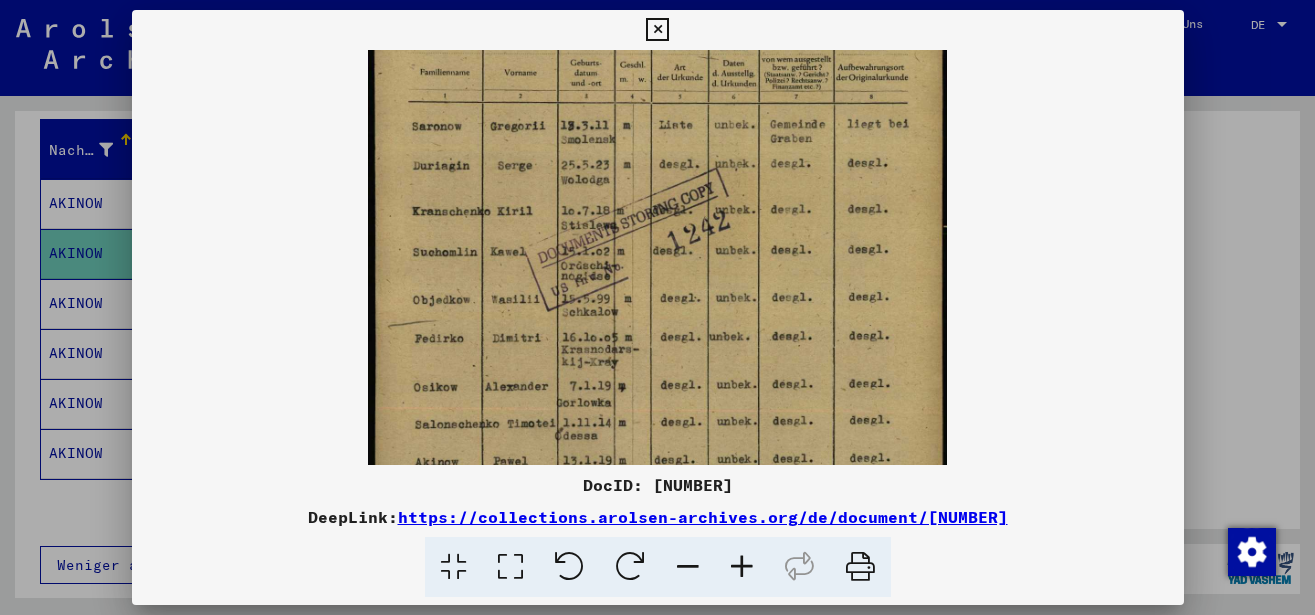 drag, startPoint x: 725, startPoint y: 430, endPoint x: 725, endPoint y: 464, distance: 34 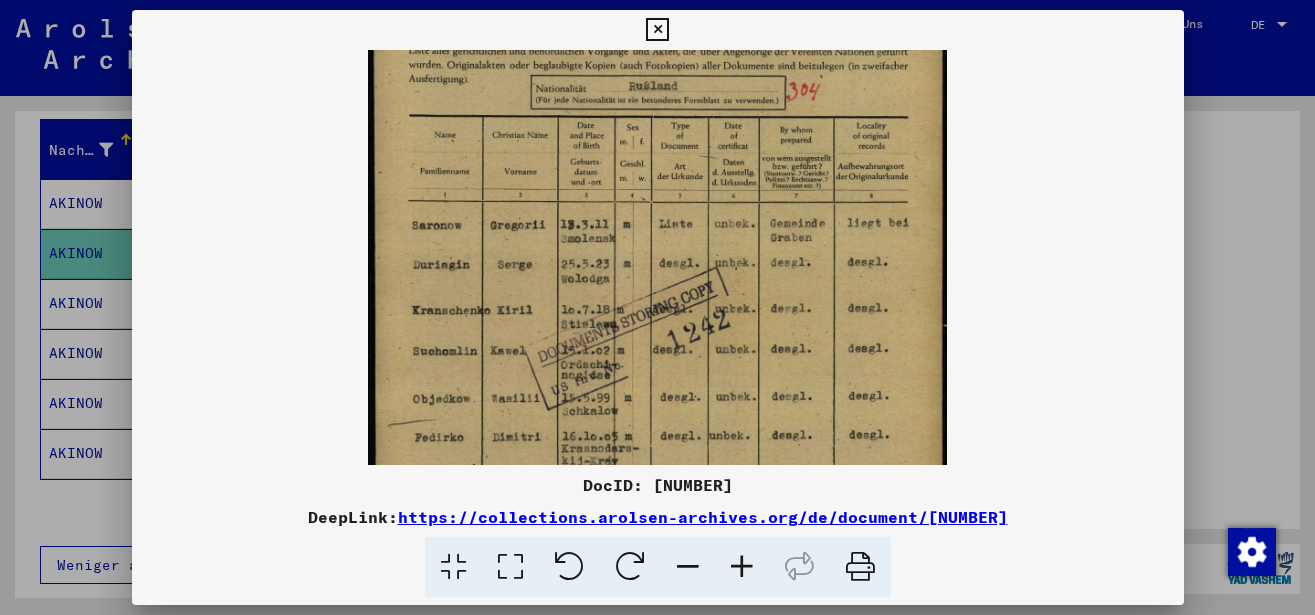 drag, startPoint x: 733, startPoint y: 319, endPoint x: 730, endPoint y: 418, distance: 99.04544 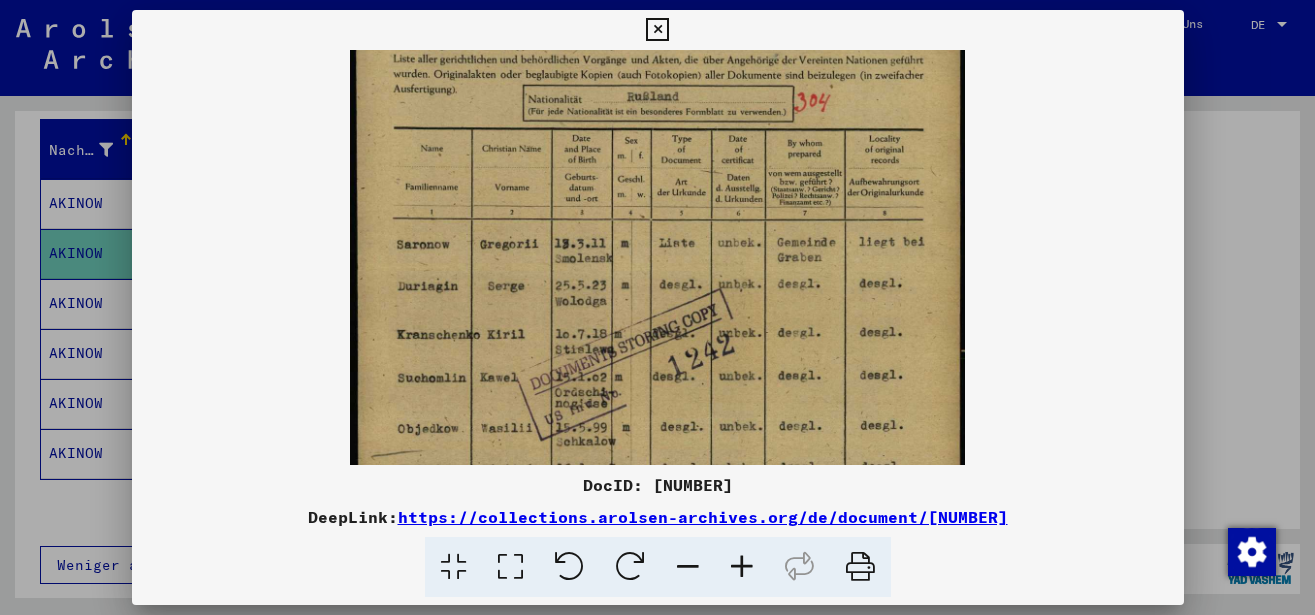 click at bounding box center (742, 567) 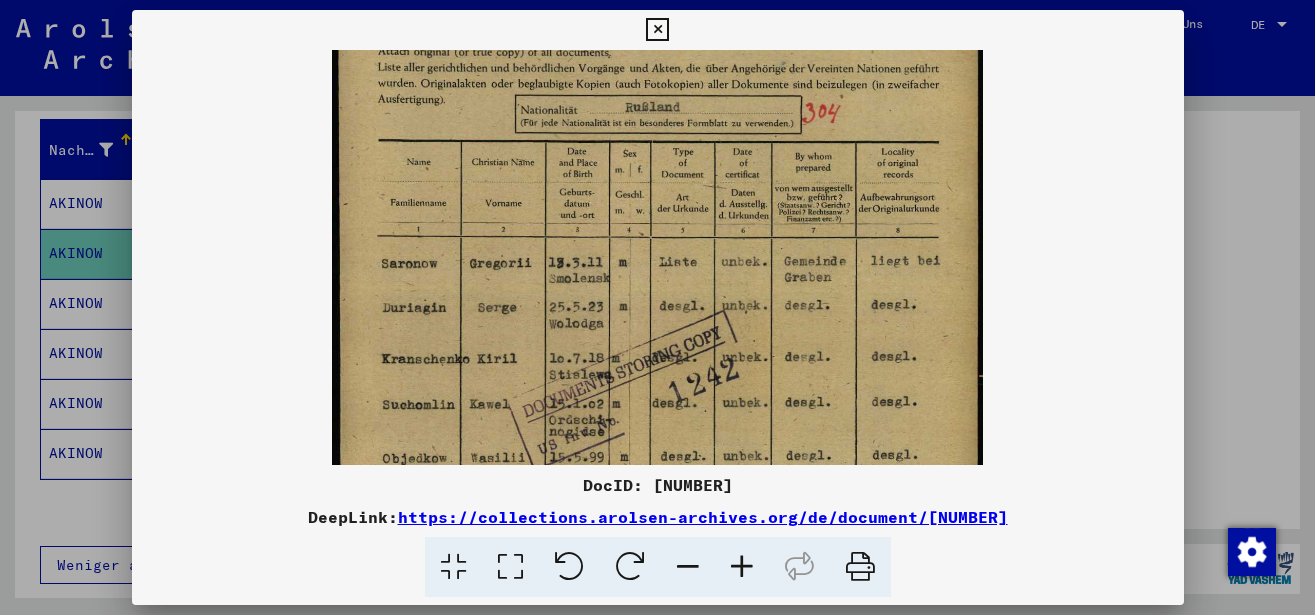 click at bounding box center [742, 567] 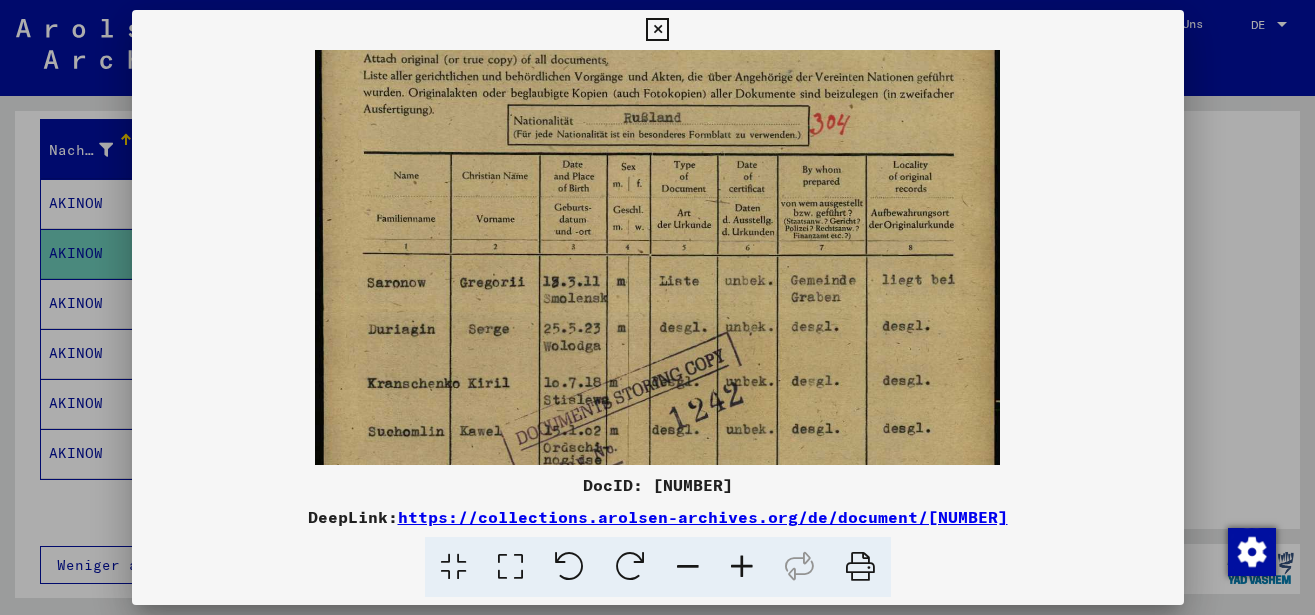click at bounding box center (742, 567) 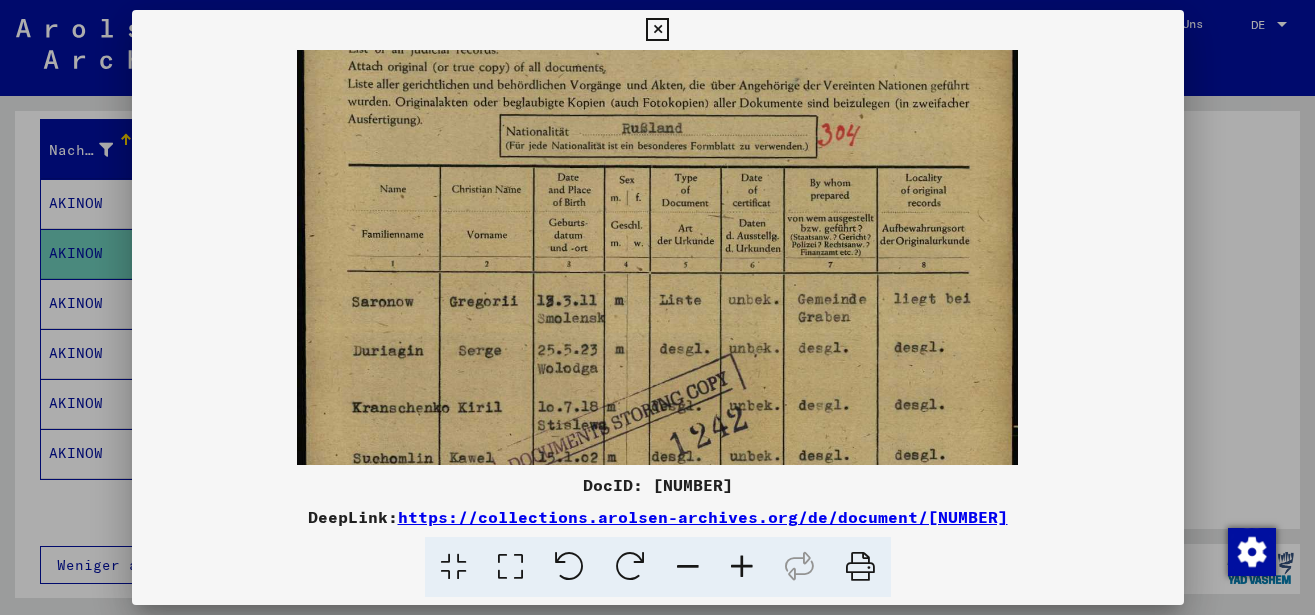 click at bounding box center (742, 567) 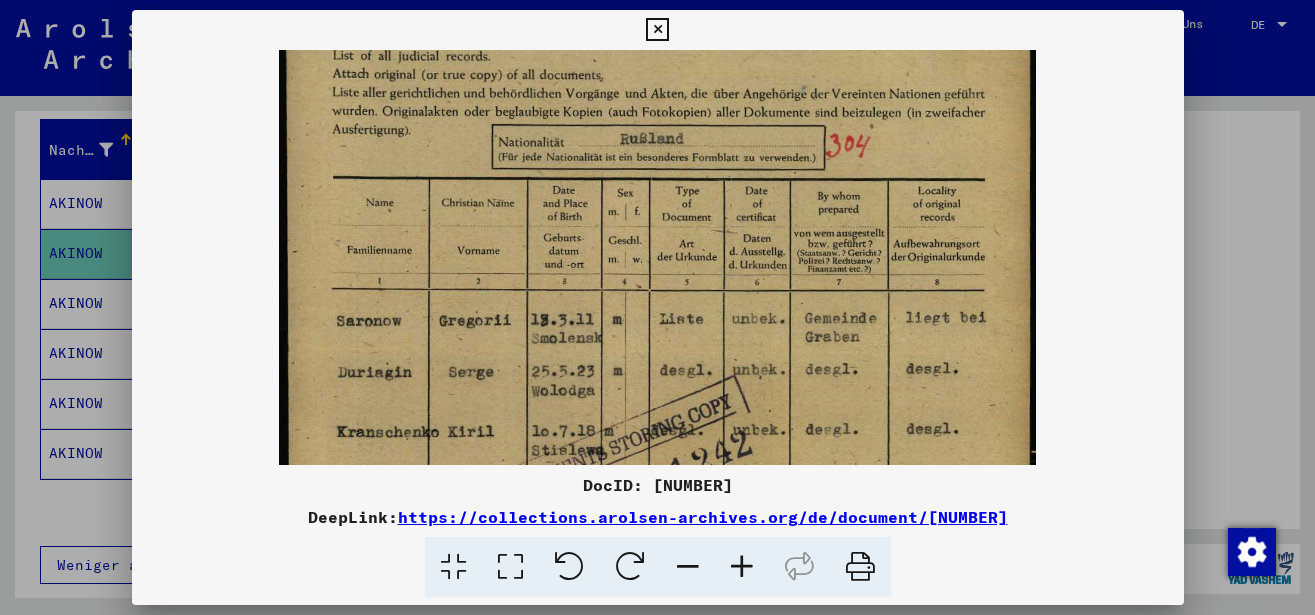 click at bounding box center [742, 567] 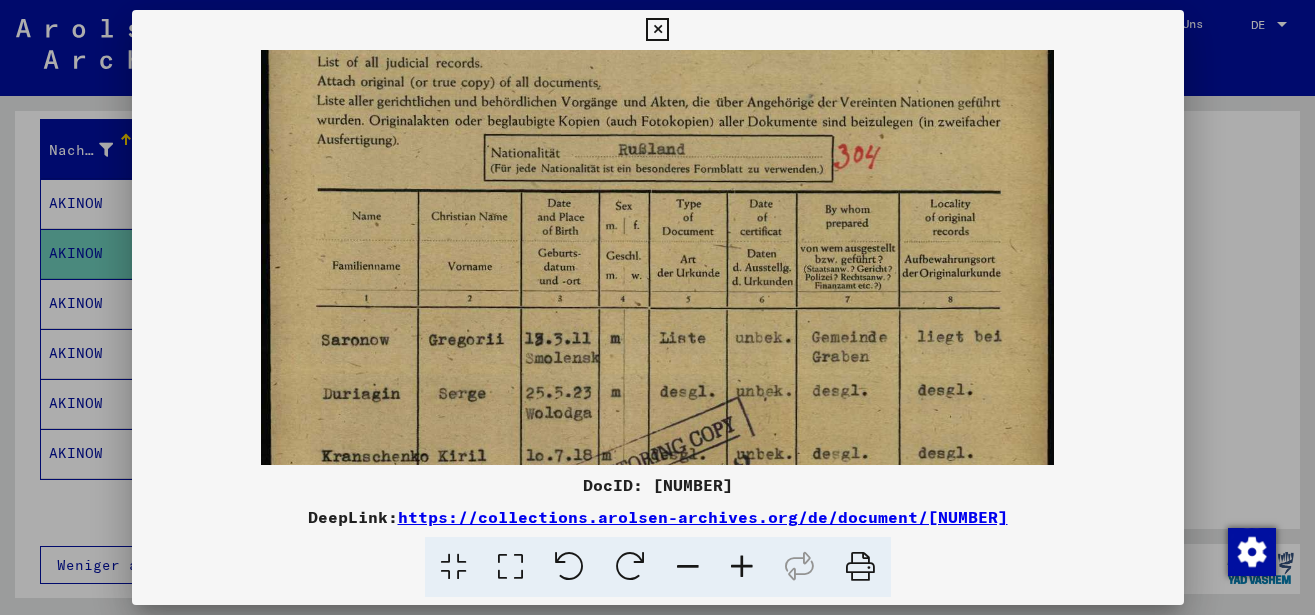 click at bounding box center (742, 567) 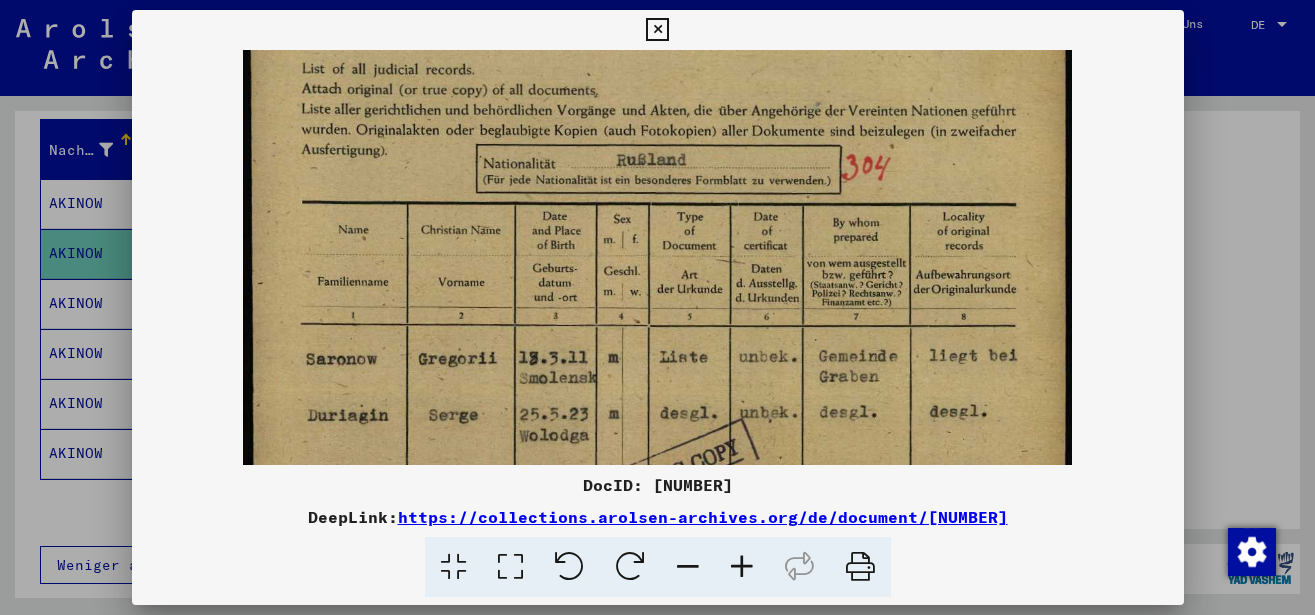 click at bounding box center [742, 567] 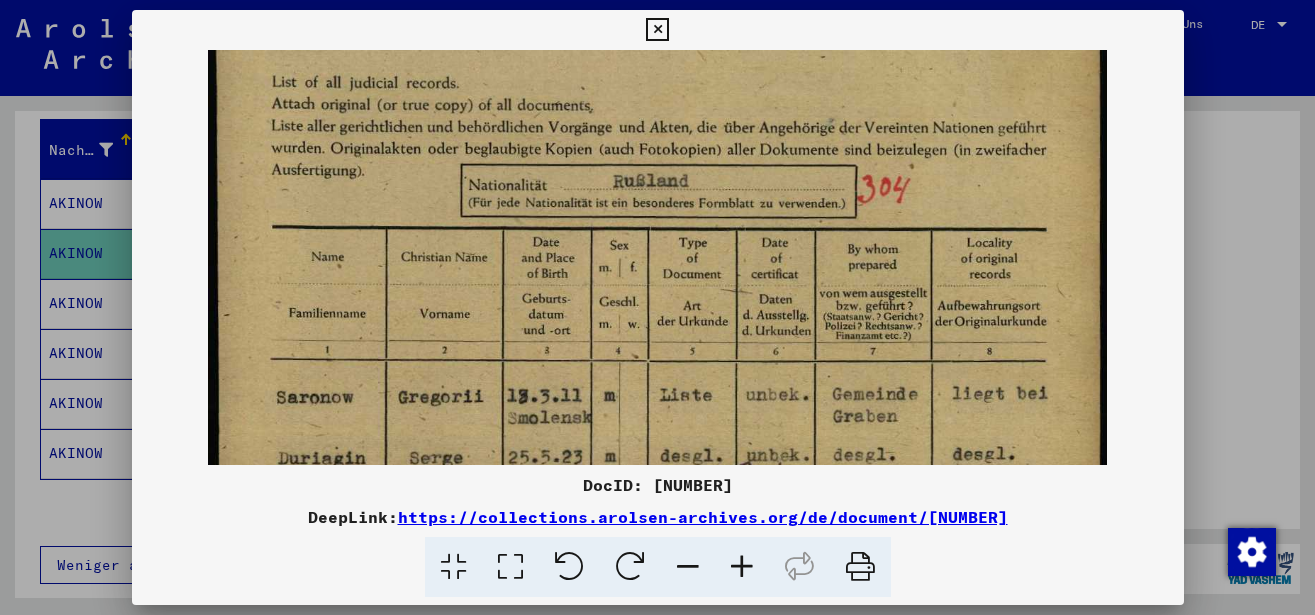 click at bounding box center [742, 567] 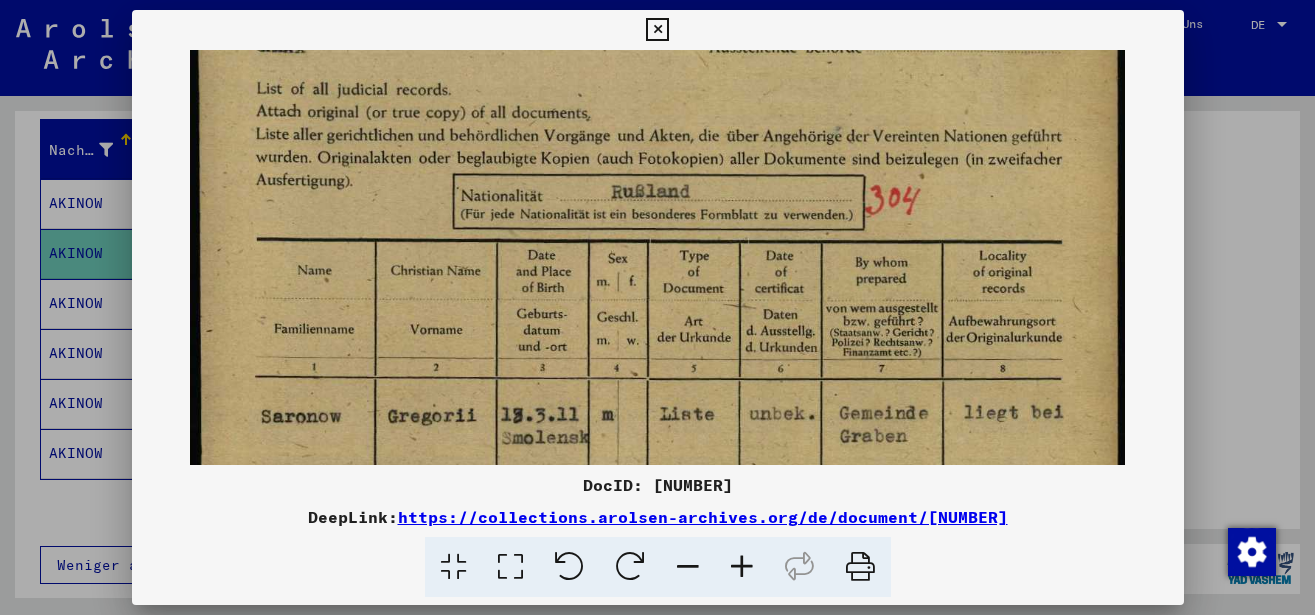 click at bounding box center [742, 567] 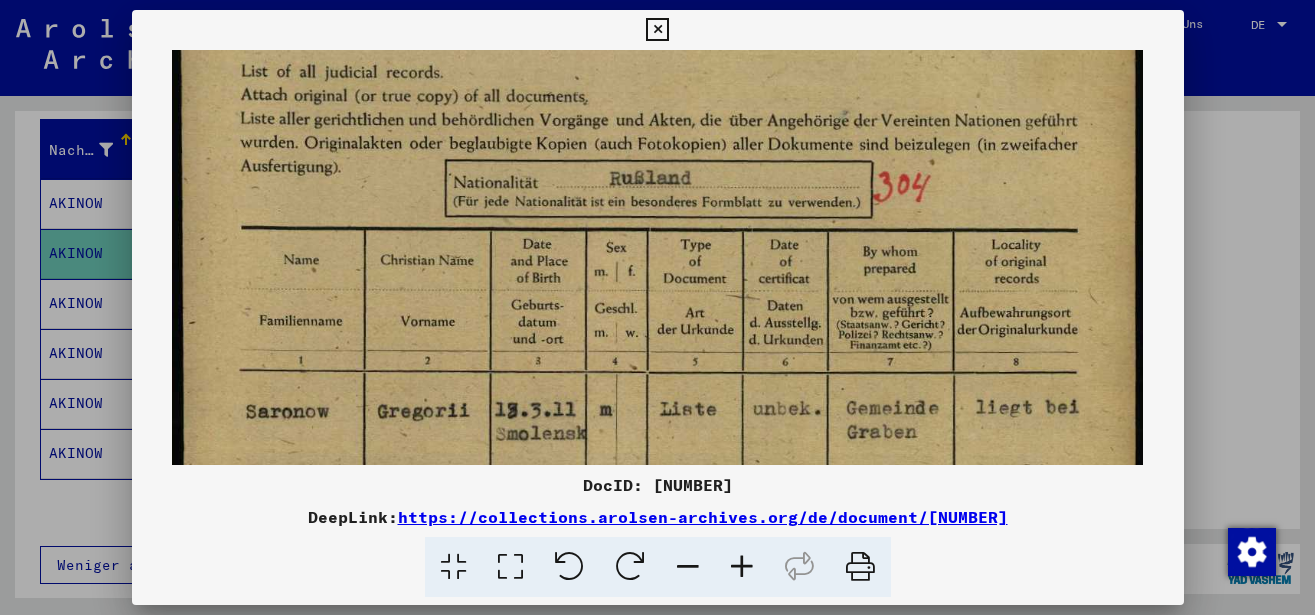scroll, scrollTop: 181, scrollLeft: 0, axis: vertical 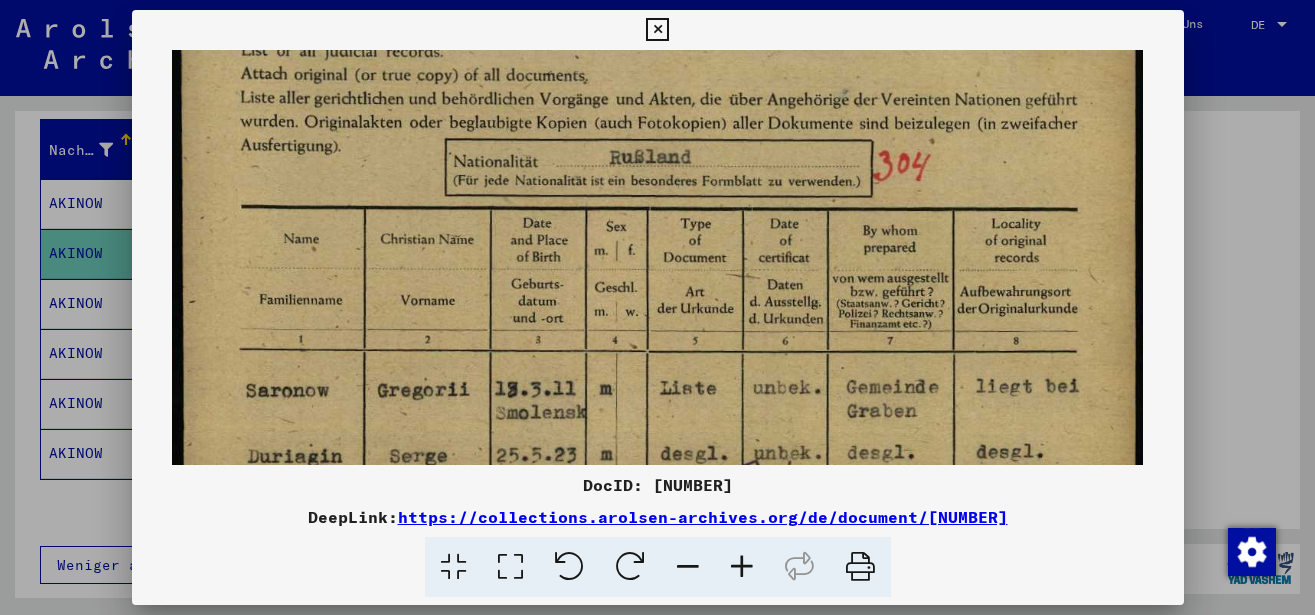 drag, startPoint x: 762, startPoint y: 421, endPoint x: 770, endPoint y: 376, distance: 45.705578 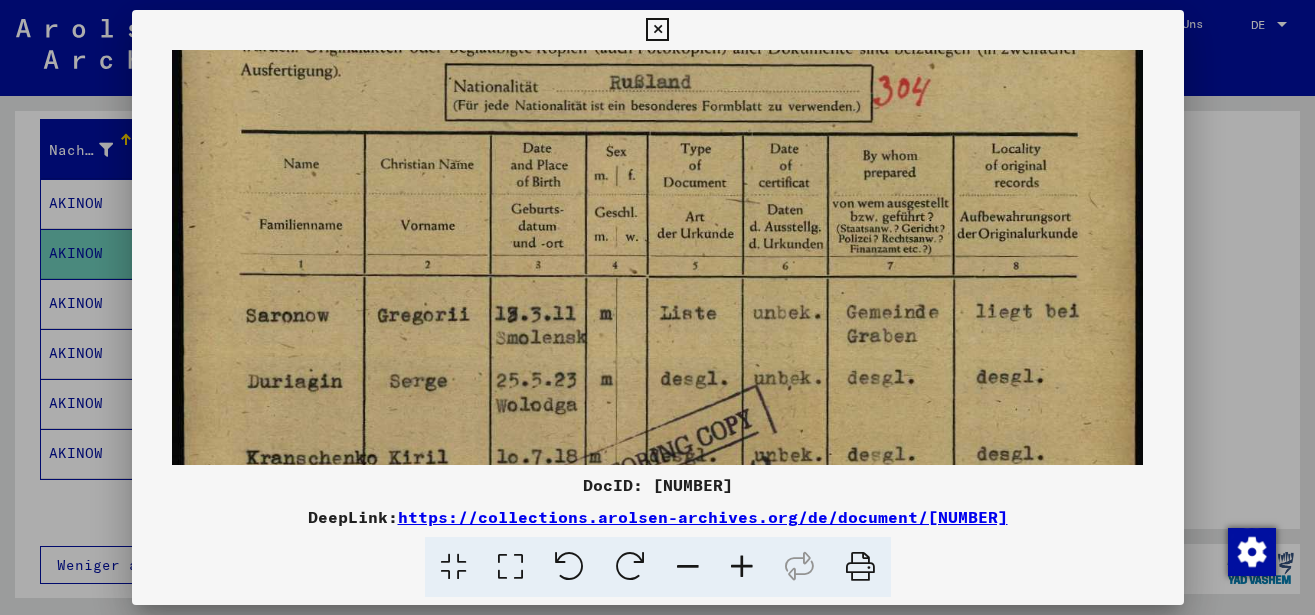 scroll, scrollTop: 280, scrollLeft: 0, axis: vertical 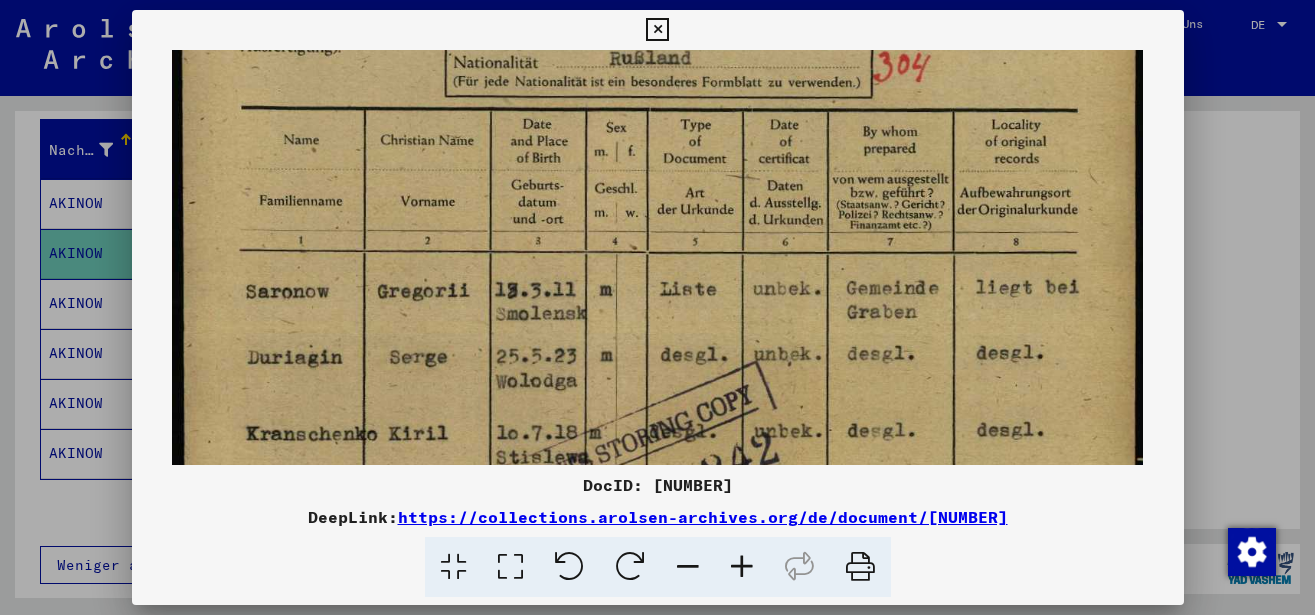 drag, startPoint x: 766, startPoint y: 387, endPoint x: 779, endPoint y: 288, distance: 99.849884 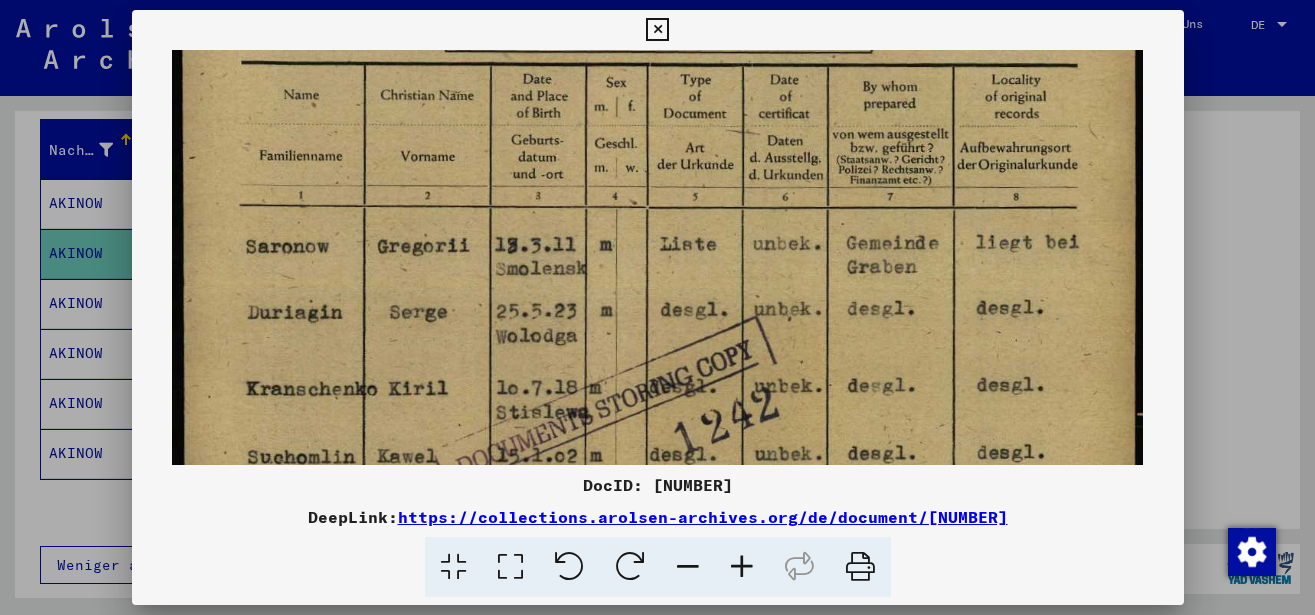 scroll, scrollTop: 339, scrollLeft: 0, axis: vertical 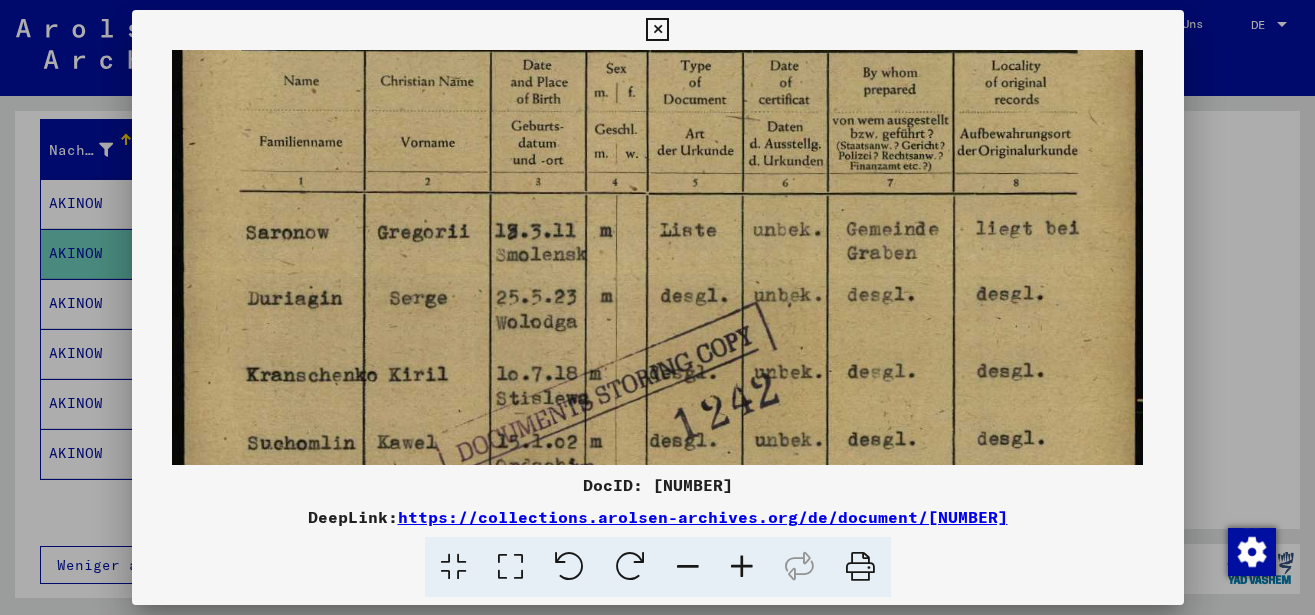 drag, startPoint x: 766, startPoint y: 359, endPoint x: 779, endPoint y: 300, distance: 60.41523 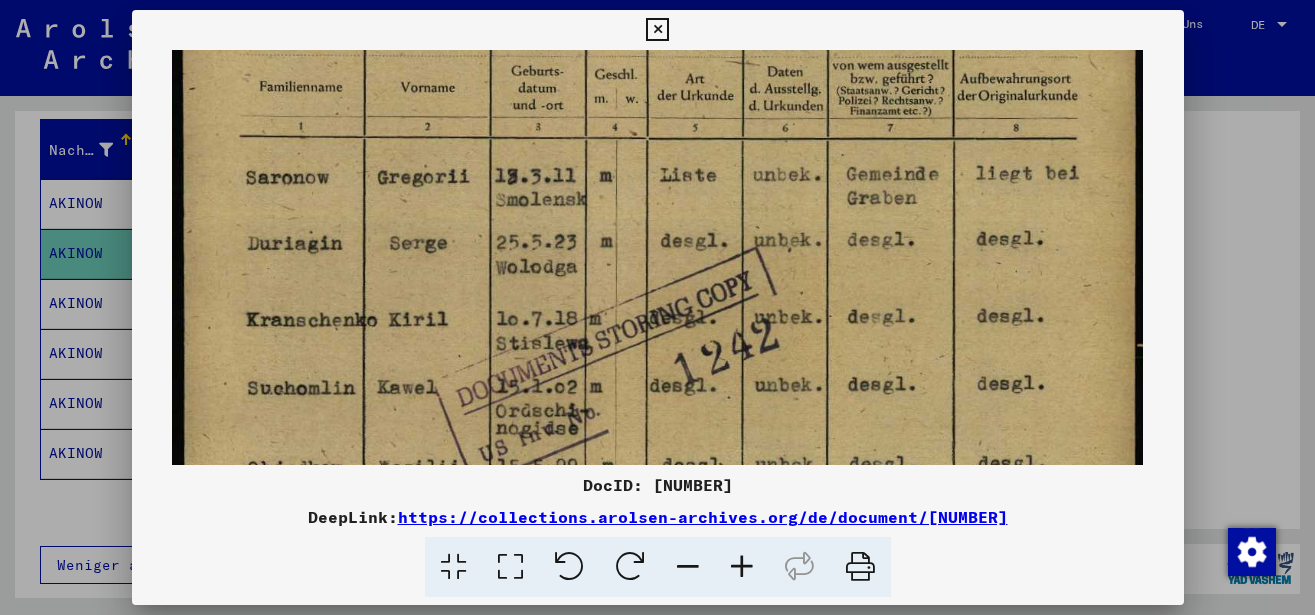 drag, startPoint x: 770, startPoint y: 339, endPoint x: 779, endPoint y: 284, distance: 55.7315 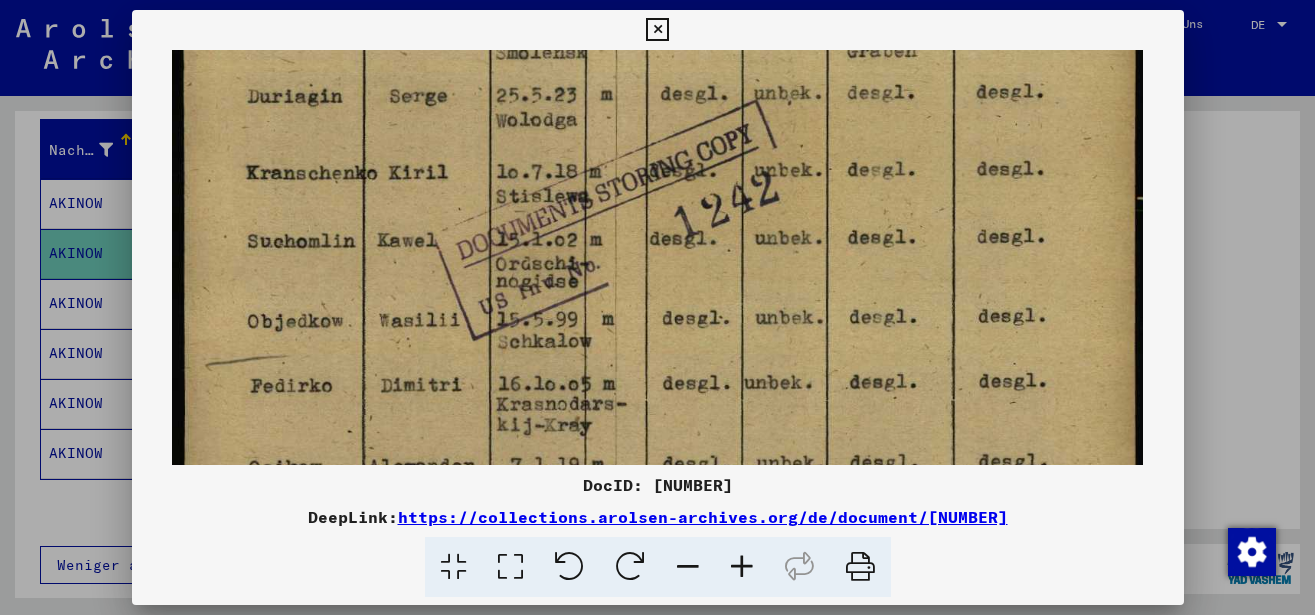 drag, startPoint x: 781, startPoint y: 343, endPoint x: 782, endPoint y: 196, distance: 147.0034 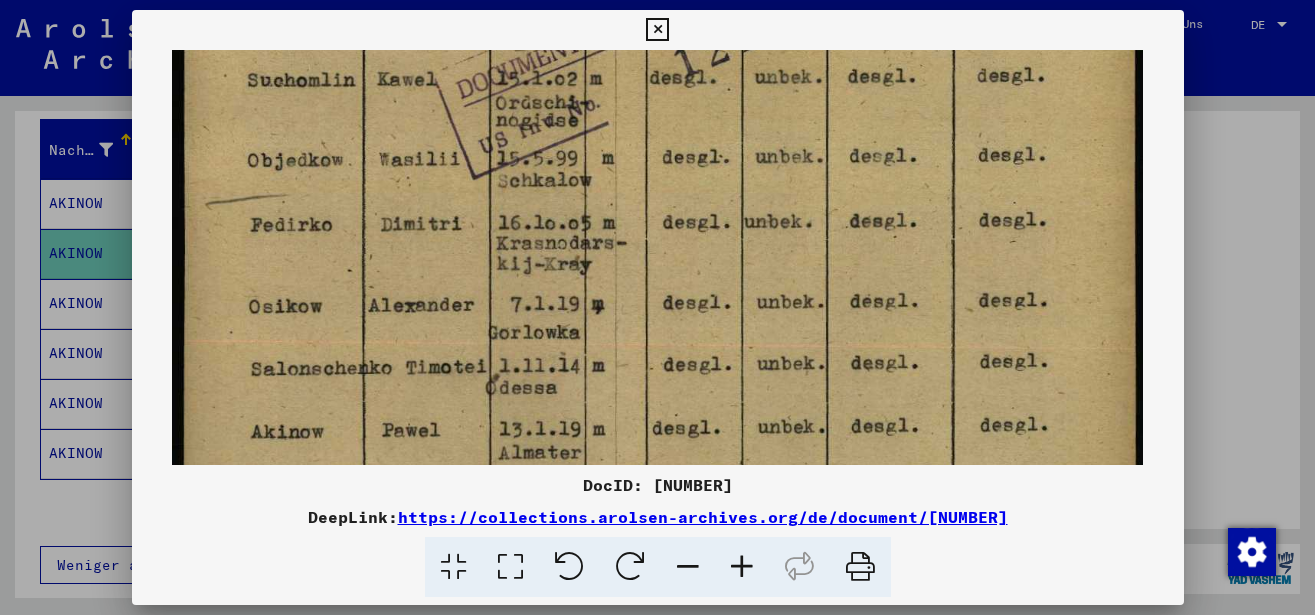 drag, startPoint x: 774, startPoint y: 312, endPoint x: 772, endPoint y: 197, distance: 115.01739 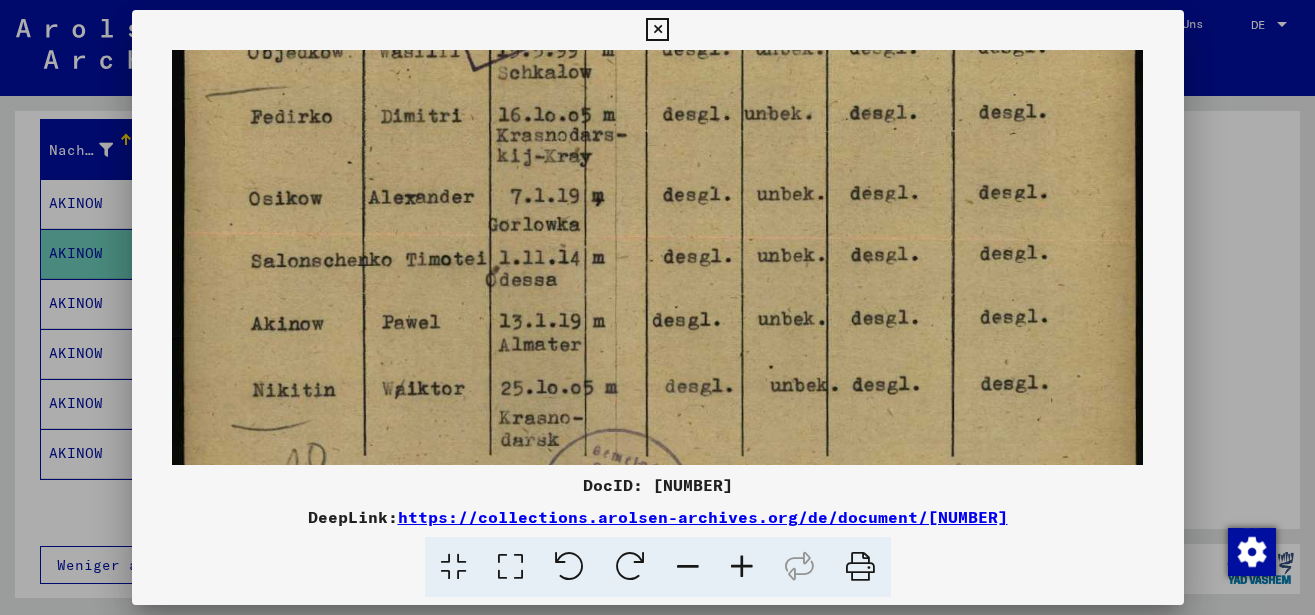 scroll, scrollTop: 866, scrollLeft: 0, axis: vertical 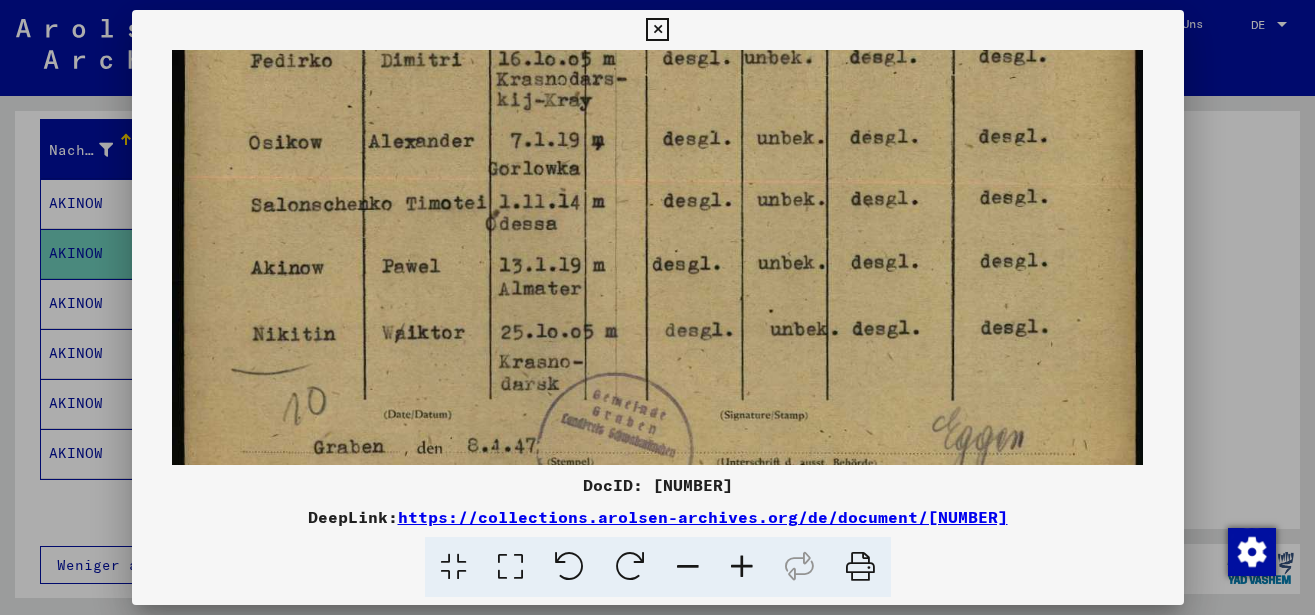 drag, startPoint x: 765, startPoint y: 371, endPoint x: 768, endPoint y: 214, distance: 157.02866 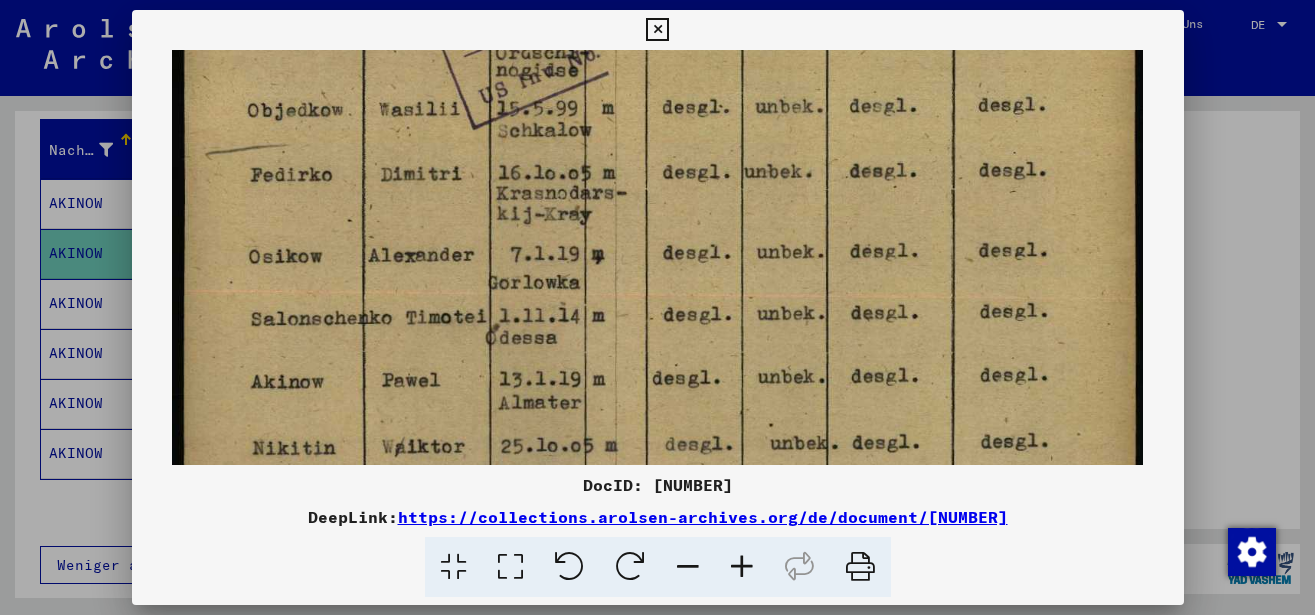 drag, startPoint x: 774, startPoint y: 364, endPoint x: 774, endPoint y: 416, distance: 52 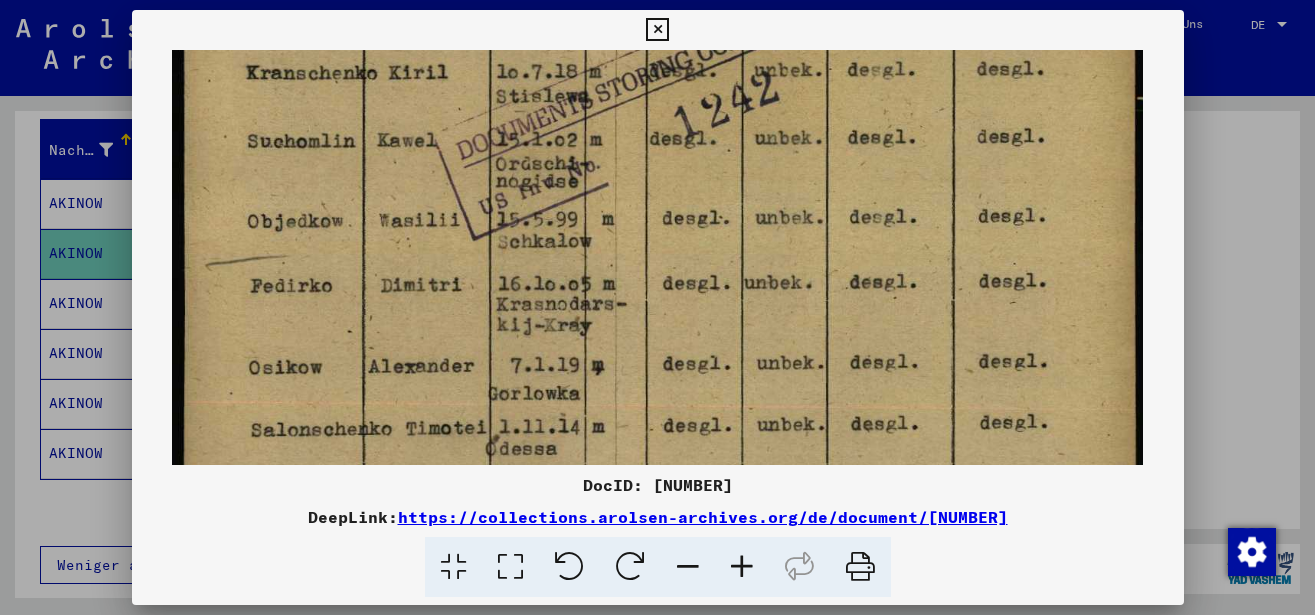 drag, startPoint x: 783, startPoint y: 347, endPoint x: 787, endPoint y: 403, distance: 56.142673 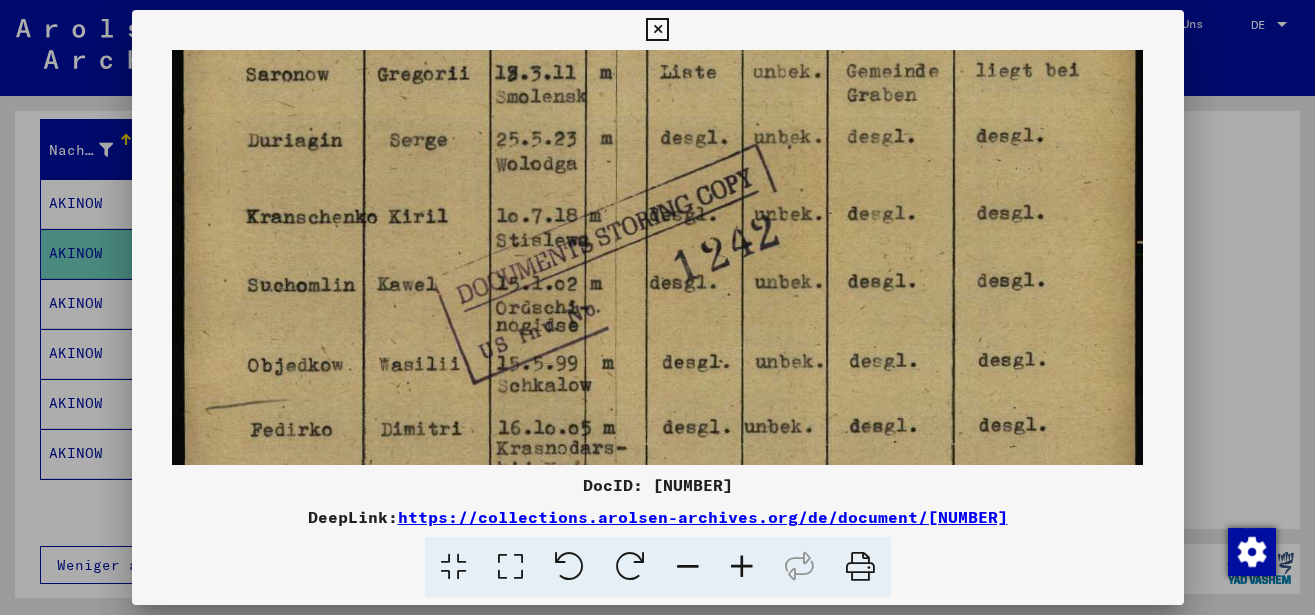 click at bounding box center (657, 235) 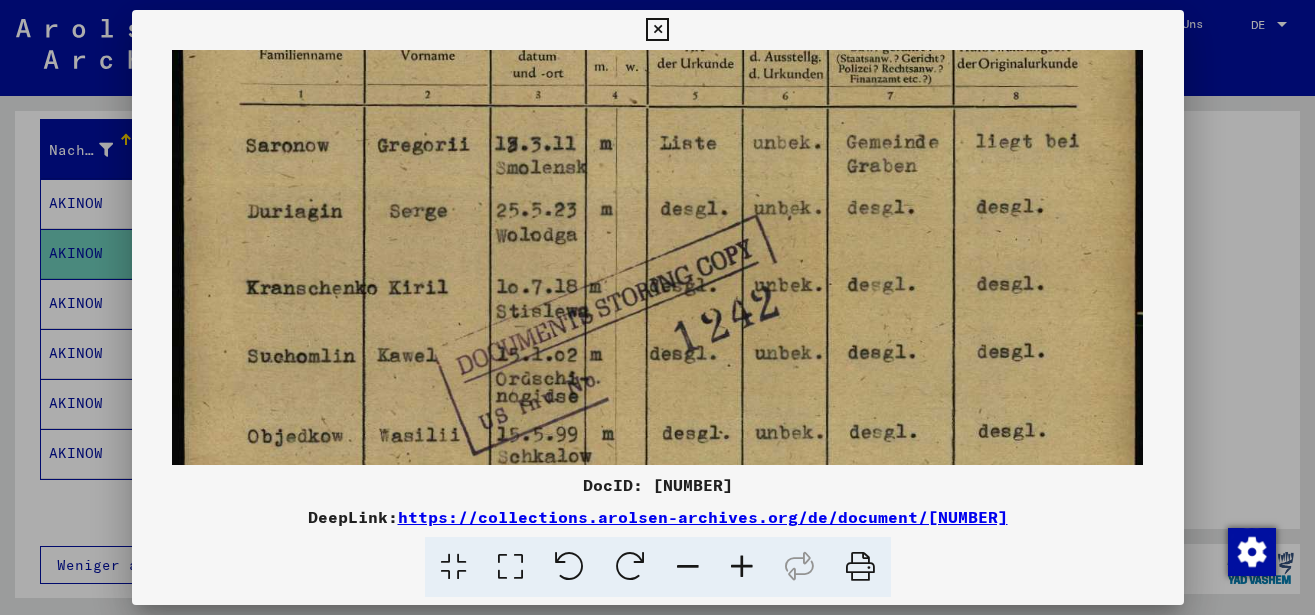 drag, startPoint x: 807, startPoint y: 331, endPoint x: 812, endPoint y: 381, distance: 50.24938 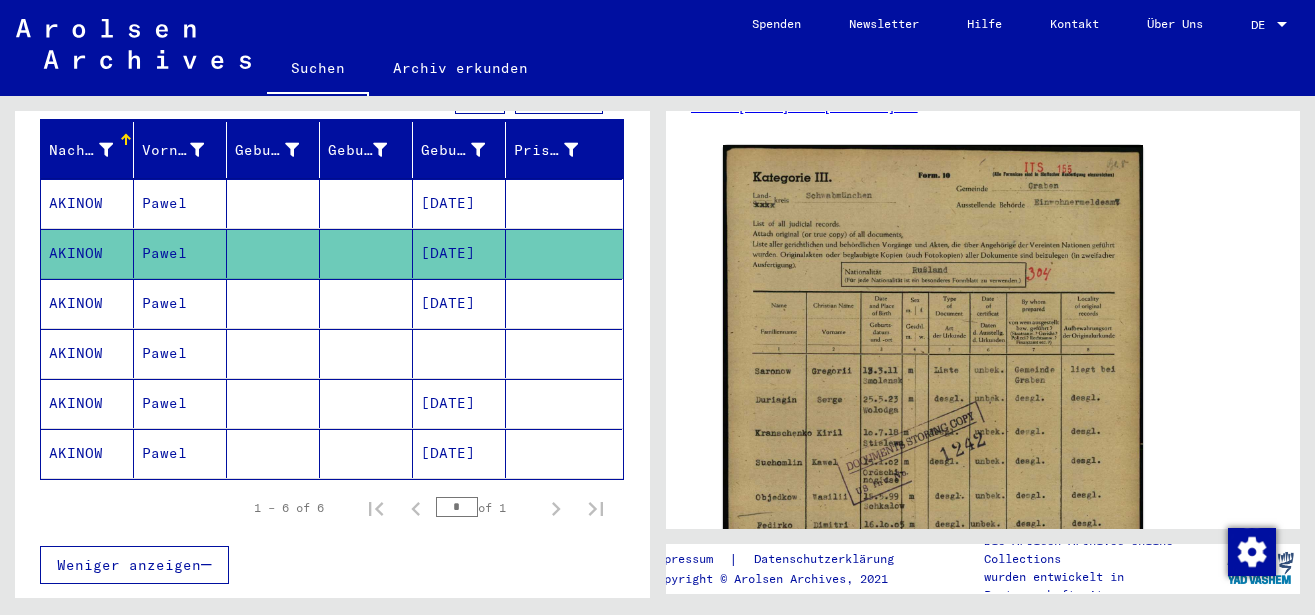 click on "Pawel" at bounding box center (180, 253) 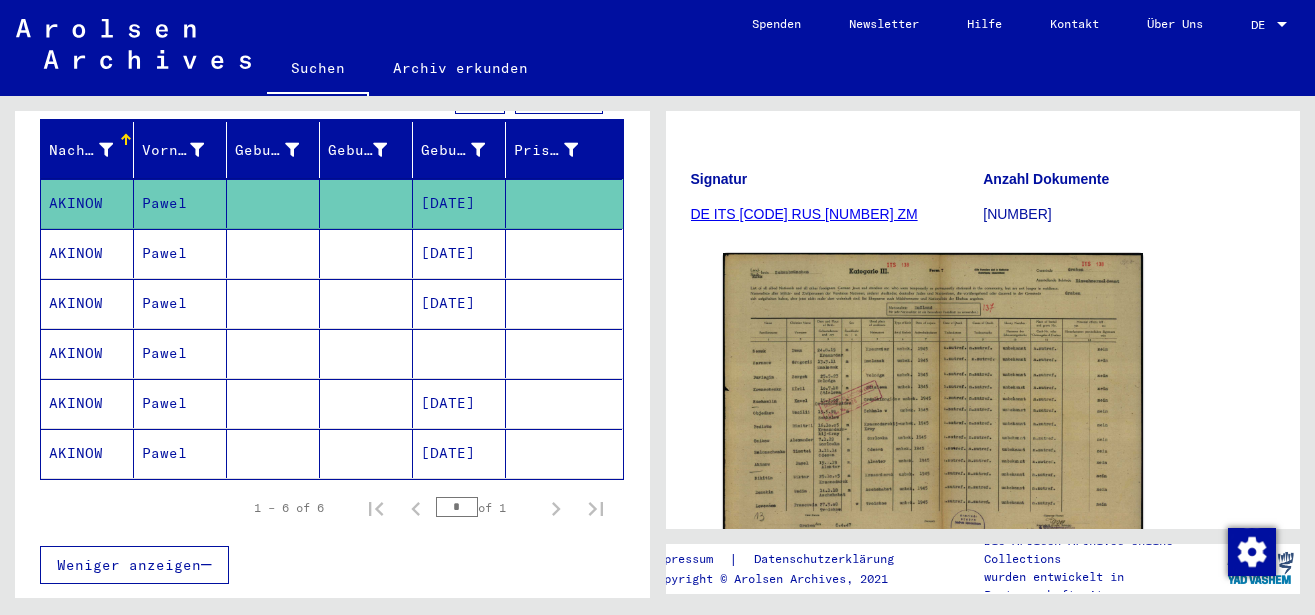 scroll, scrollTop: 324, scrollLeft: 0, axis: vertical 